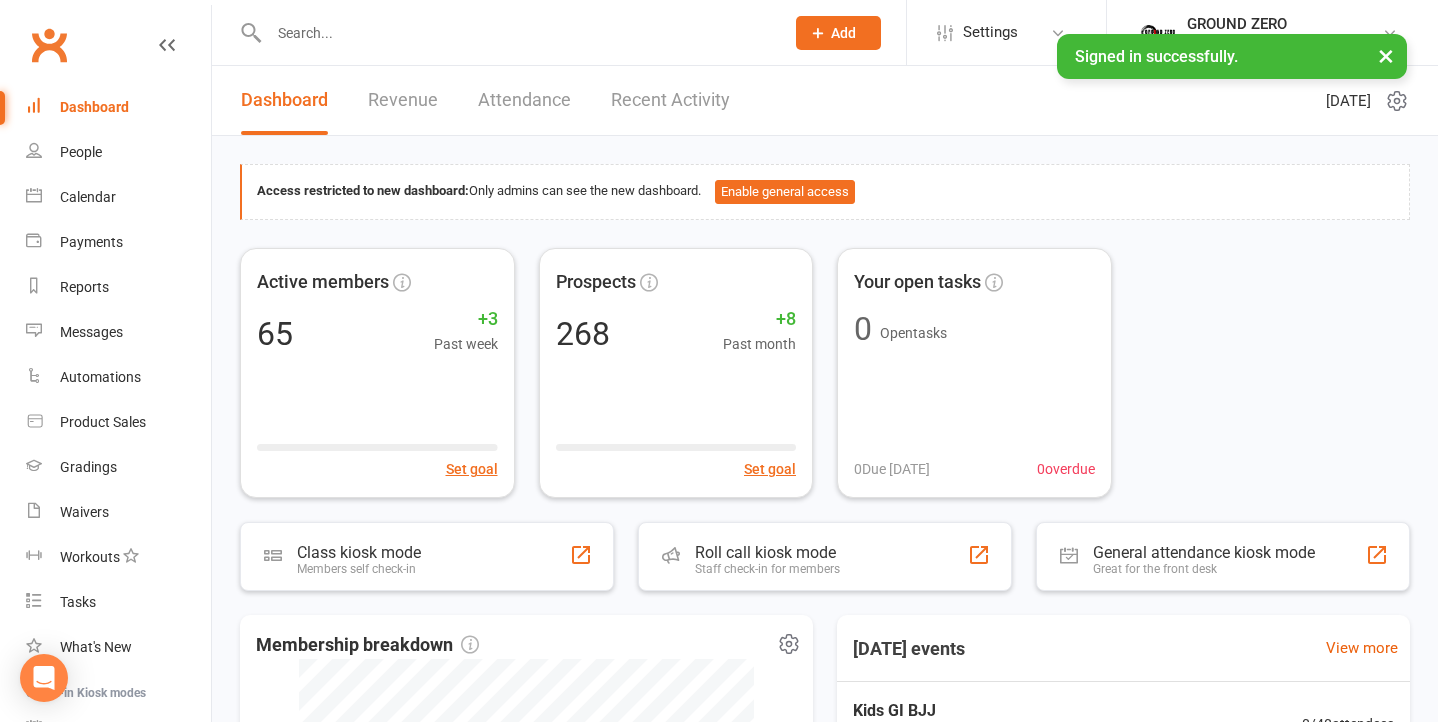 scroll, scrollTop: 0, scrollLeft: 0, axis: both 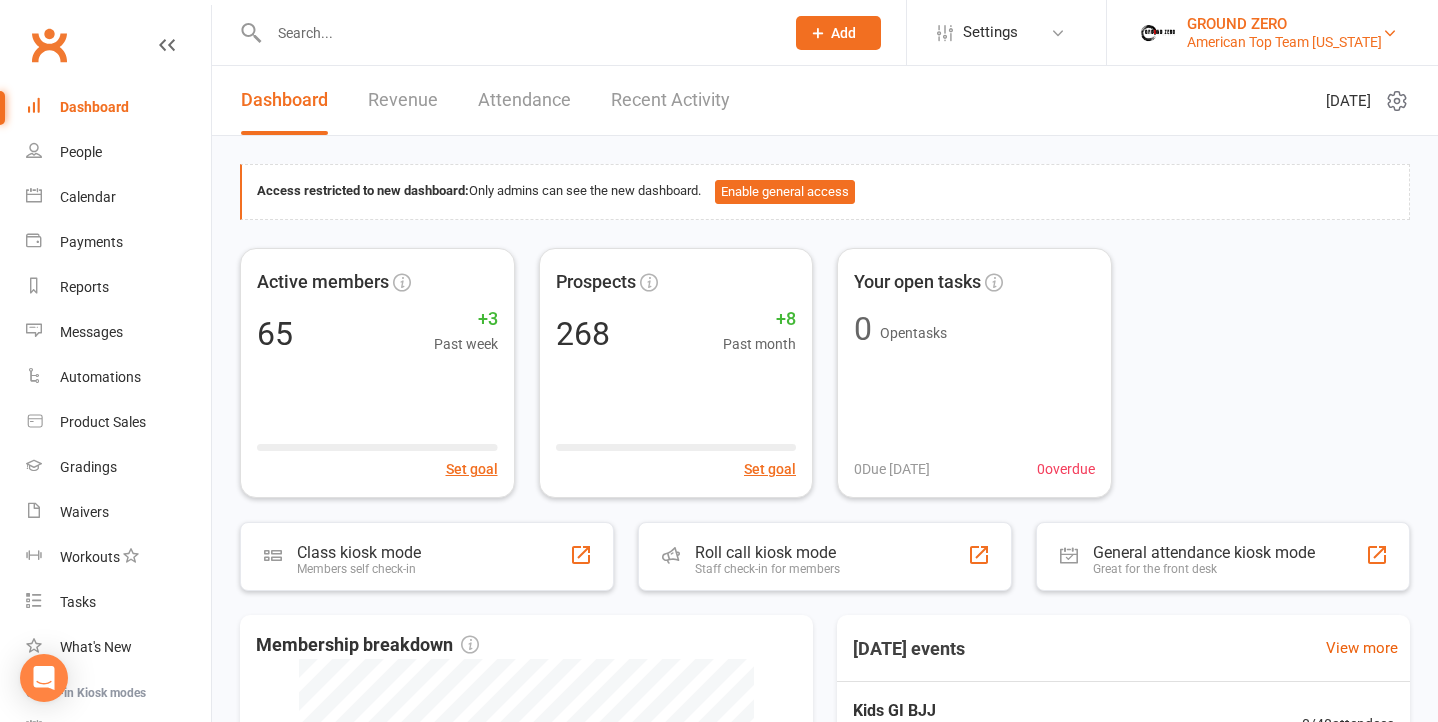 click on "American Top Team [US_STATE]" at bounding box center [1284, 42] 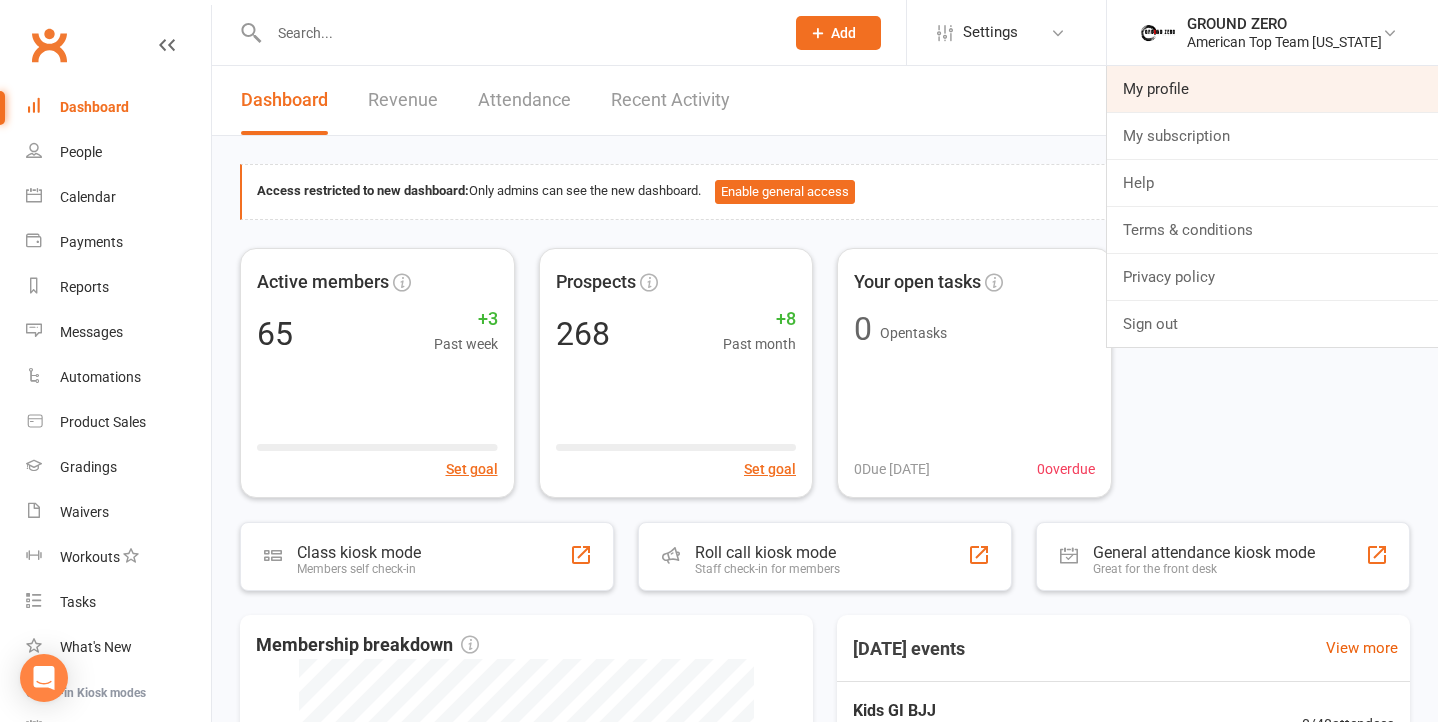 click on "My profile" at bounding box center [1272, 89] 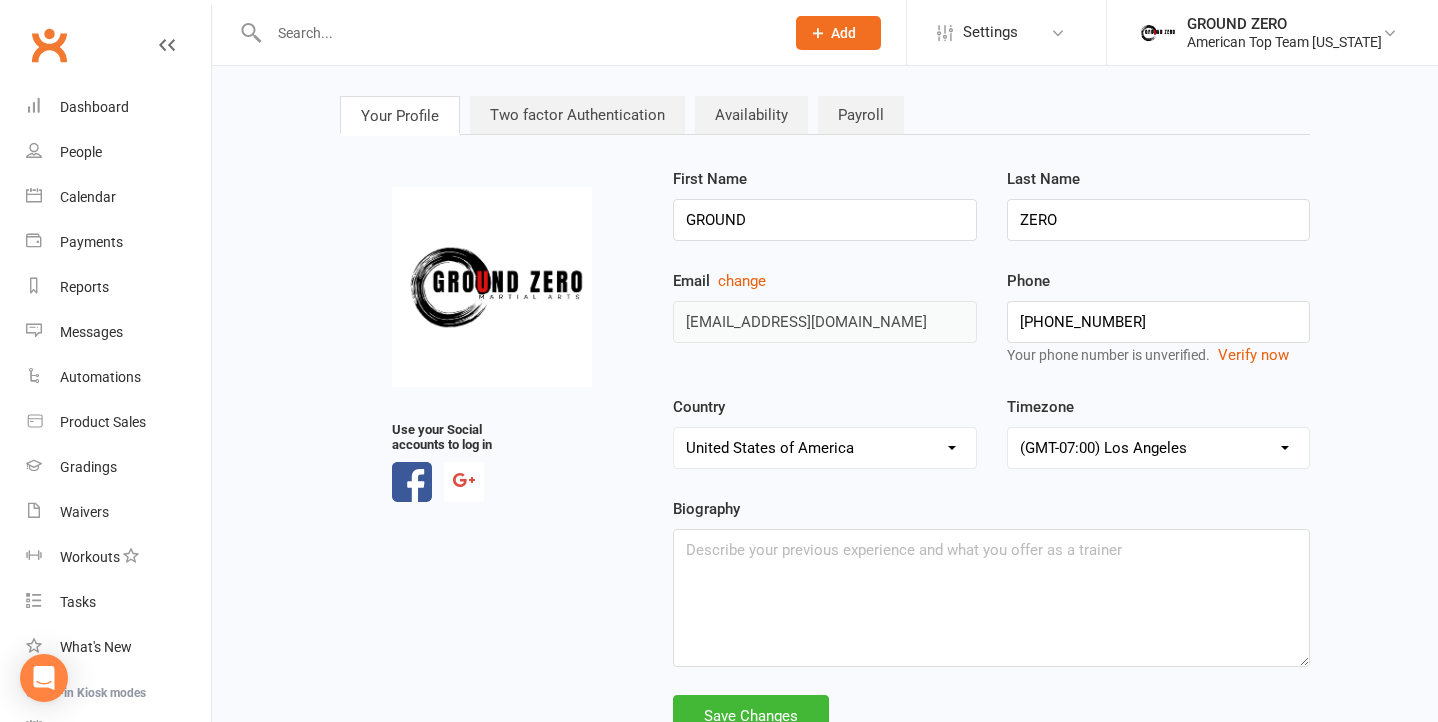 scroll, scrollTop: 0, scrollLeft: 0, axis: both 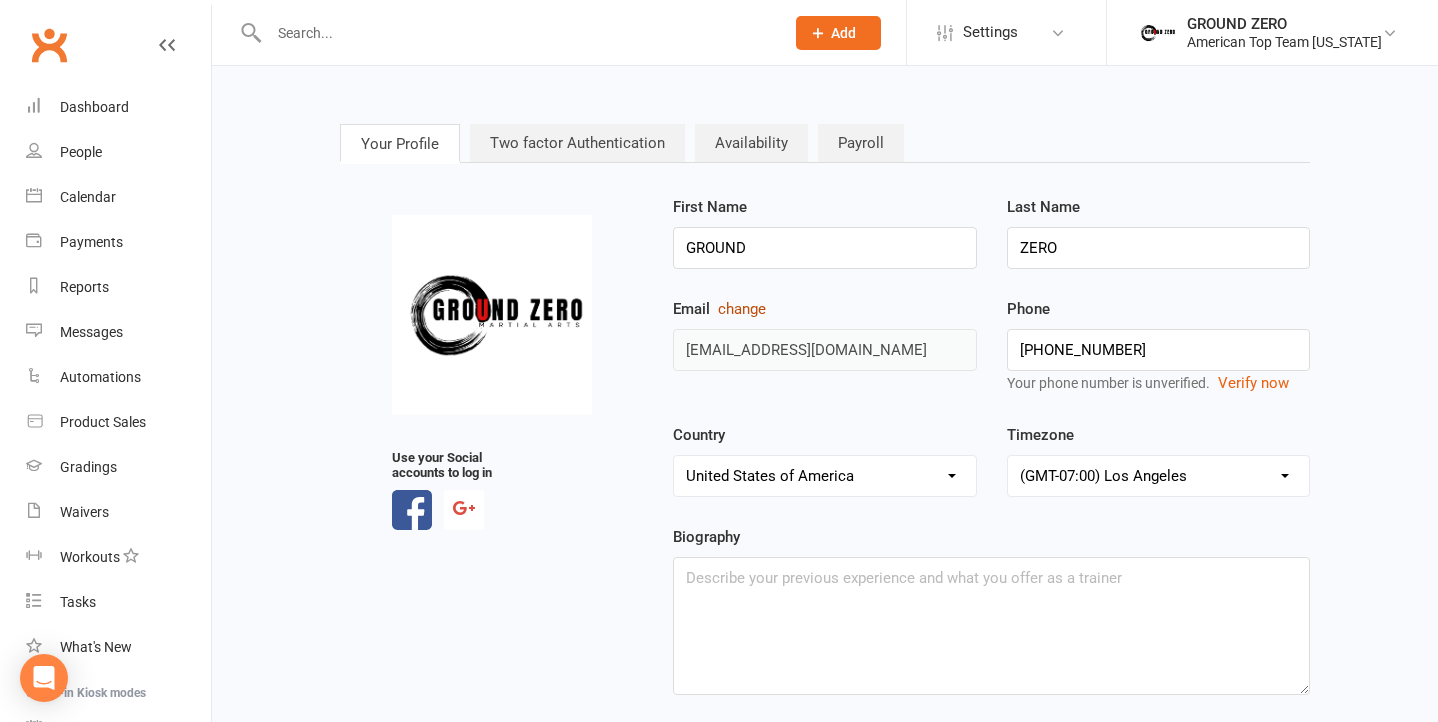 click on "change" at bounding box center (742, 309) 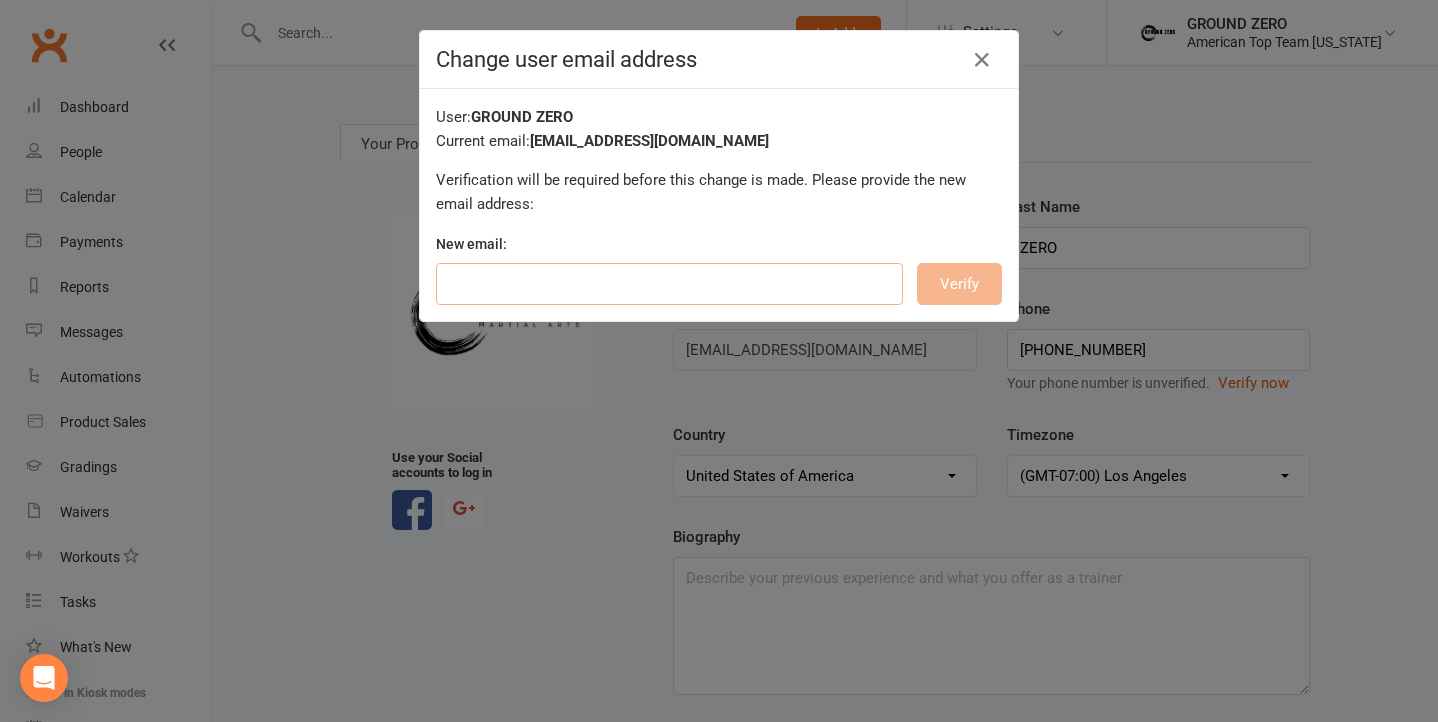 click at bounding box center (669, 284) 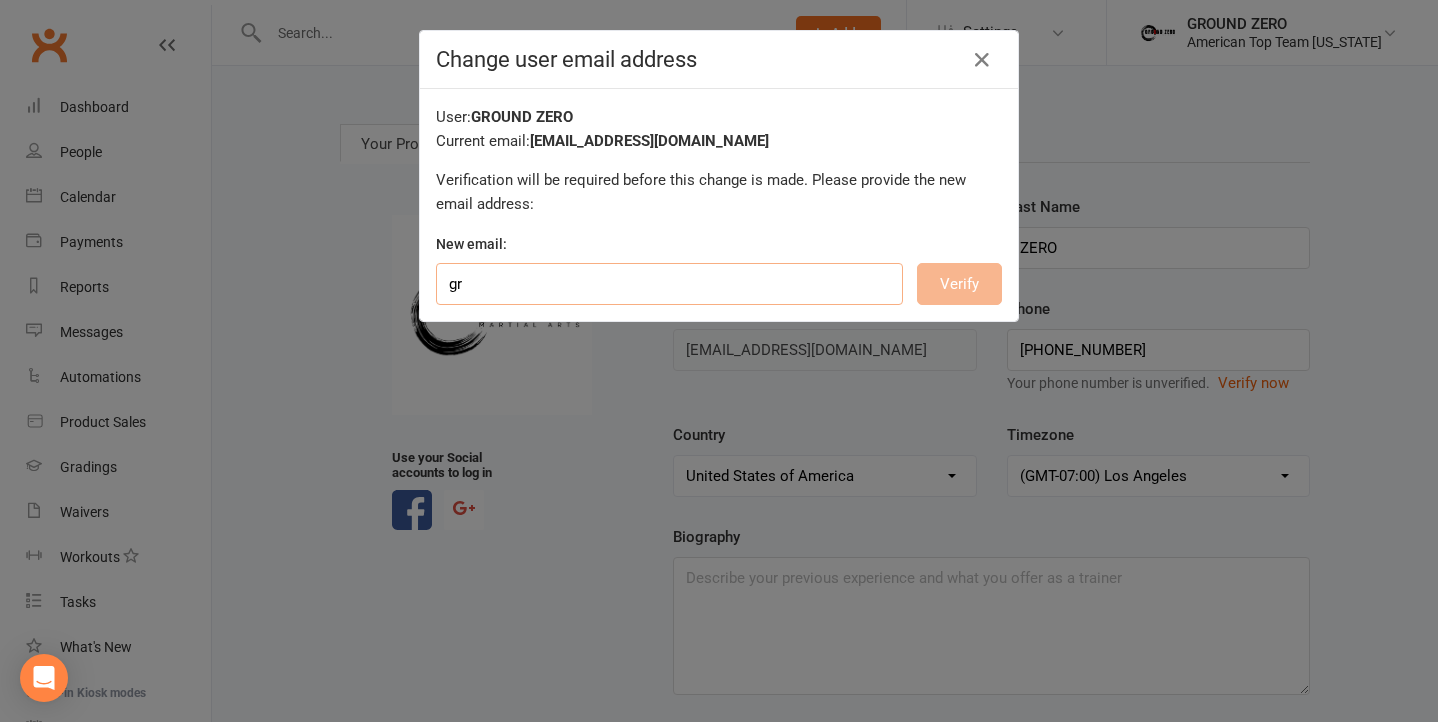 type on "g" 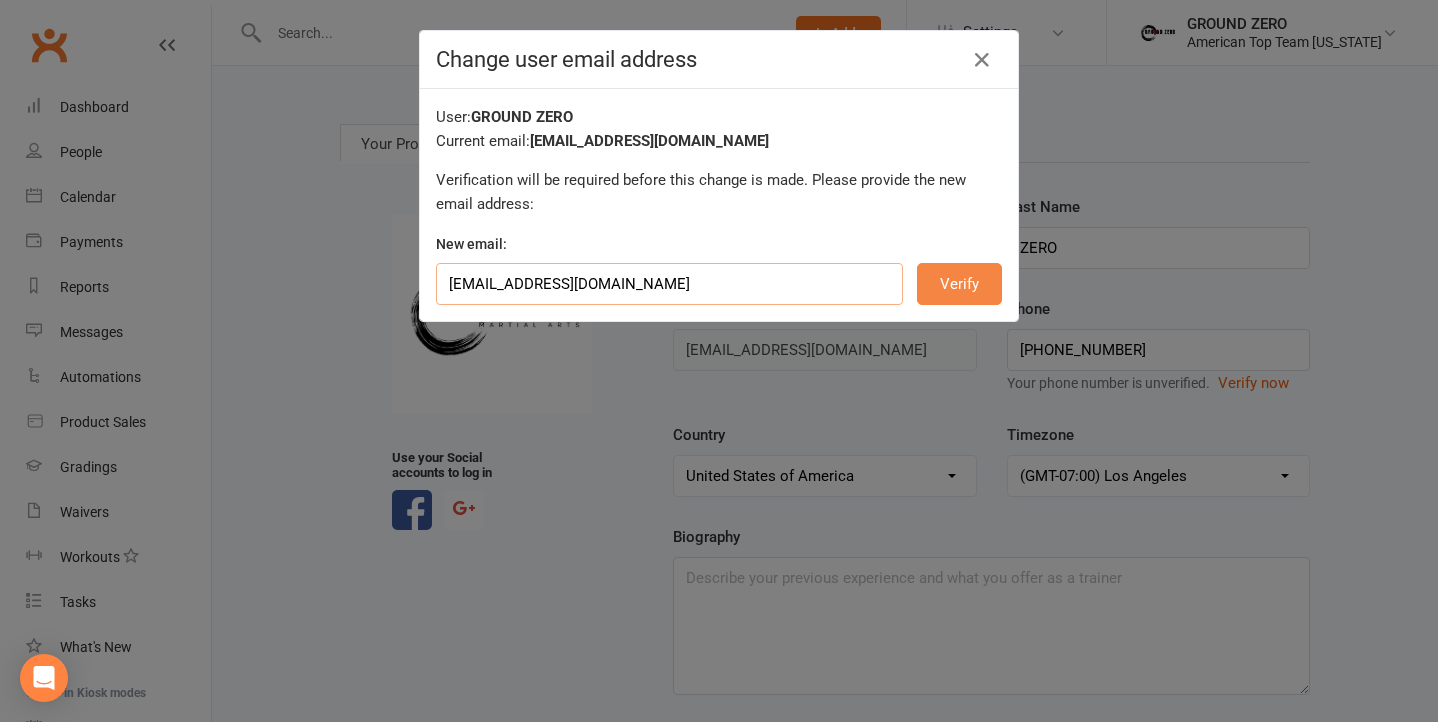 type on "[EMAIL_ADDRESS][DOMAIN_NAME]" 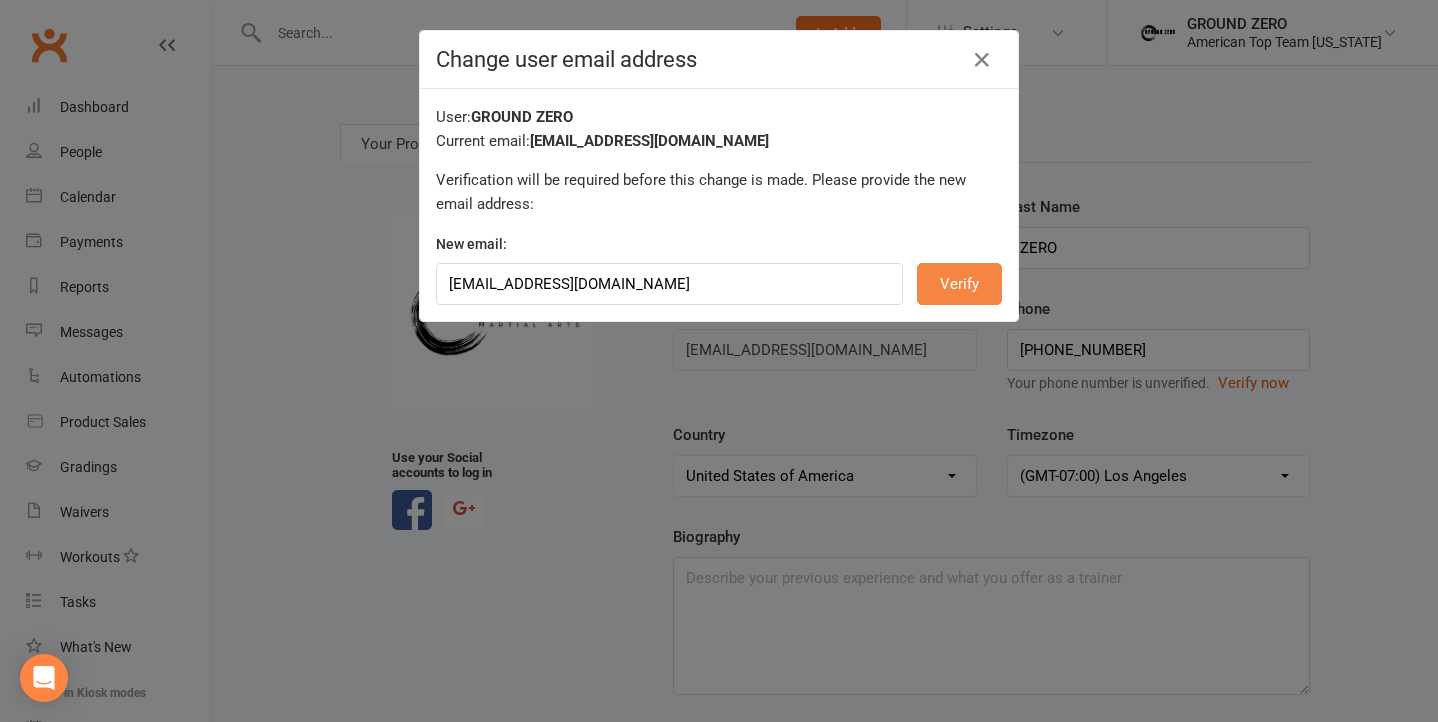 click on "Verify" at bounding box center (959, 284) 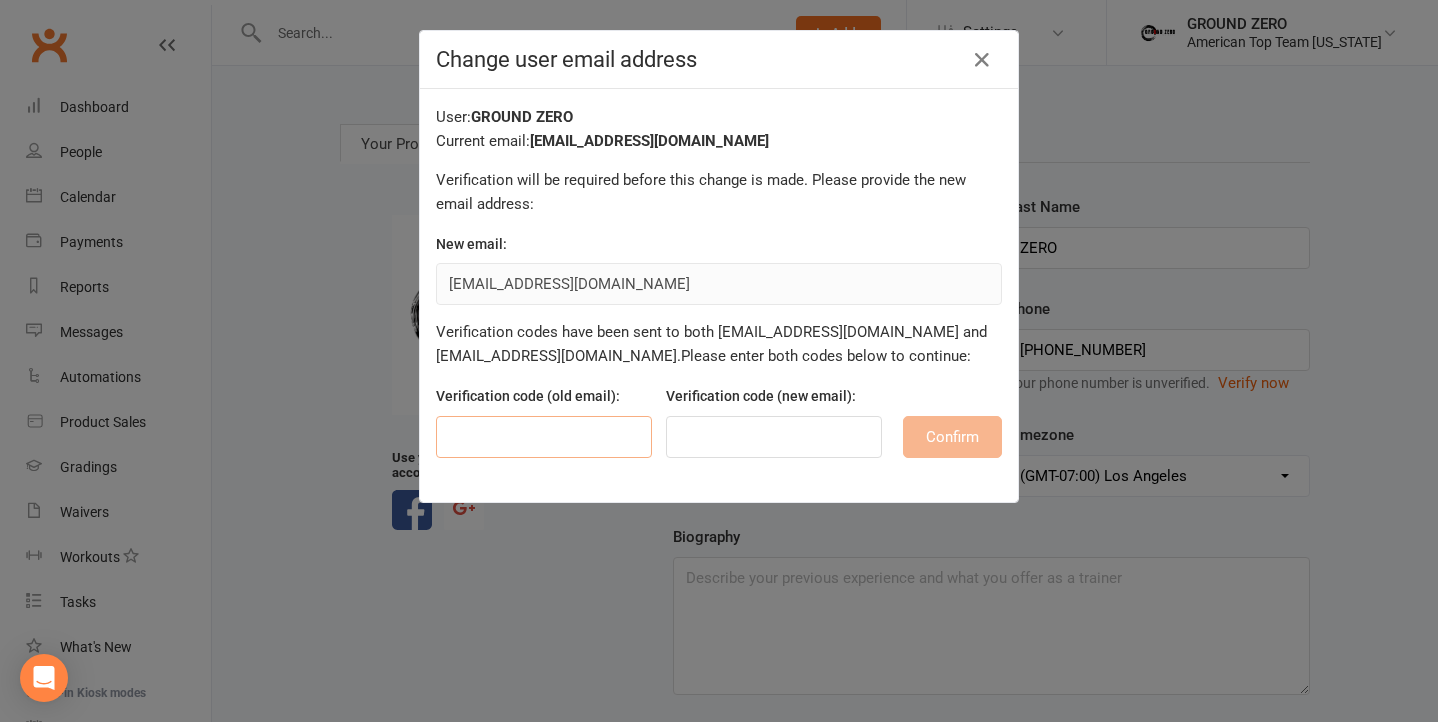 click at bounding box center (544, 437) 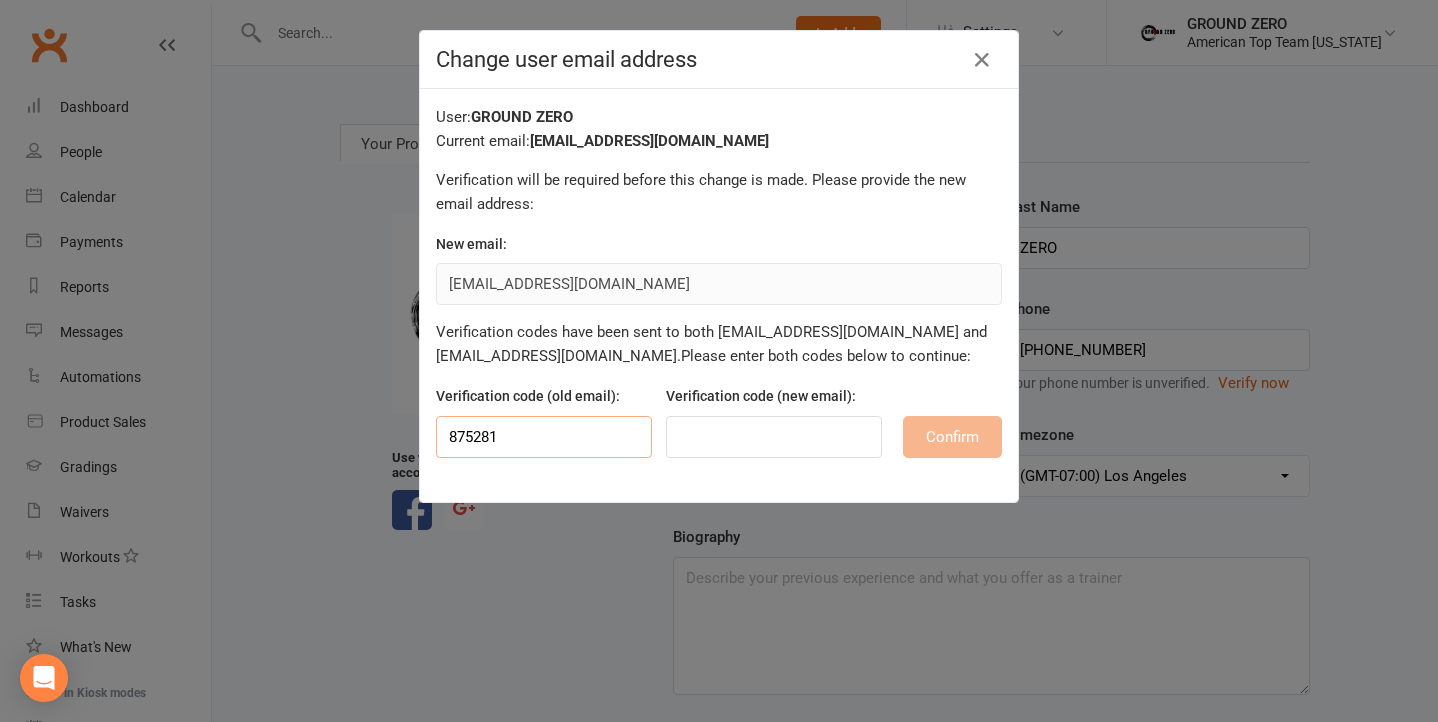 type on "875281" 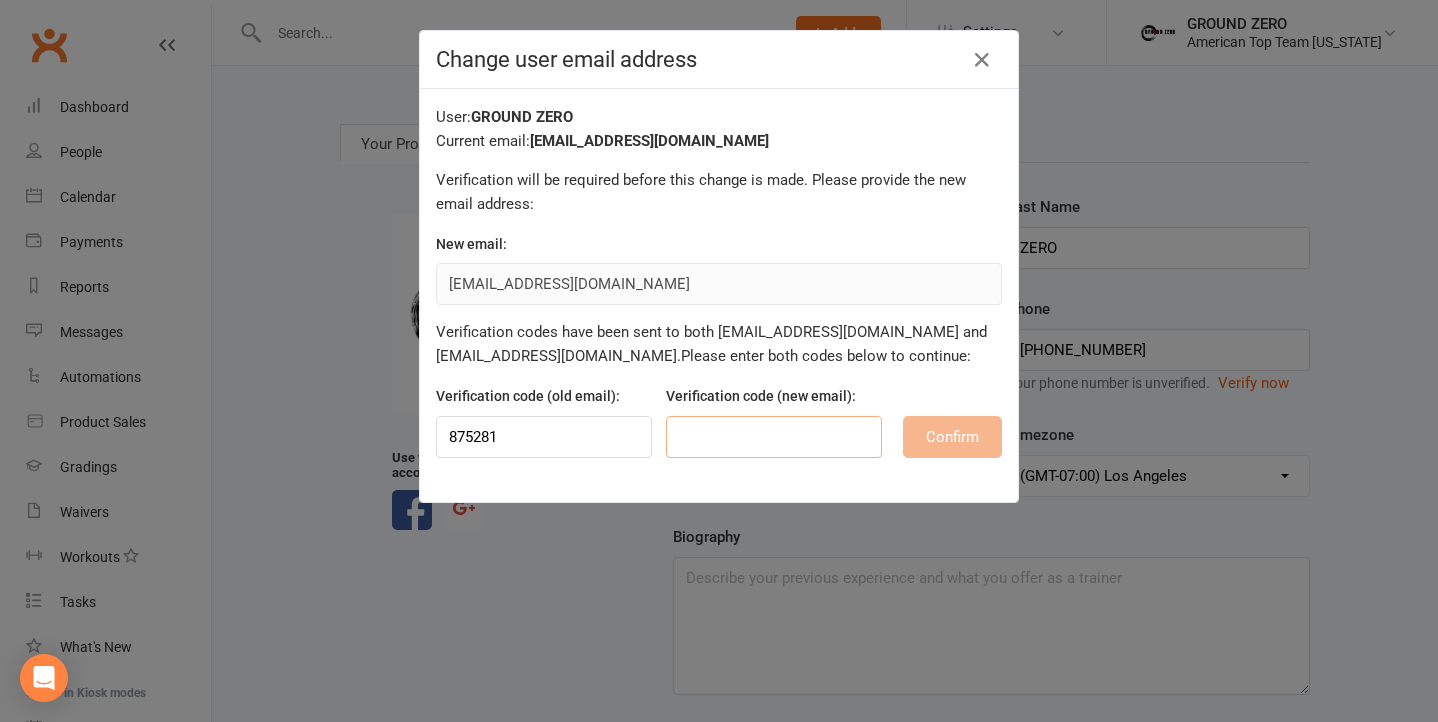 click at bounding box center [774, 437] 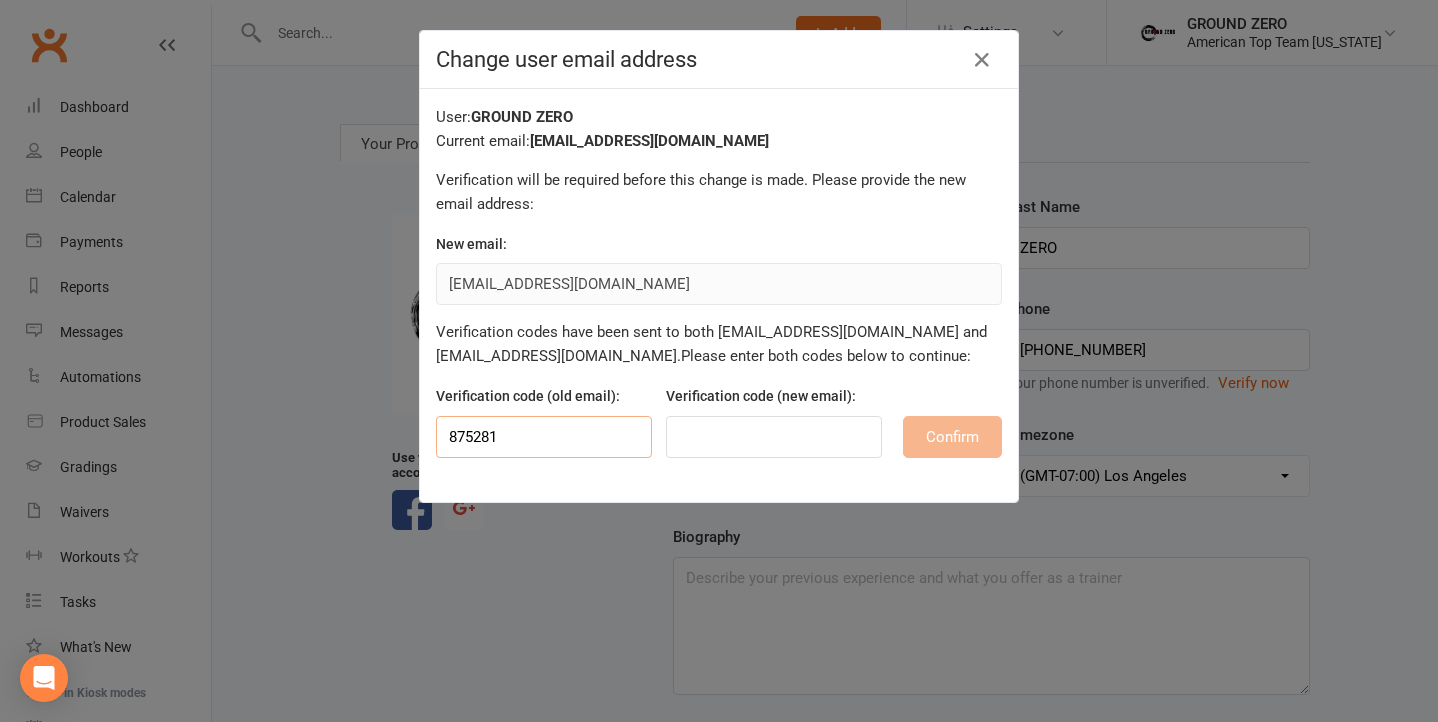 drag, startPoint x: 533, startPoint y: 431, endPoint x: 448, endPoint y: 424, distance: 85.28775 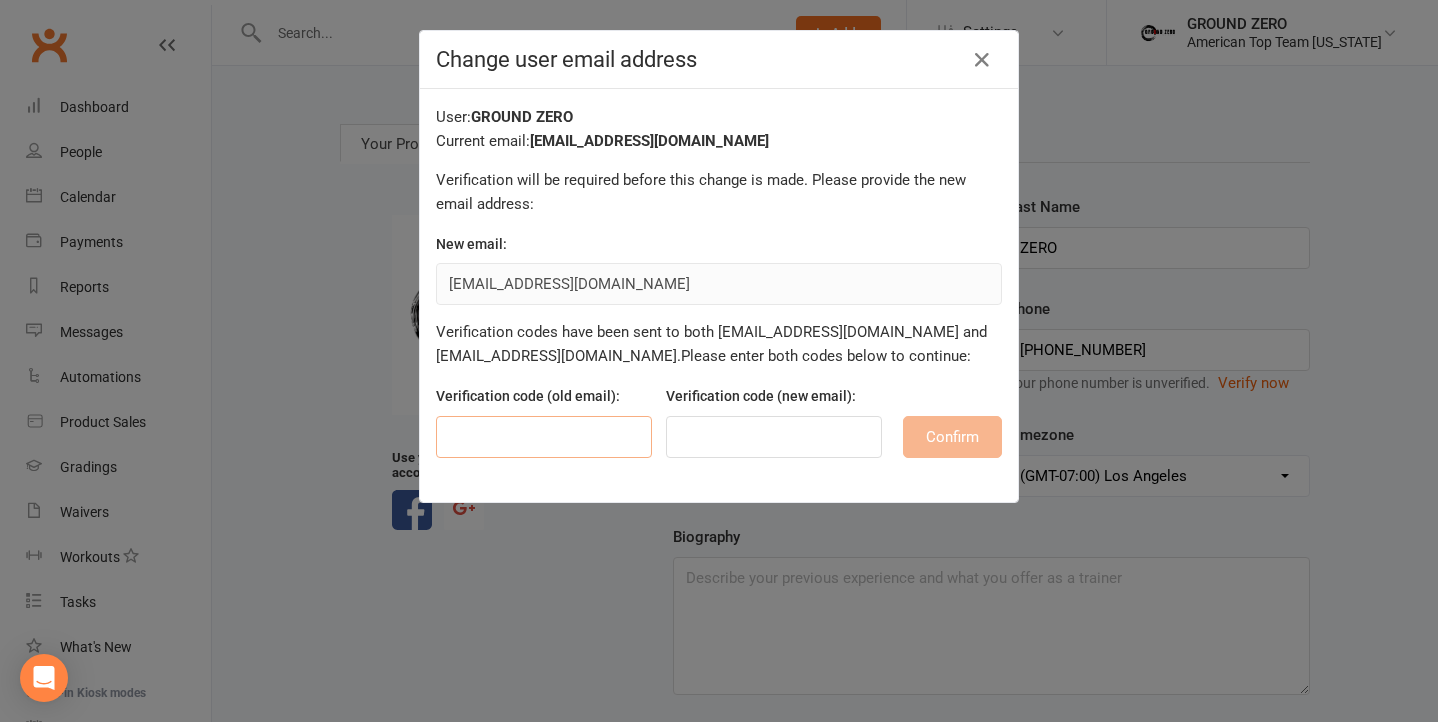 type 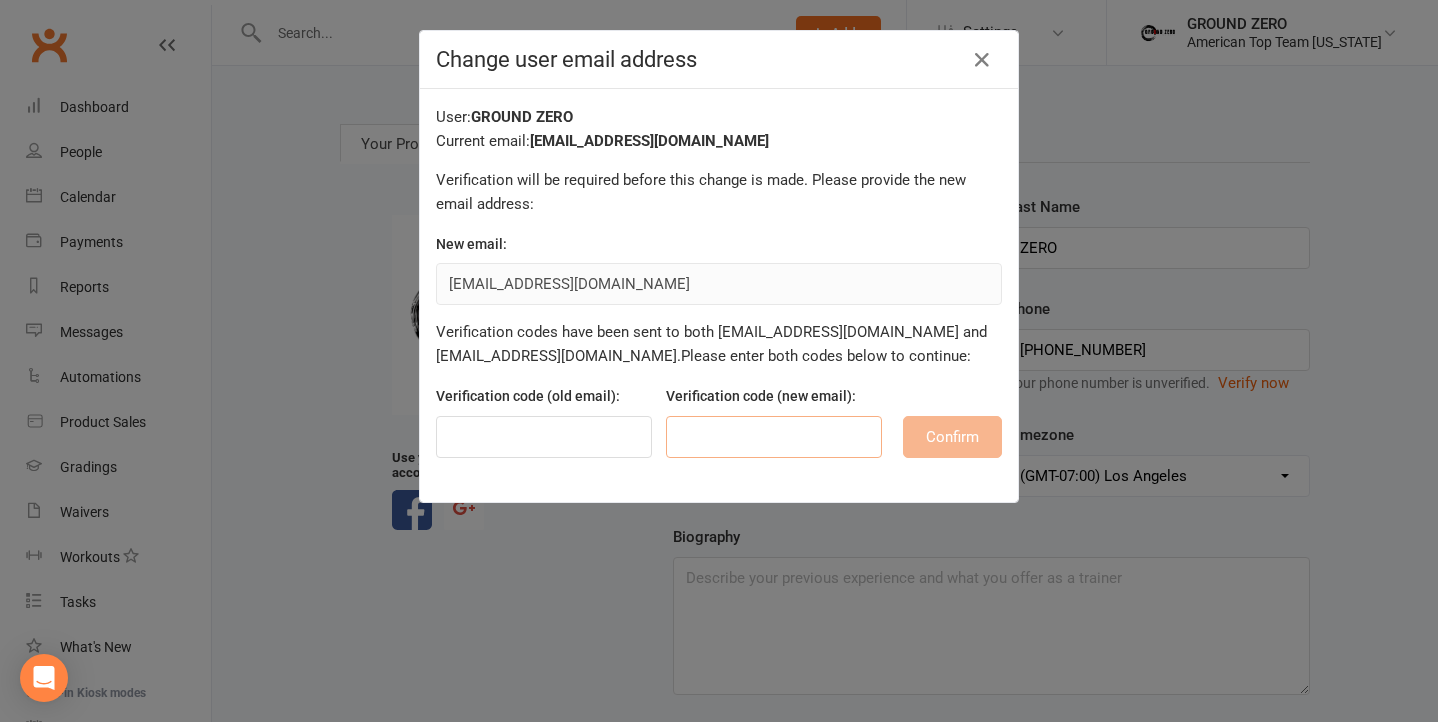 click at bounding box center [774, 437] 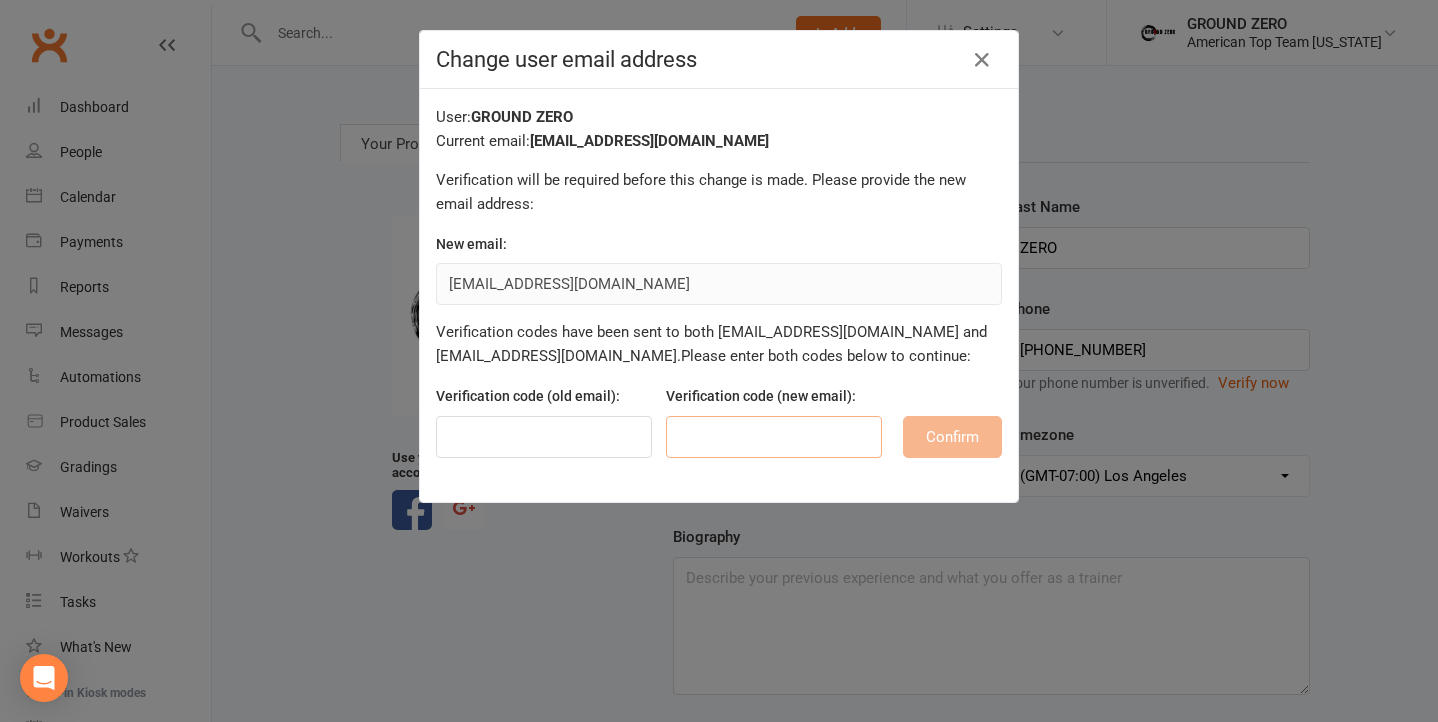 paste on "875281" 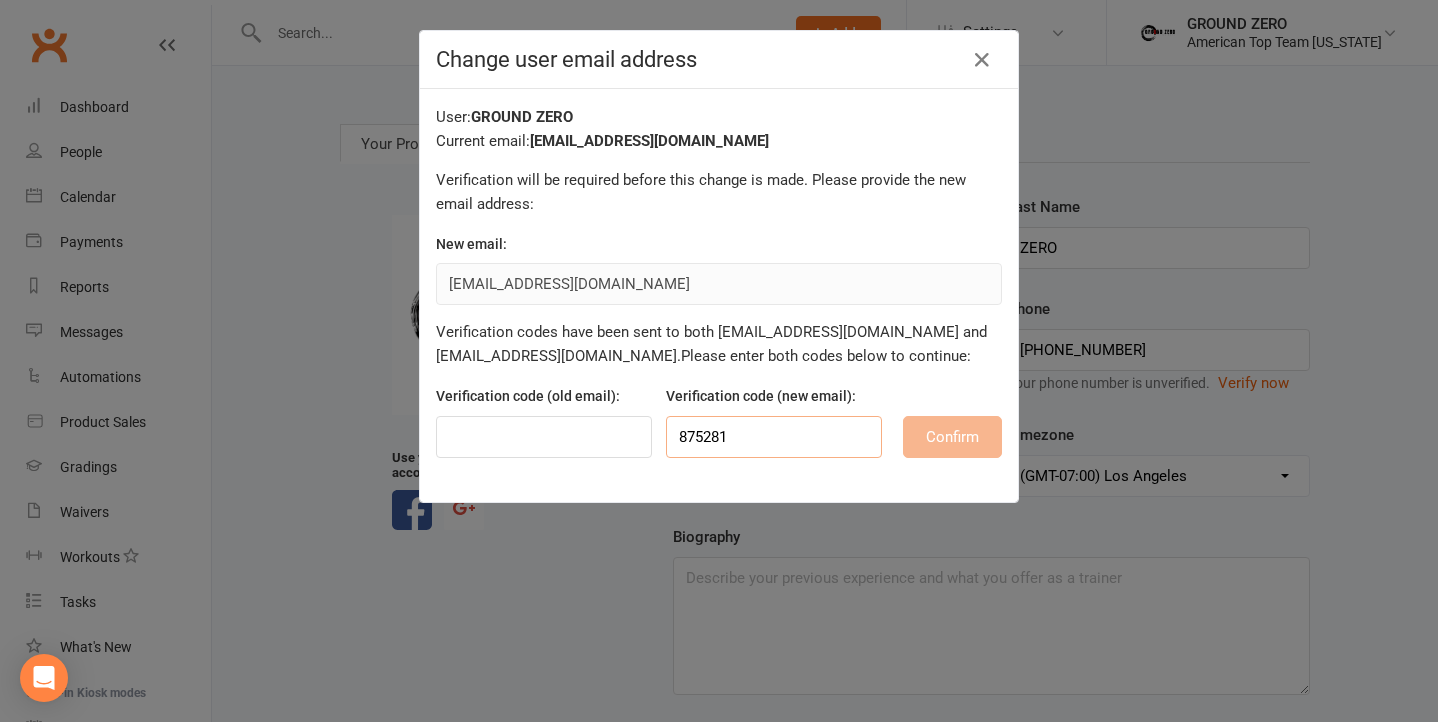 type on "875281" 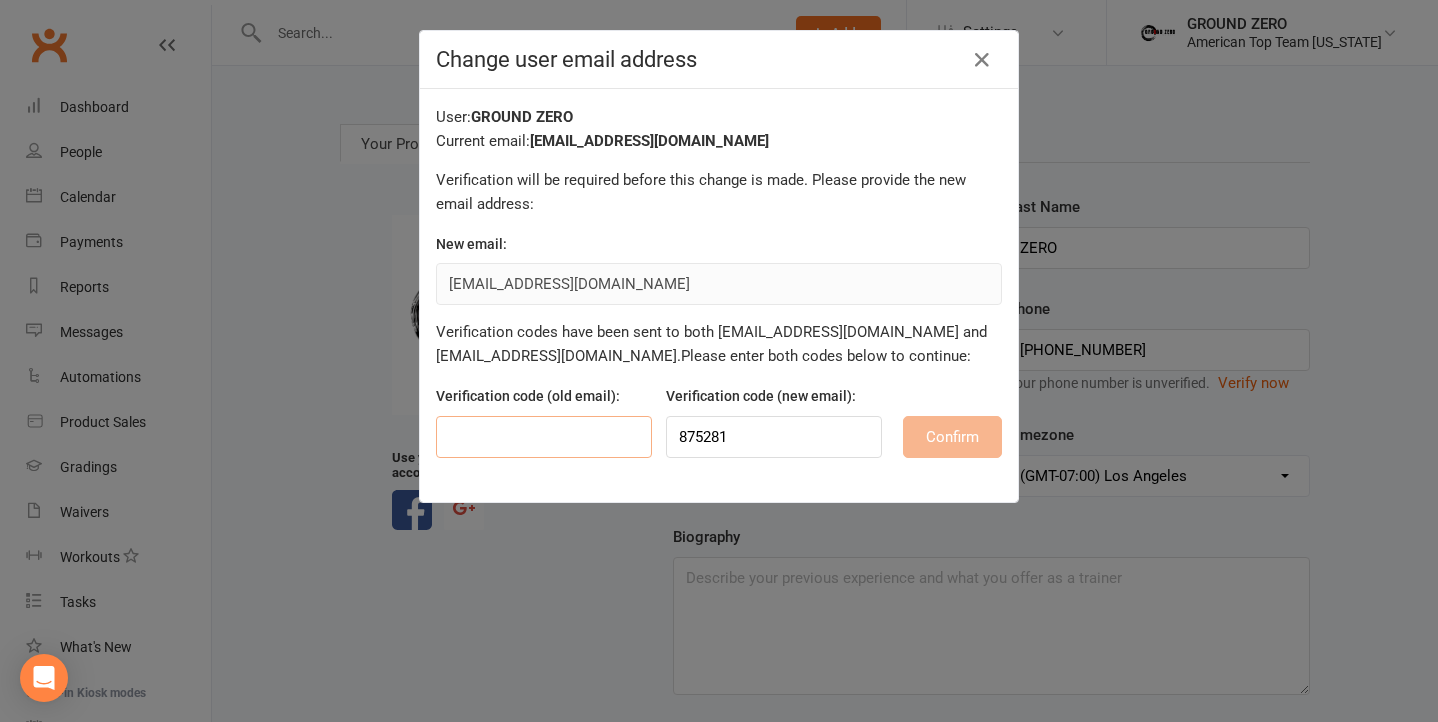 click at bounding box center (544, 437) 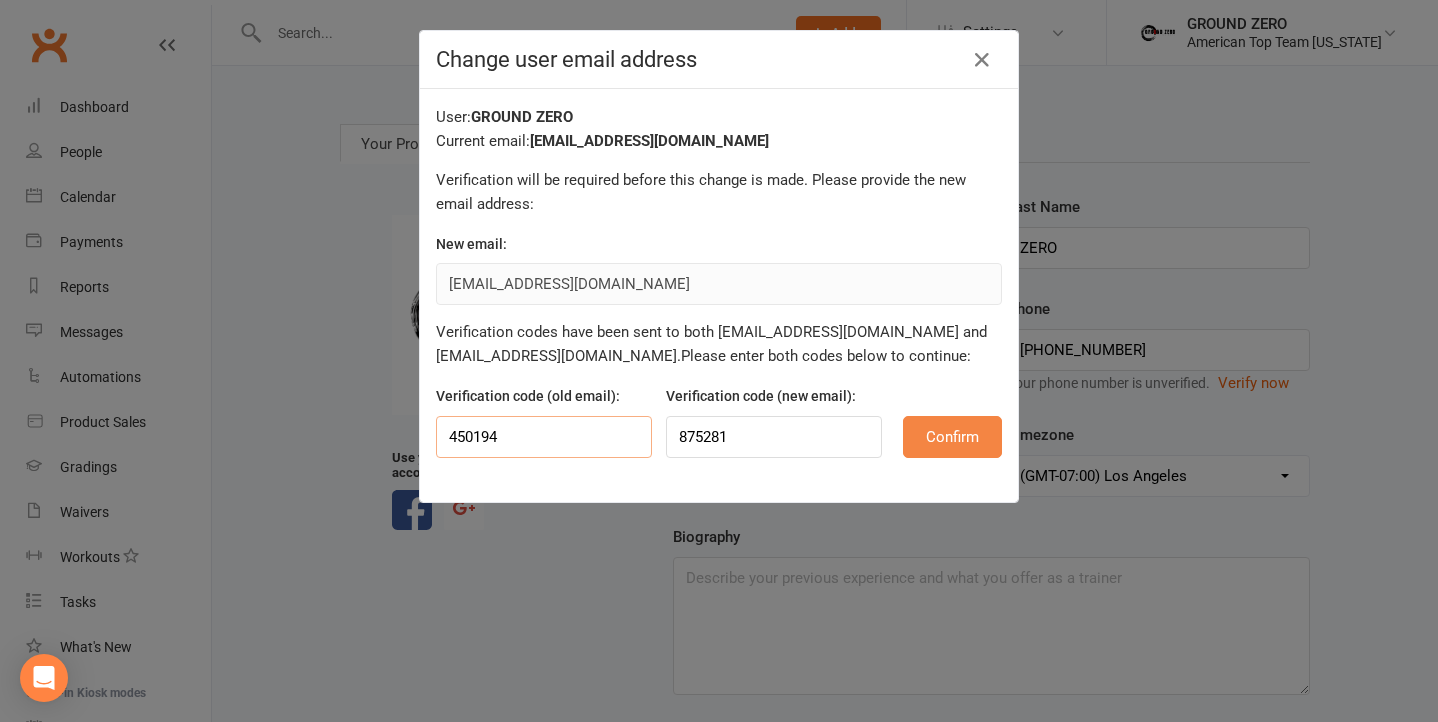type on "450194" 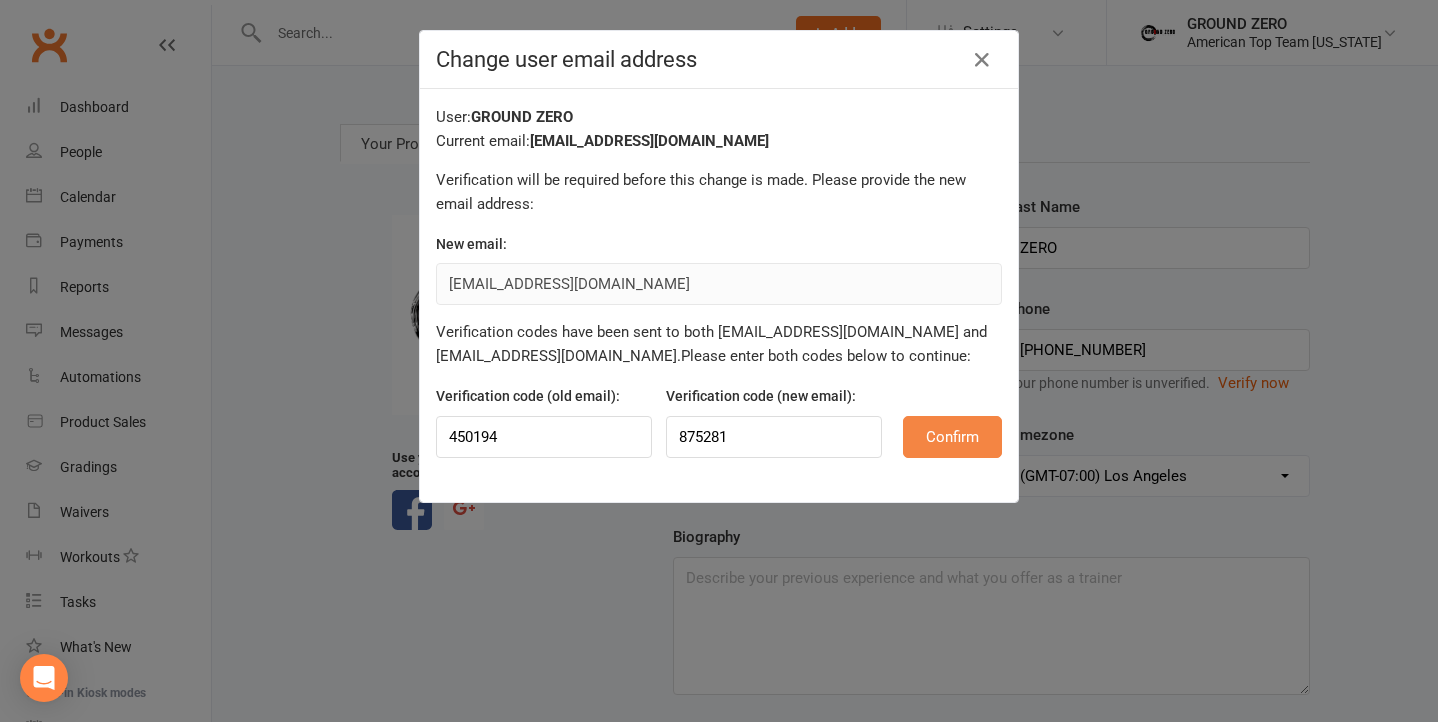 click on "Confirm" at bounding box center (952, 437) 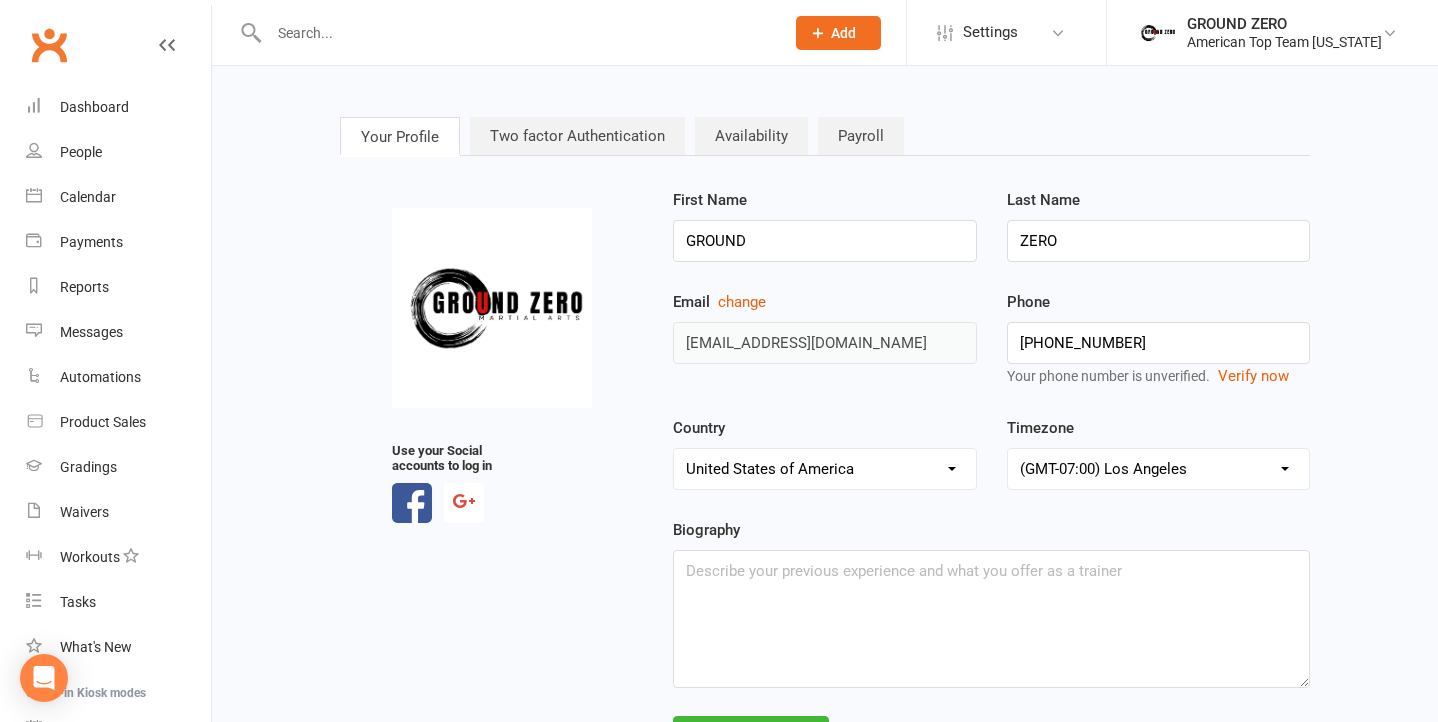 scroll, scrollTop: 0, scrollLeft: 0, axis: both 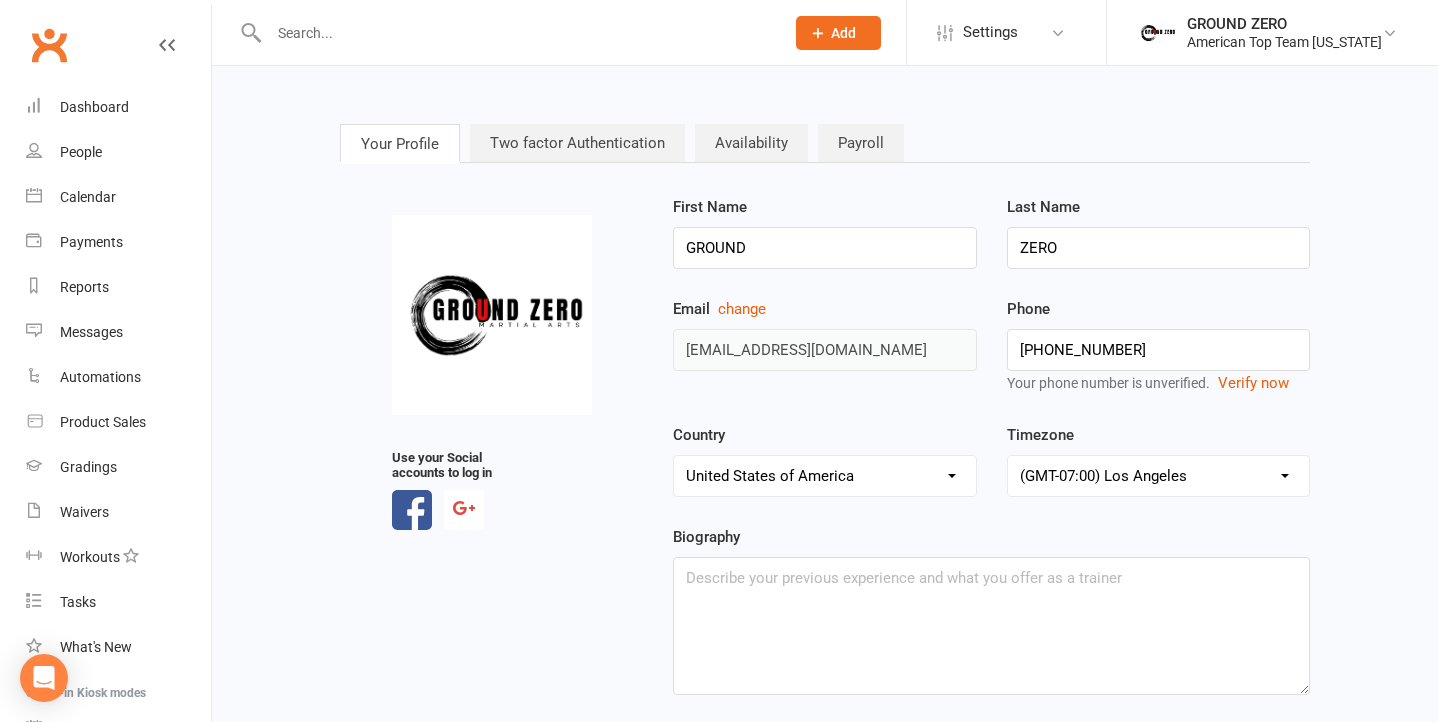 click on "Two factor Authentication" at bounding box center [577, 143] 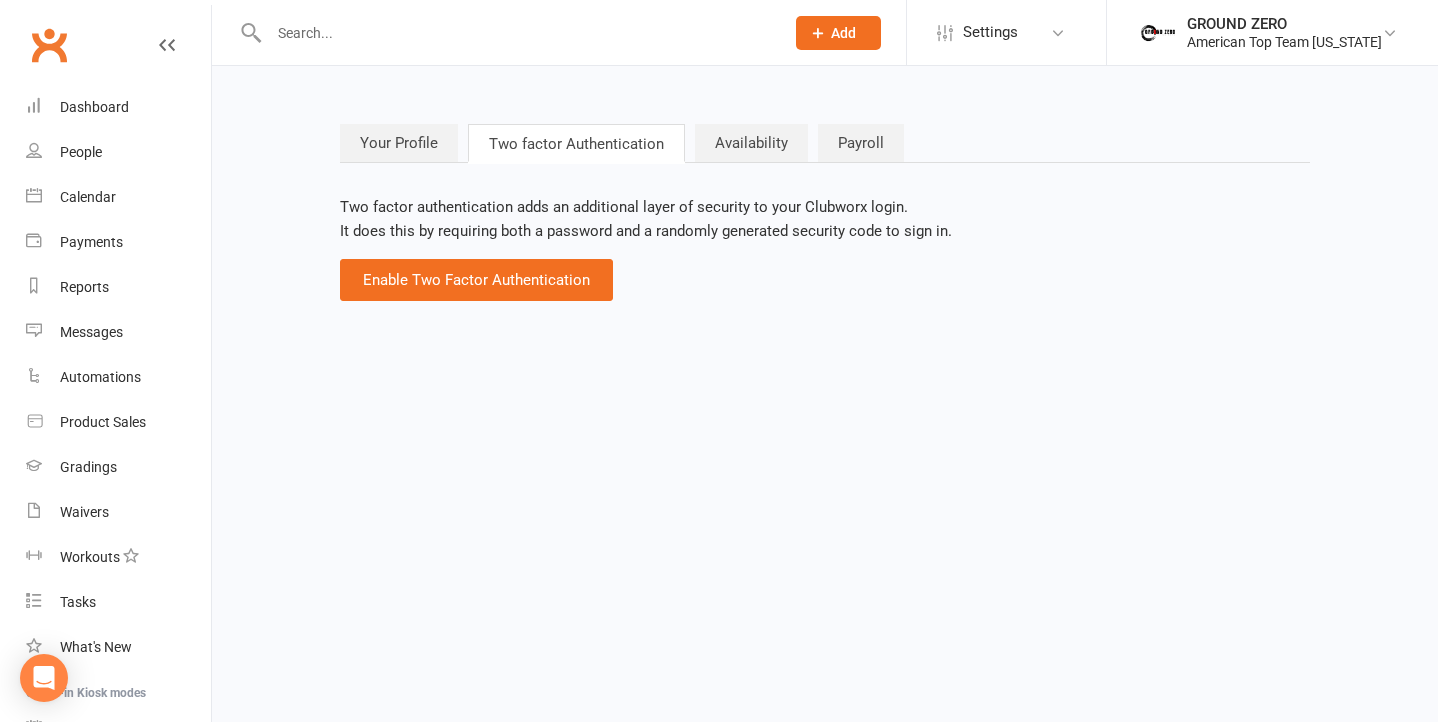 click on "Your Profile" at bounding box center [399, 143] 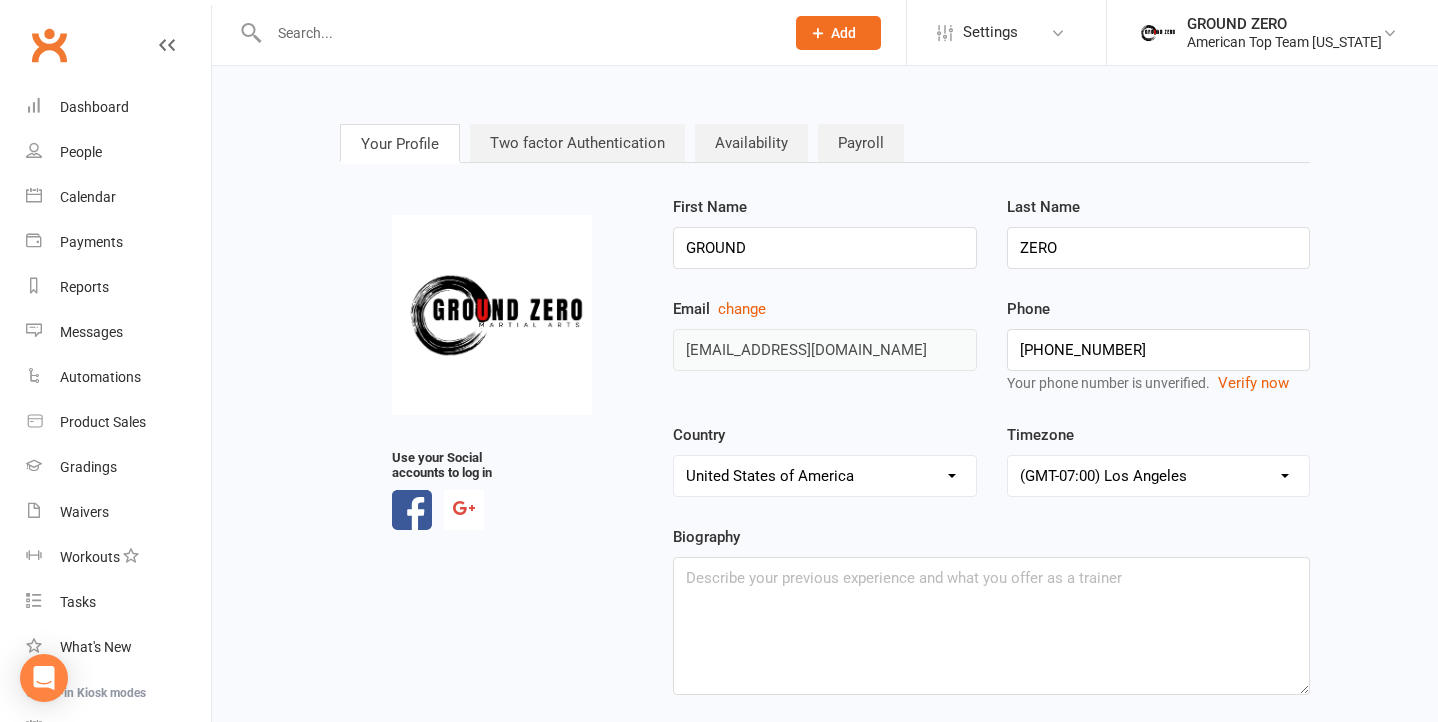 click on "Availability" at bounding box center (751, 143) 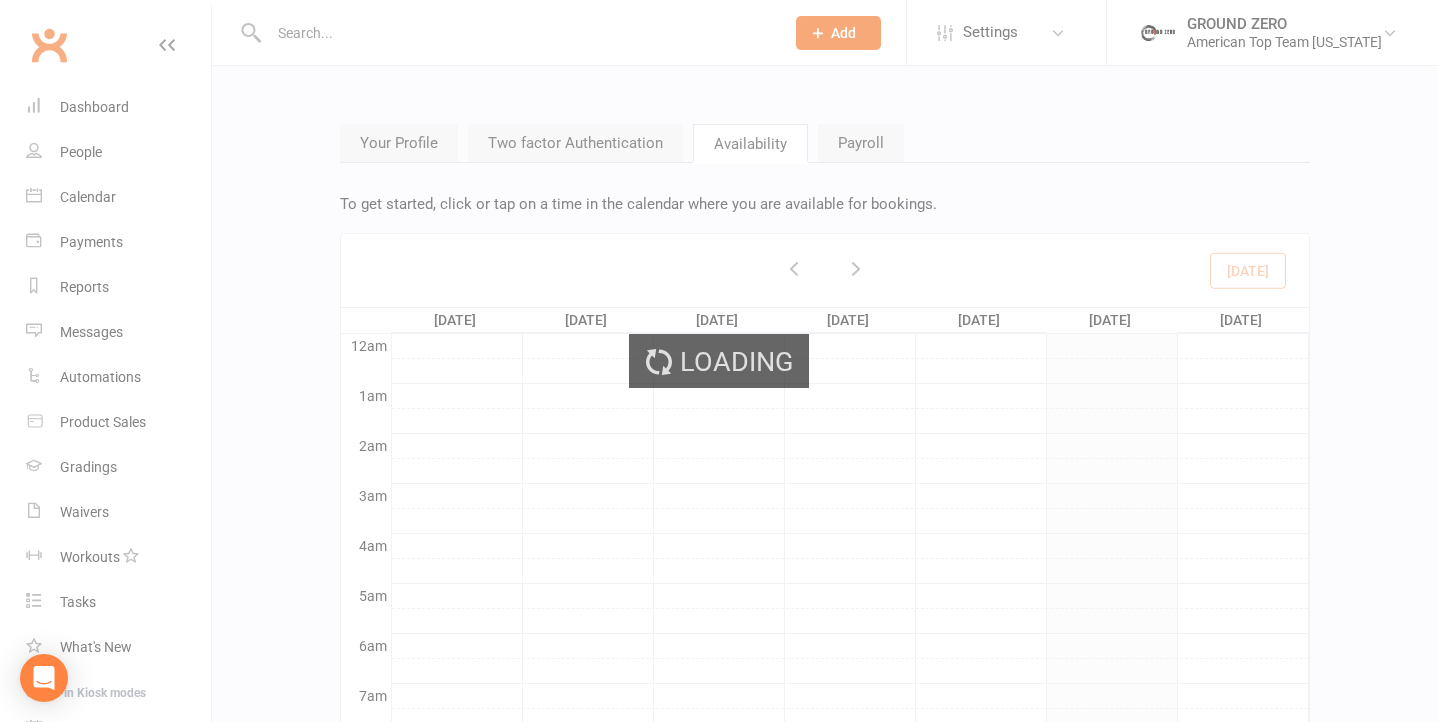 scroll, scrollTop: 301, scrollLeft: 0, axis: vertical 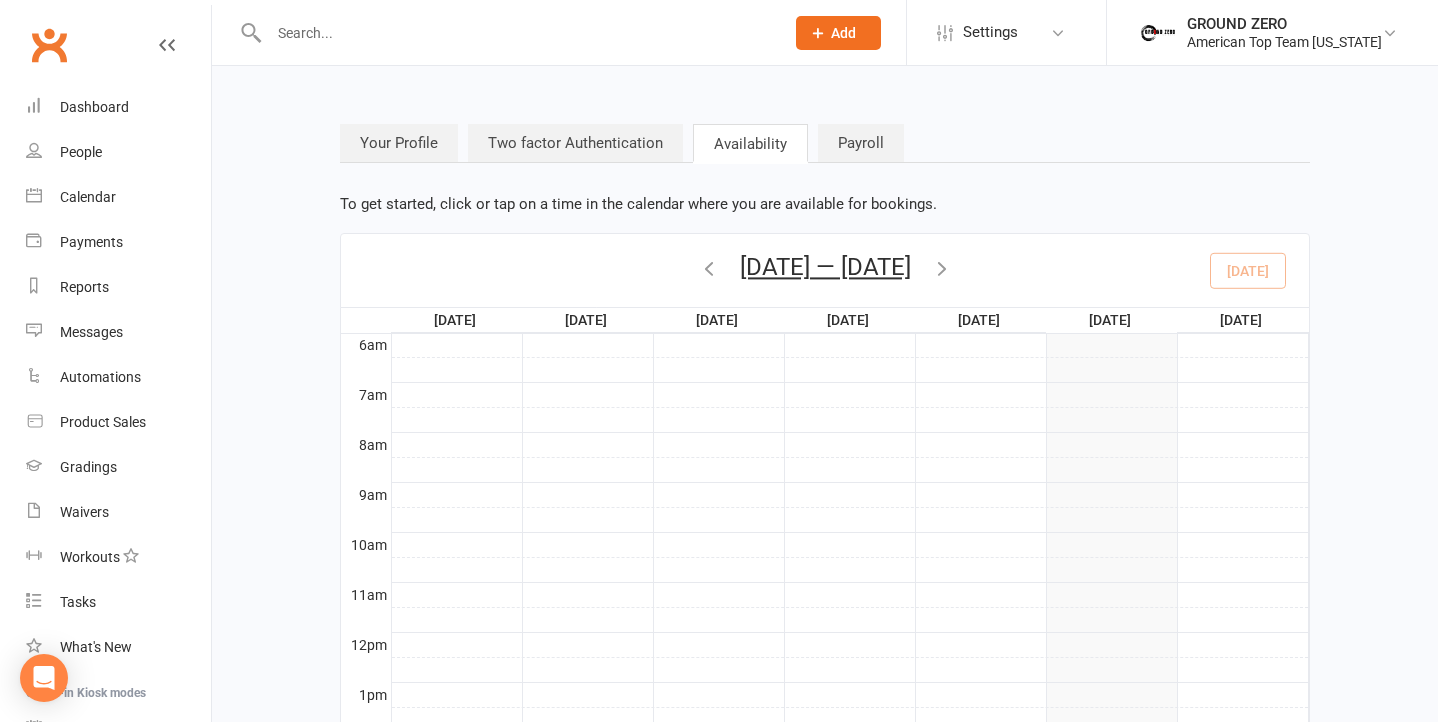 click on "Payroll" at bounding box center [861, 143] 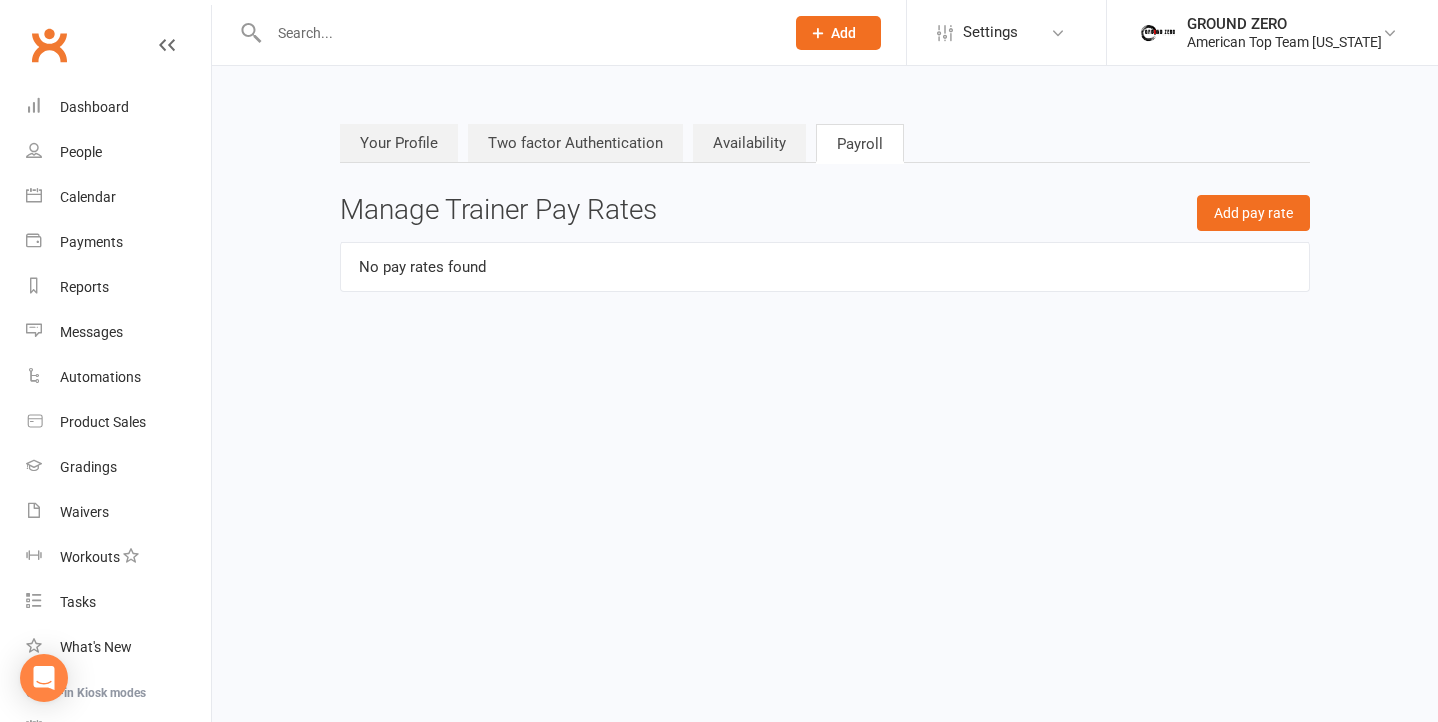 click on "Two factor Authentication" at bounding box center [575, 143] 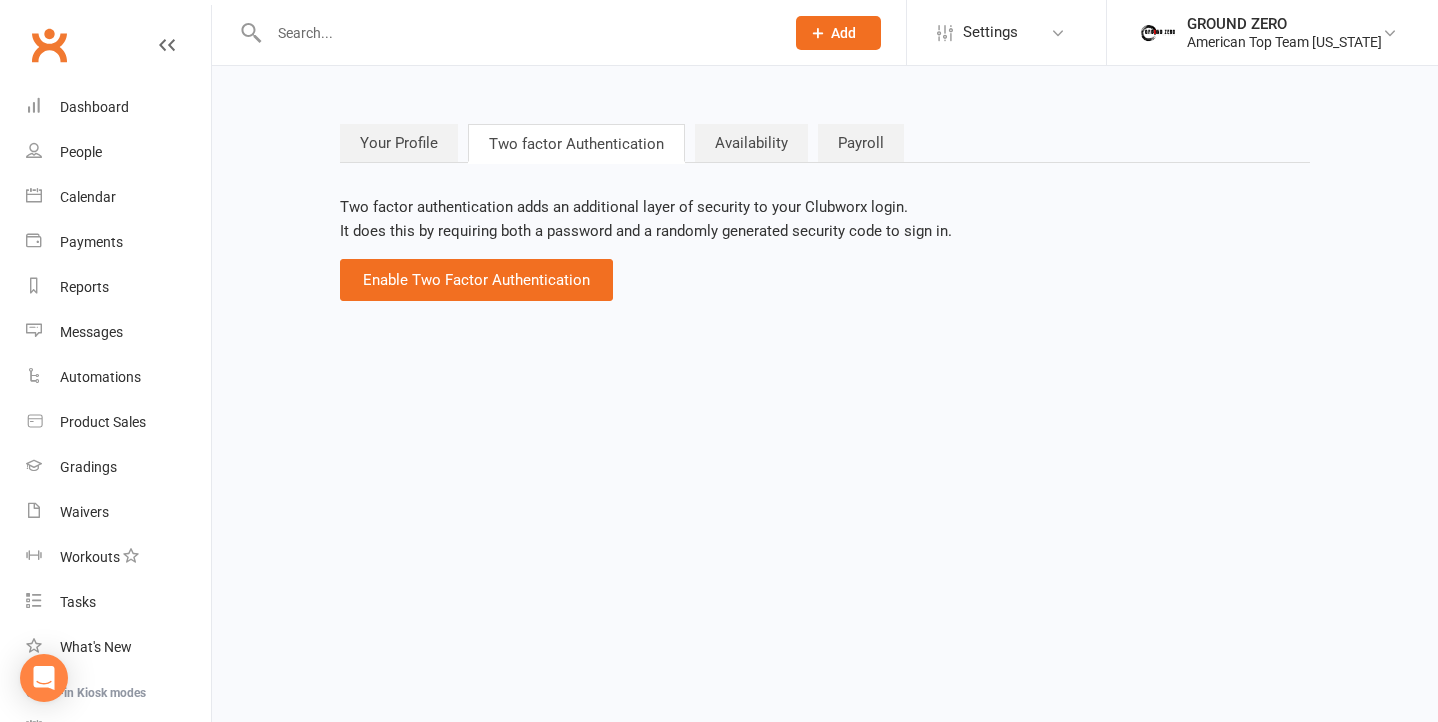 click on "Your Profile" at bounding box center [399, 143] 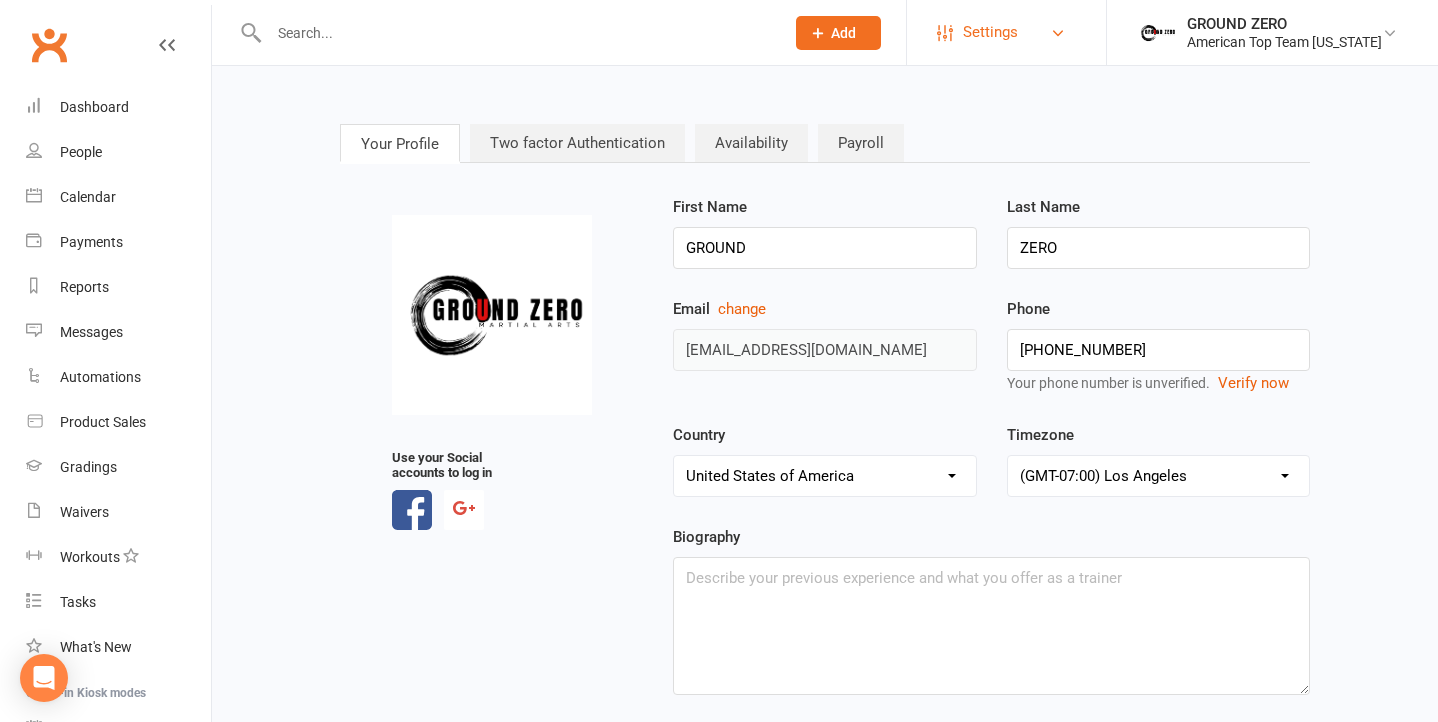click on "Settings" at bounding box center [1006, 32] 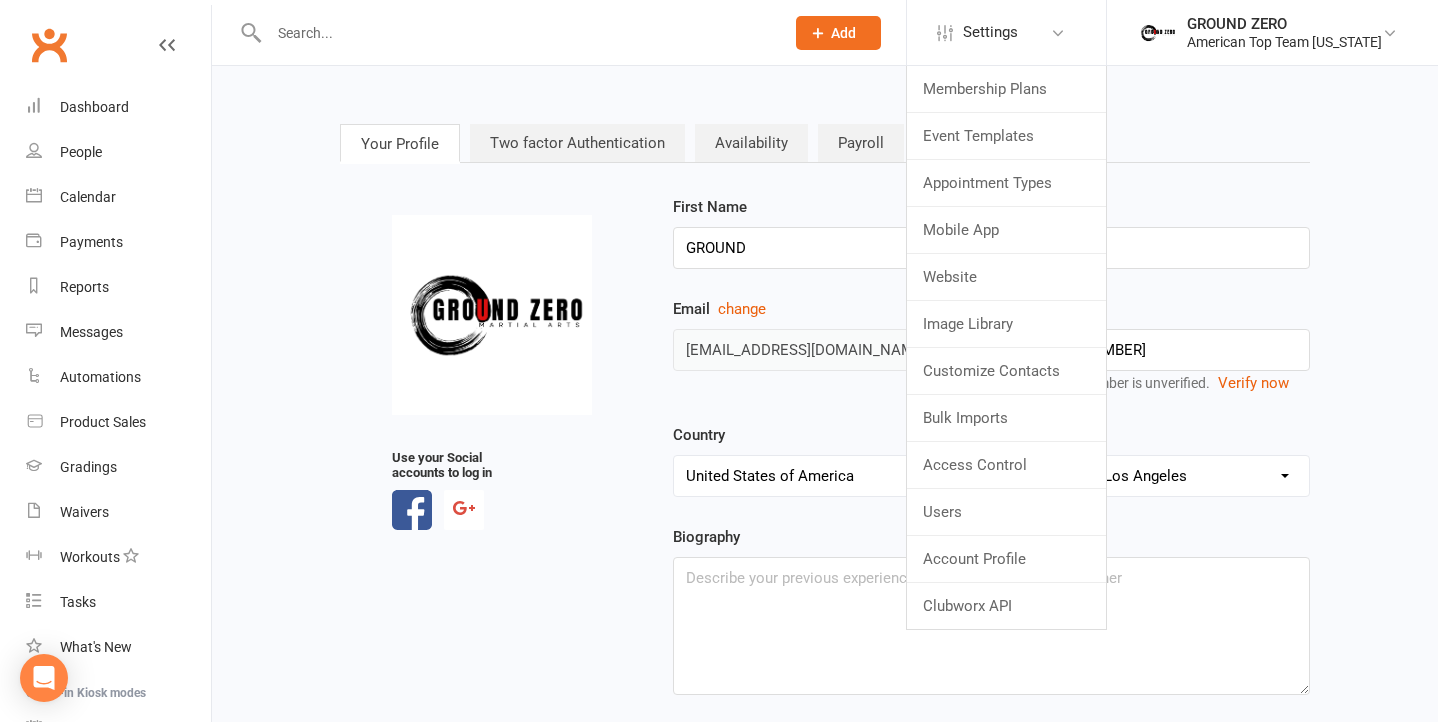 click on "Your Profile Two factor Authentication Availability Payroll upload photo Use your Social accounts to log in First Name GROUND Last Name ZERO Email  change info@groundzeromartialarts.net Phone  +1 702 772 0102 Your phone number is unverified. Verify now Country United Arab Emirates Austria Australia Belgium Bahrain Canada Switzerland Cyprus Germany Denmark Dominican Republic Spain Finland France United Kingdom of Great Britain and Northern Ireland Greece Hong Kong Indonesia Ireland India Italy Jamaica Japan Kenya Lithuania Luxembourg Myanmar Malta Maldives Mexico Malaysia Netherlands Norway New Zealand Oman Philippines Pakistan Romania Saudi Arabia Sweden Singapore Thailand Tunisia Trinidad and Tobago United States of America South Africa Timezone (GMT-04:00) New York (GMT-04:00) Detroit (GMT-04:00) Louisville, Kentucky (GMT-04:00) Monticello, Kentucky (GMT-04:00) Indianapolis, Indiana (GMT-04:00) Vincennes, Indiana (GMT-04:00) Winamac, Indiana (GMT-04:00) Marengo, Indiana (GMT-04:00) Petersburg, Indiana" at bounding box center (825, 445) 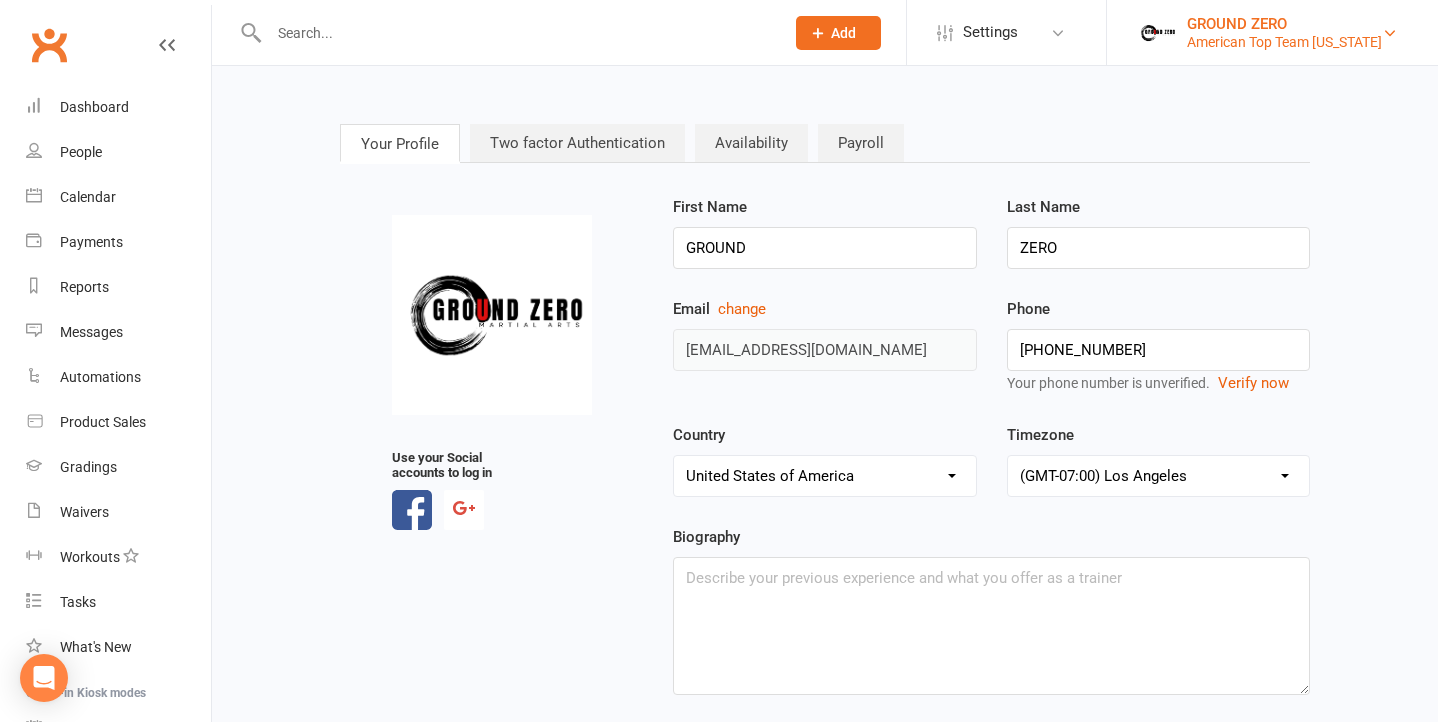 click on "American Top Team [US_STATE]" at bounding box center (1284, 42) 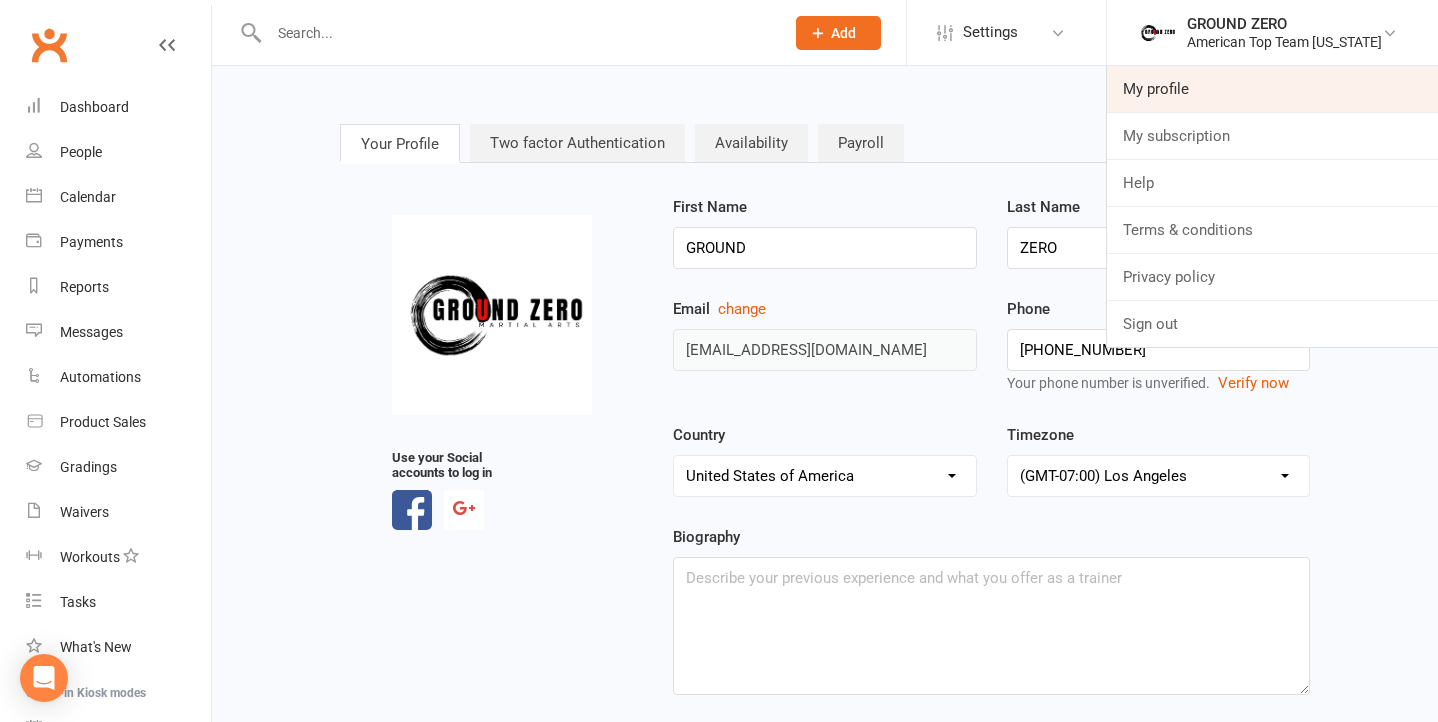 click on "My profile" at bounding box center [1272, 89] 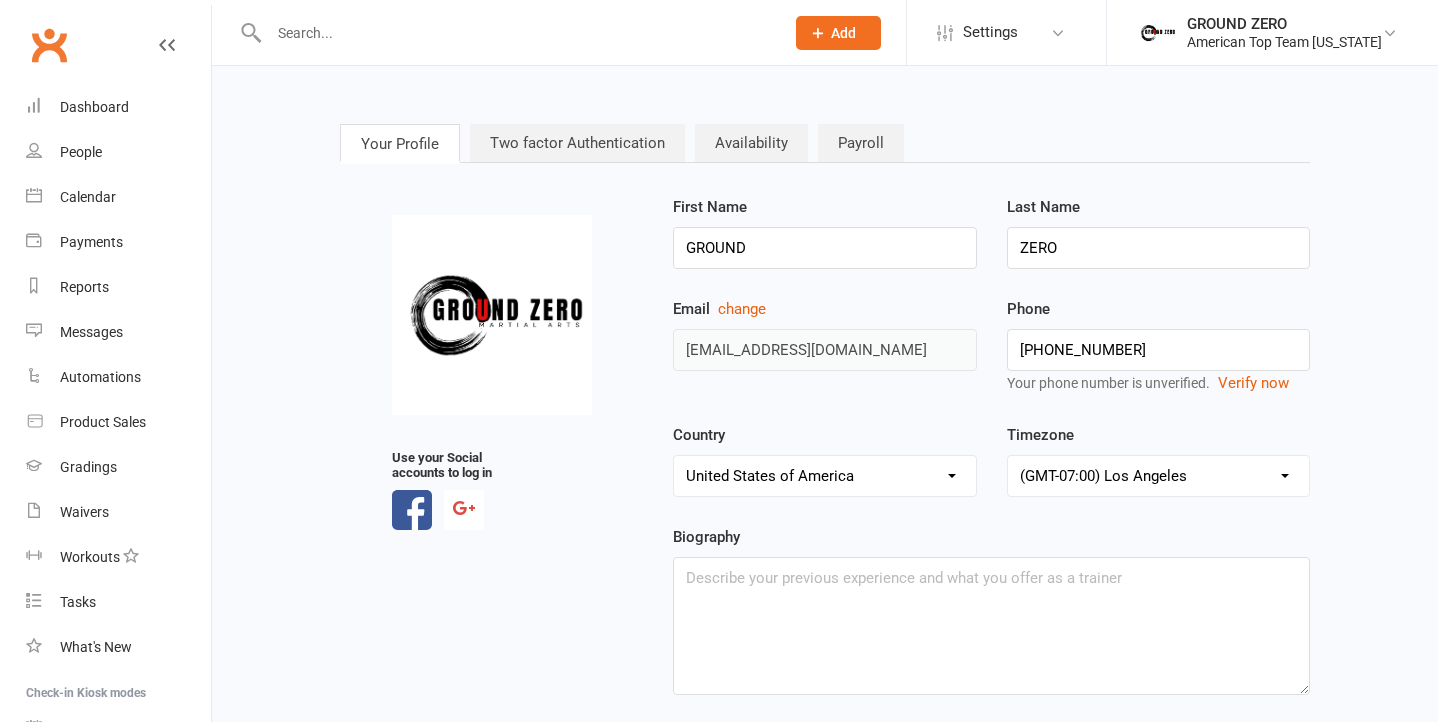 scroll, scrollTop: 0, scrollLeft: 0, axis: both 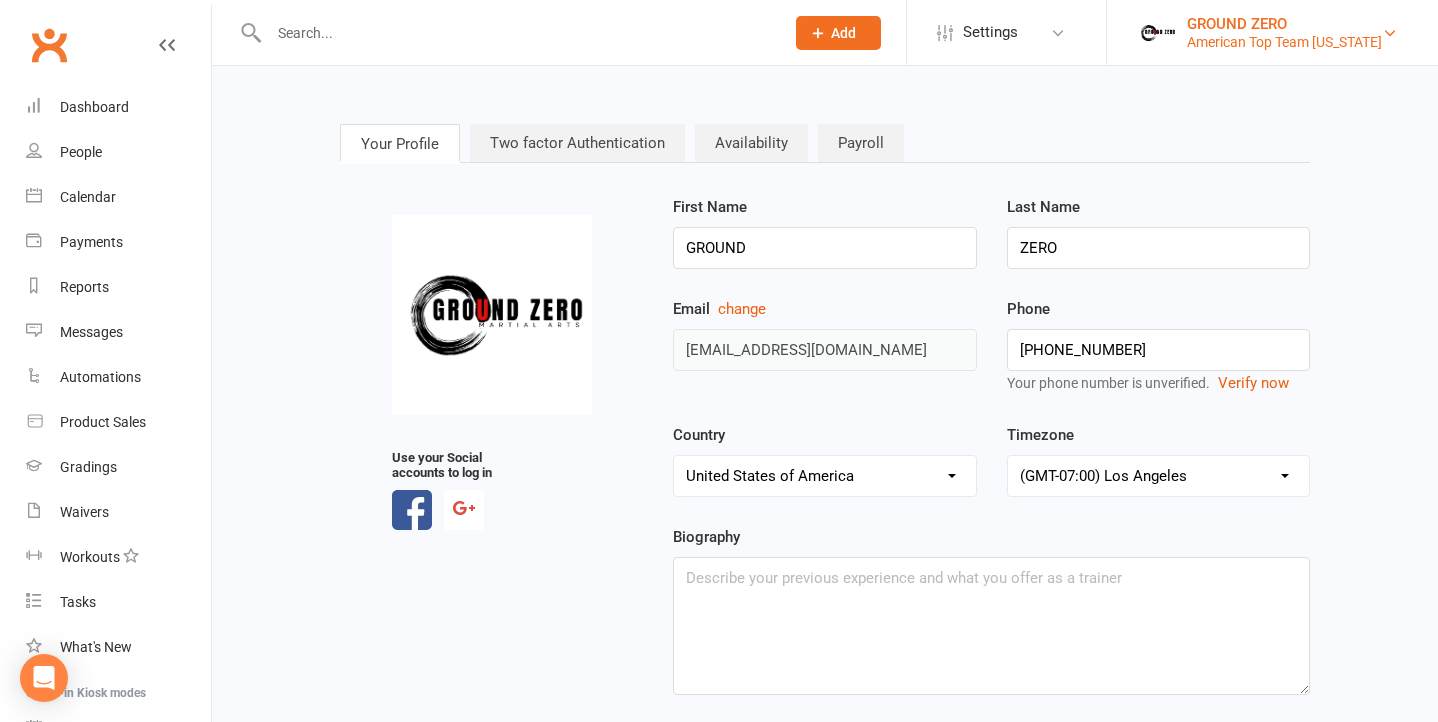 click on "American Top Team [US_STATE]" at bounding box center (1284, 42) 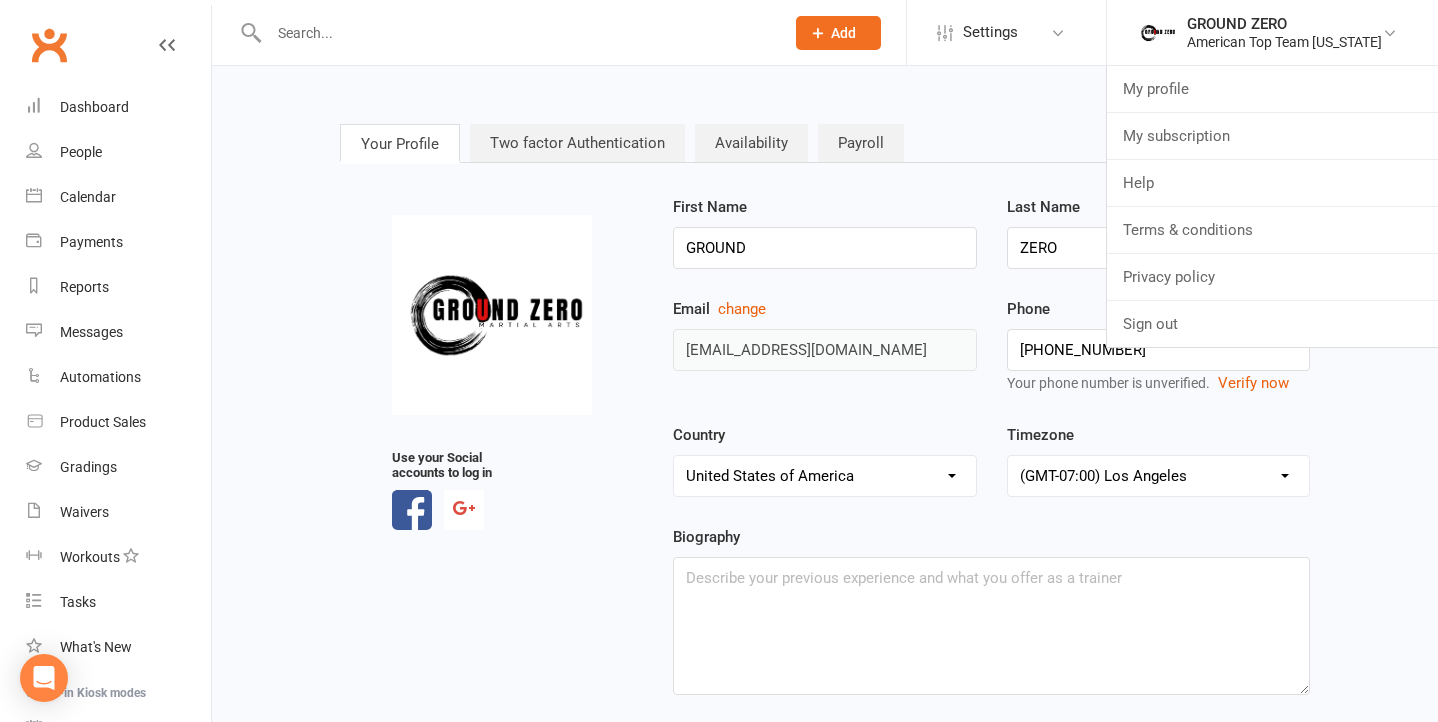 click on "Email  change info@groundzeromartialarts.net Phone  +1 702 772 0102 Your phone number is unverified. Verify now" at bounding box center [991, 360] 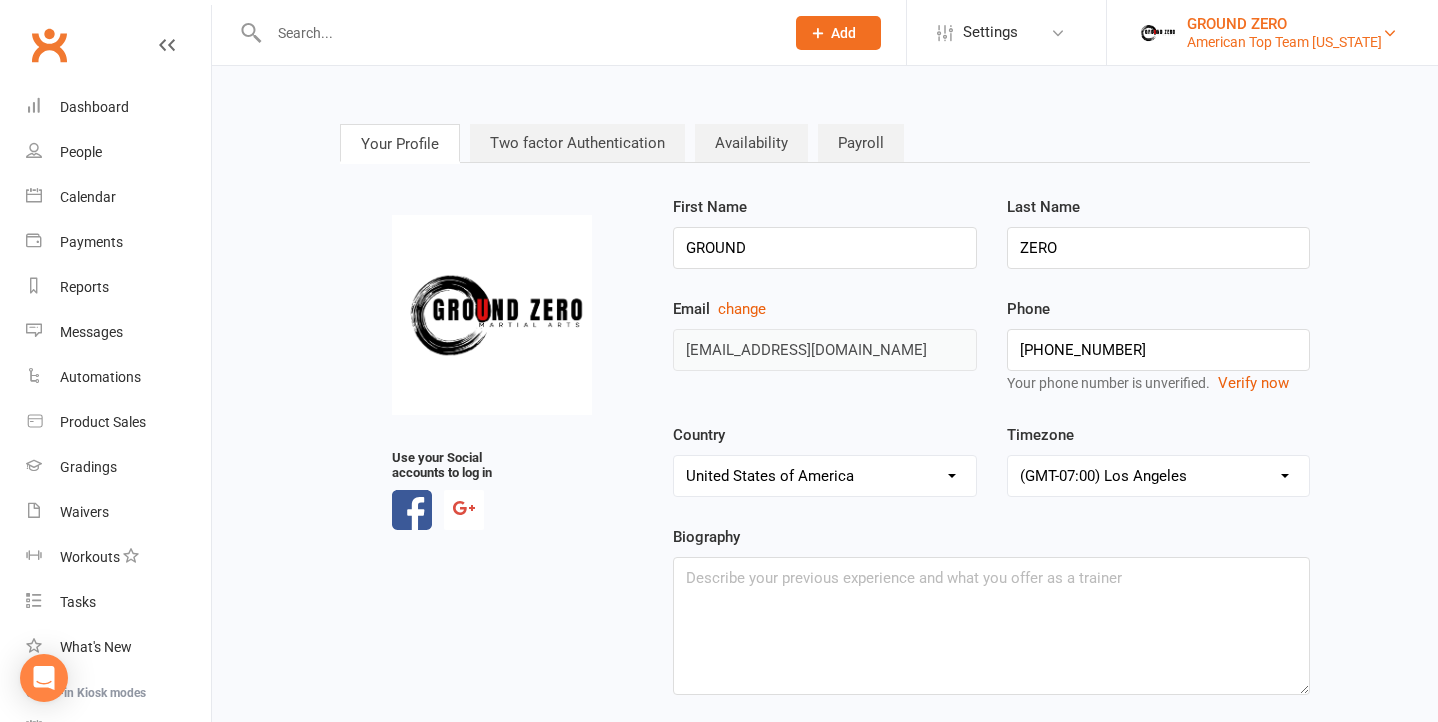 click on "American Top Team [US_STATE]" at bounding box center [1284, 42] 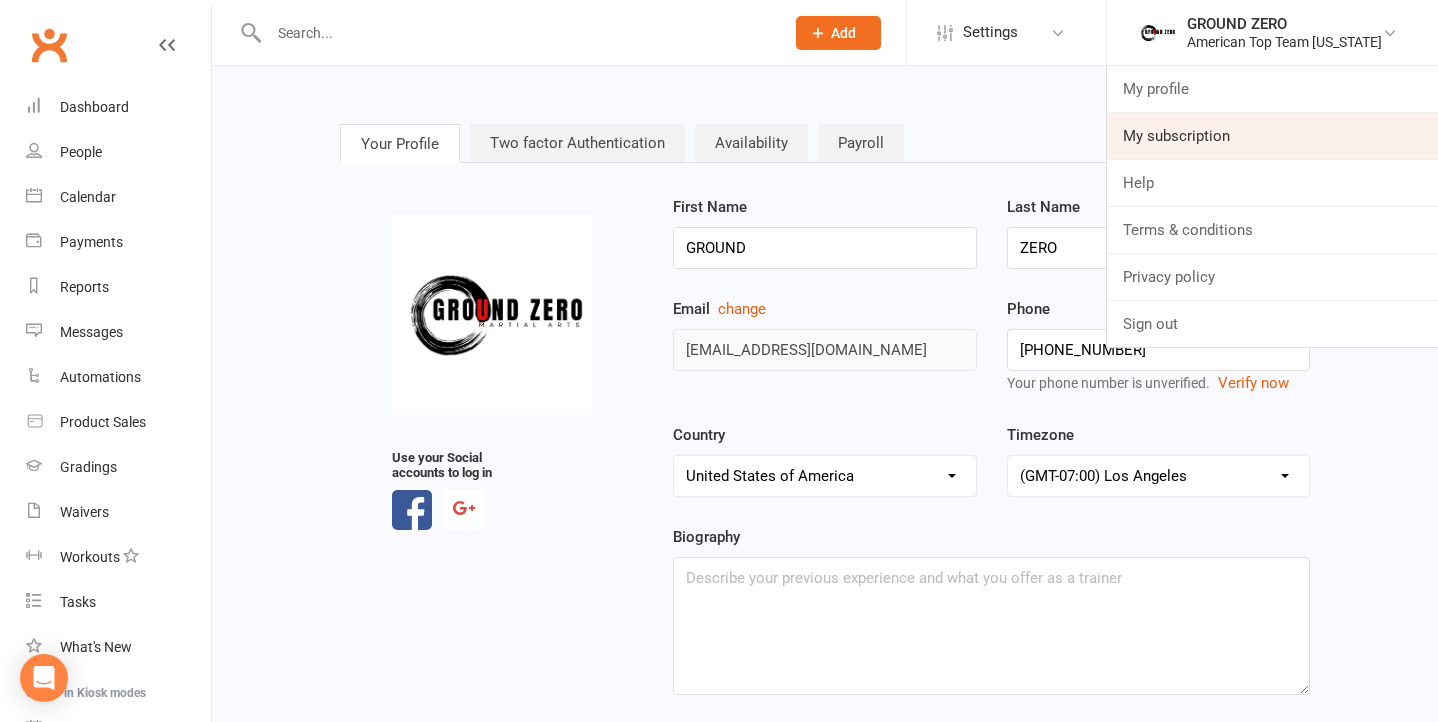 click on "My subscription" at bounding box center [1272, 136] 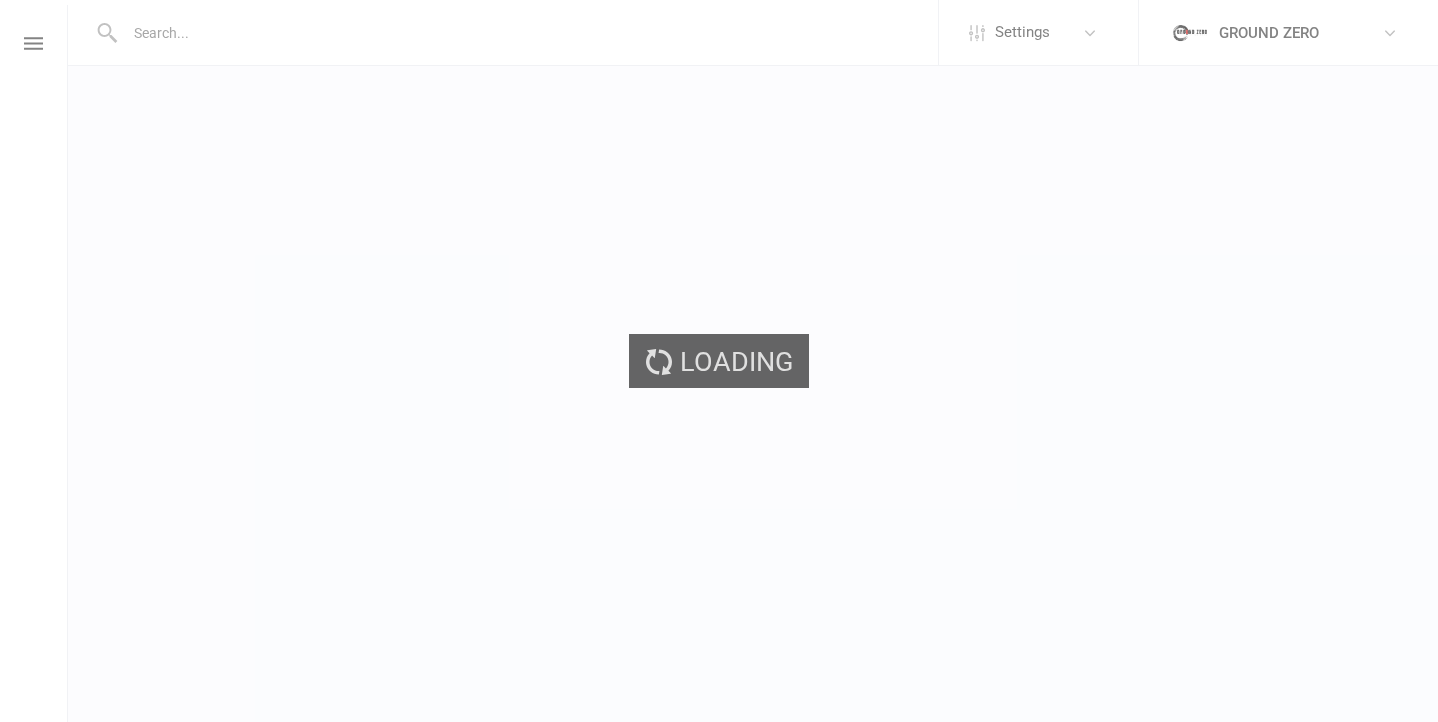 scroll, scrollTop: 0, scrollLeft: 0, axis: both 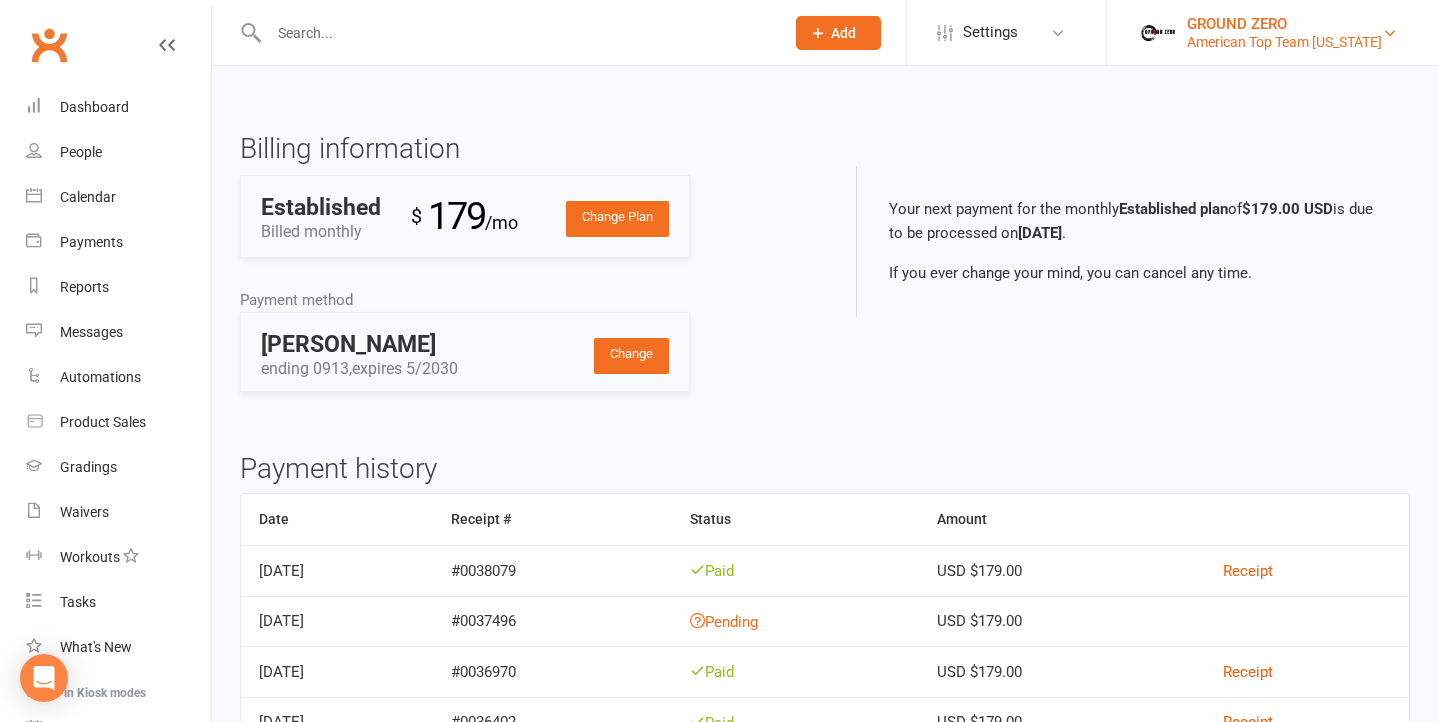 click on "GROUND ZERO" at bounding box center [1284, 24] 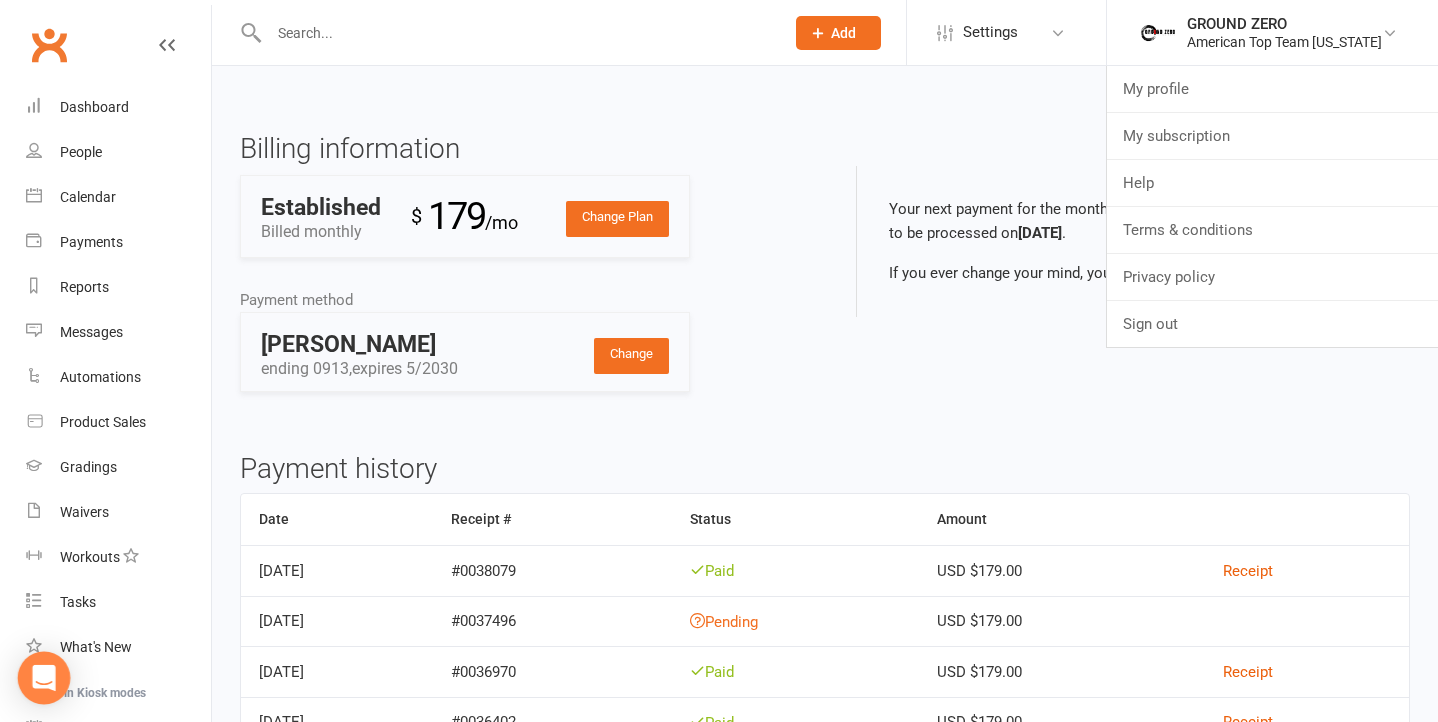 click at bounding box center [44, 678] 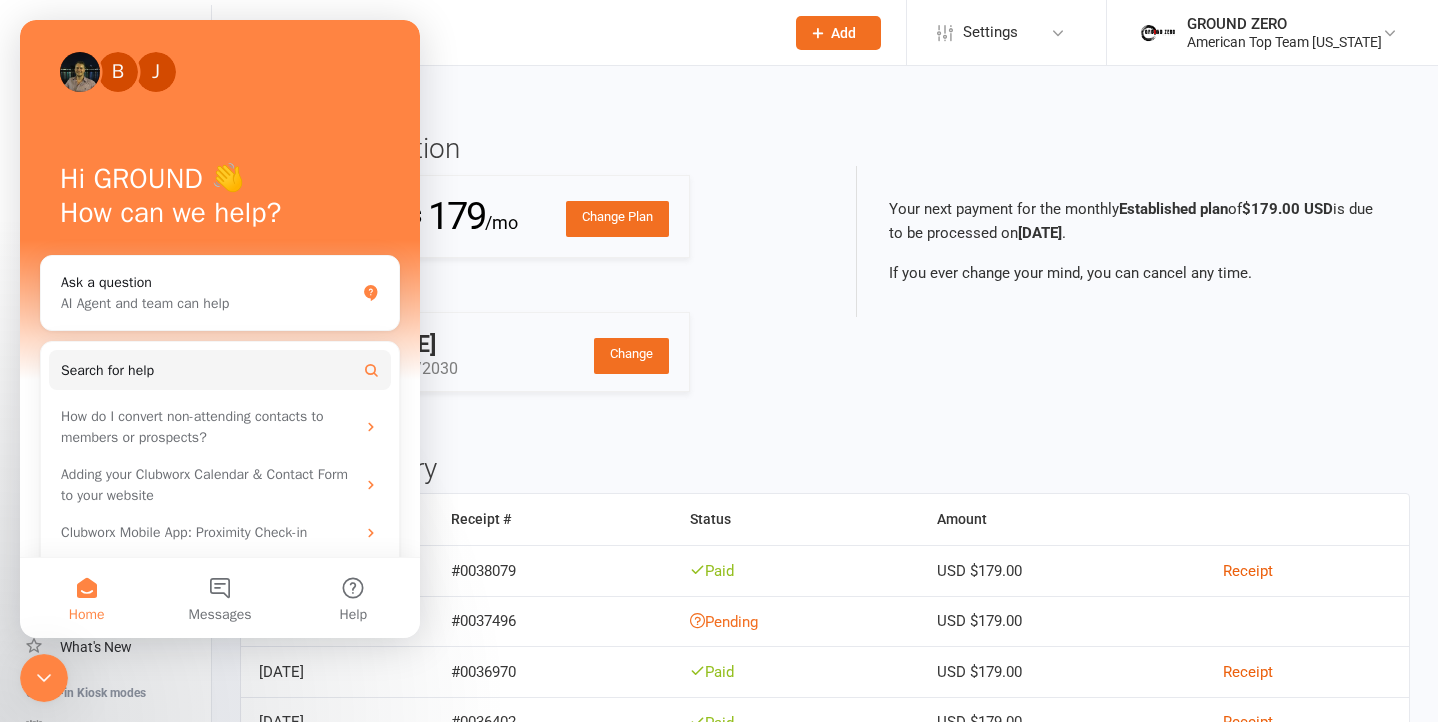 scroll, scrollTop: 0, scrollLeft: 0, axis: both 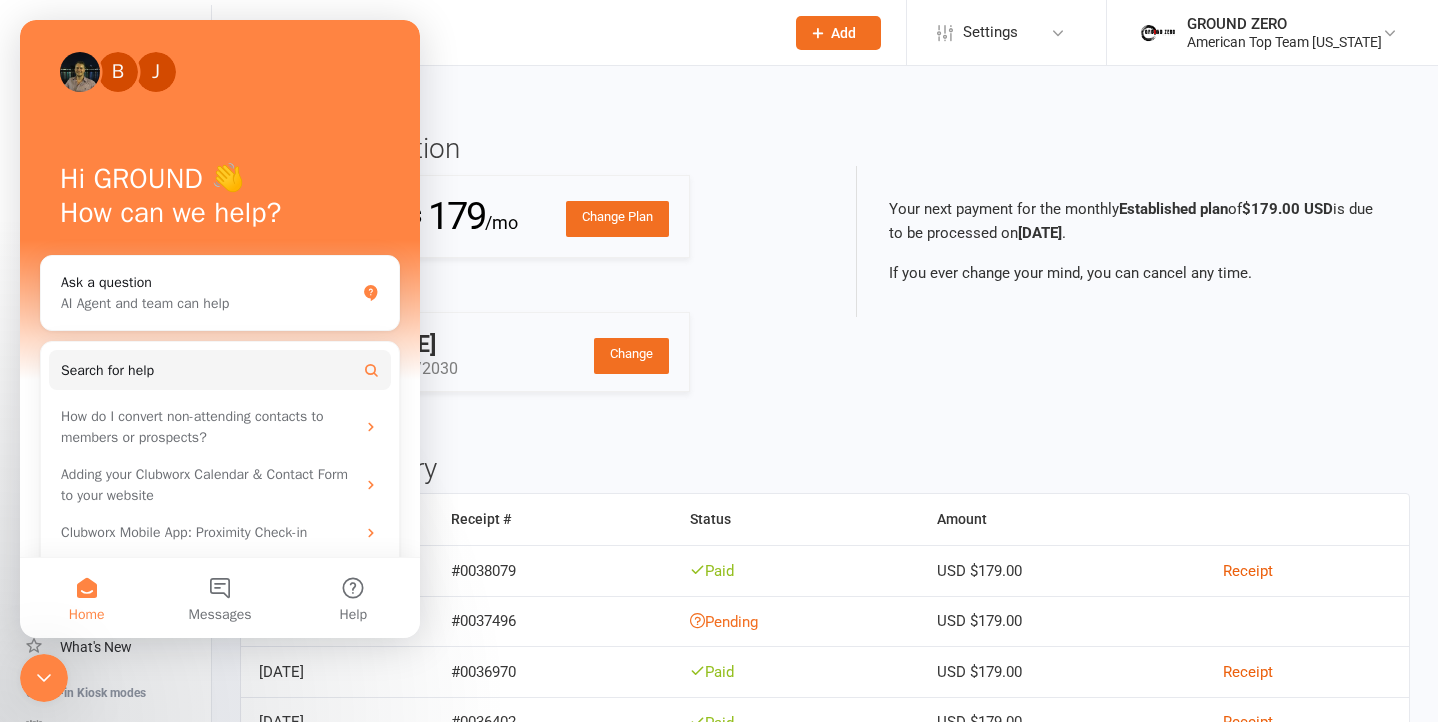 click on "Billing information Change Plan Established Billed monthly  $ 179 /mo Payment method Change [PERSON_NAME] ending 0913,  expires 5/2030 Cardholder name Card Save Card   Cancel
Your next payment for the monthly  Established plan  of  $179.00 USD  is due to be processed on  [DATE] .  If you ever change your mind, you can cancel any time." at bounding box center [825, 278] 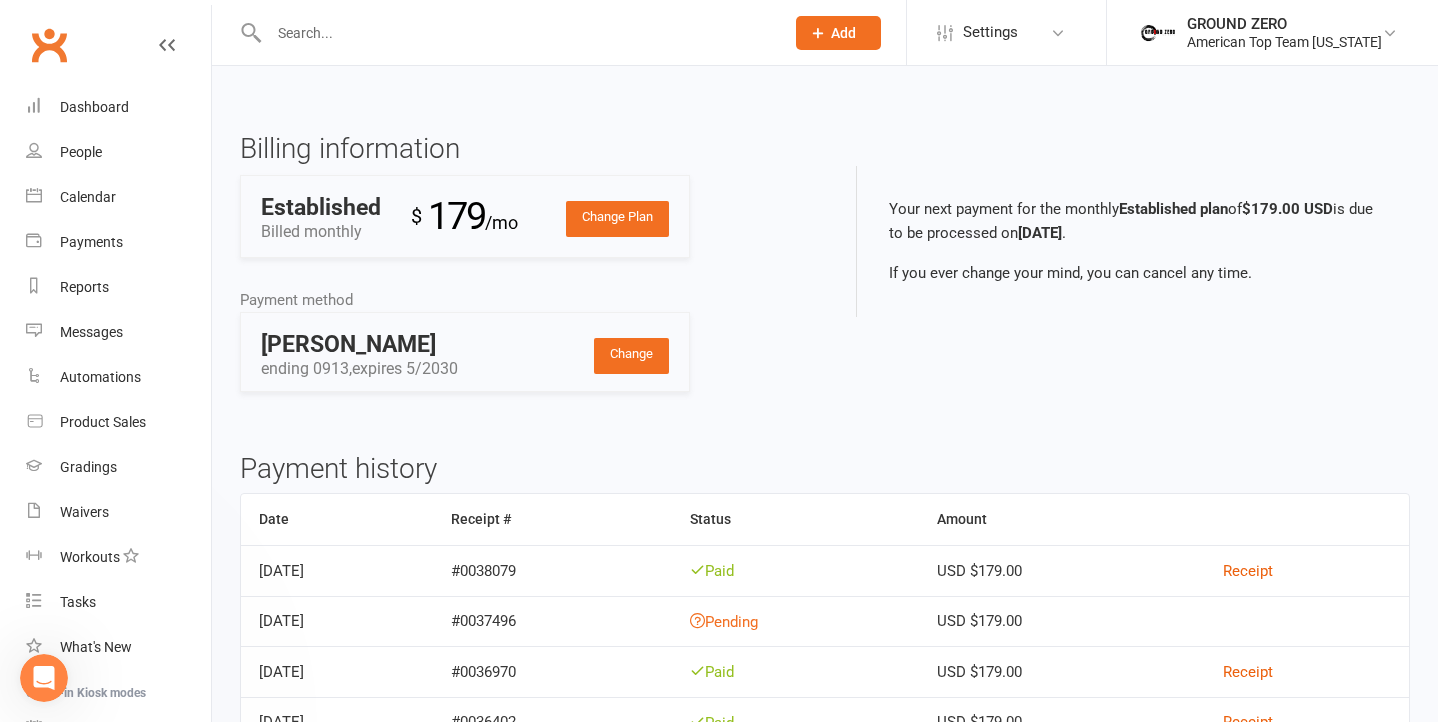 scroll, scrollTop: 0, scrollLeft: 0, axis: both 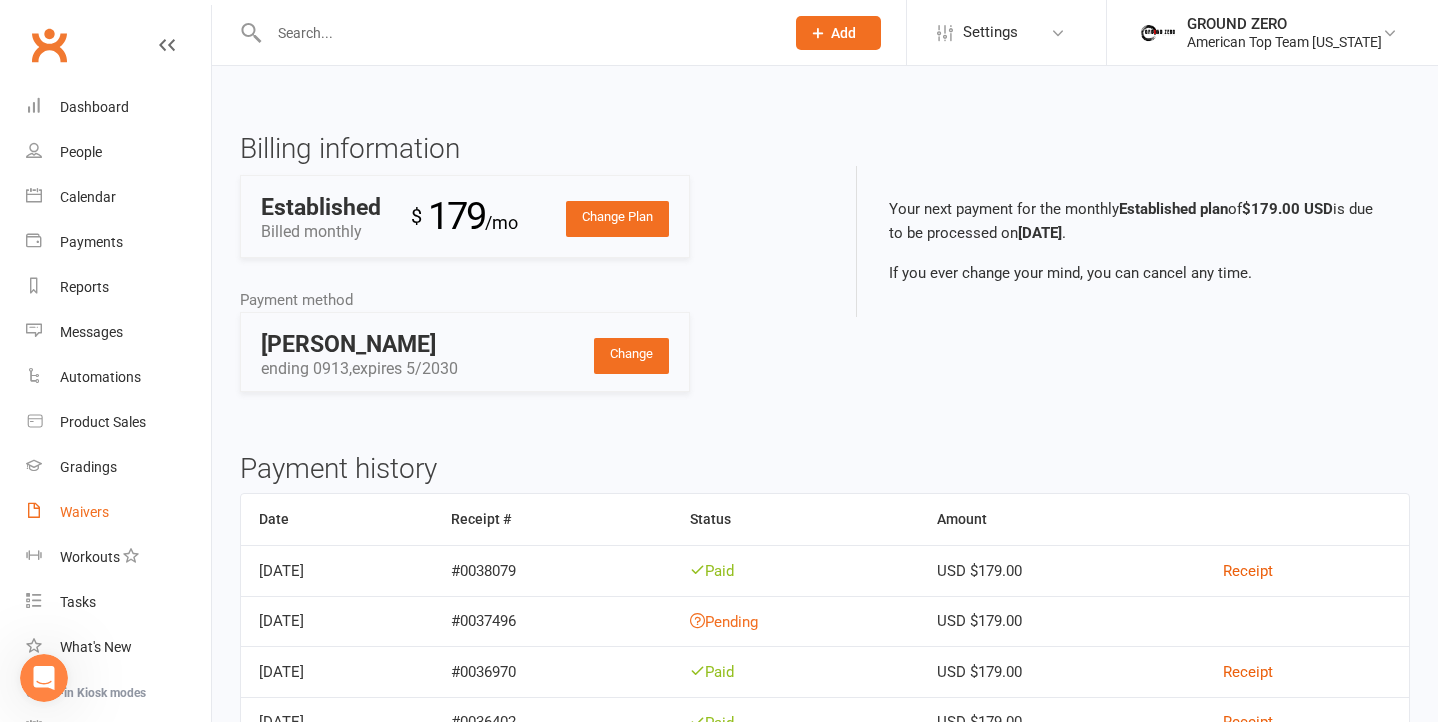 click on "Waivers" at bounding box center (84, 512) 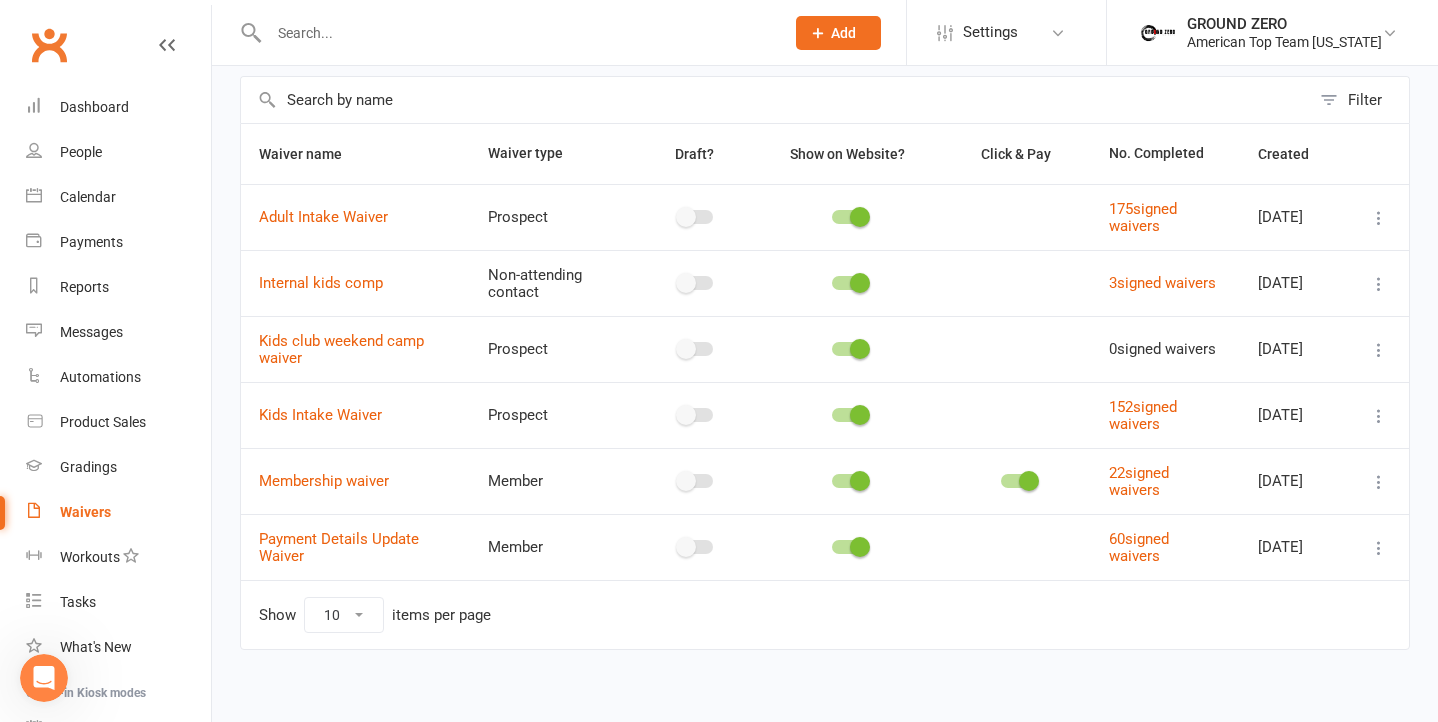 scroll, scrollTop: 101, scrollLeft: 0, axis: vertical 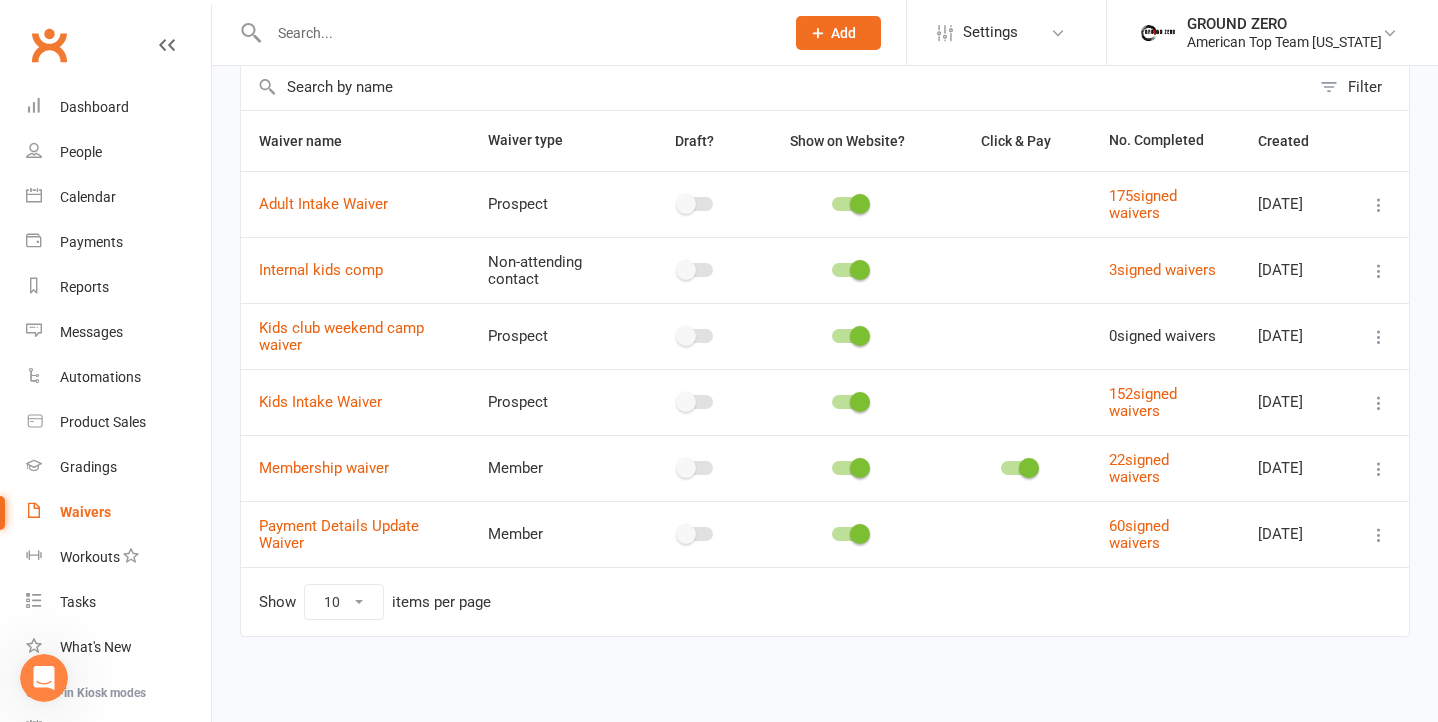 click at bounding box center [1379, 205] 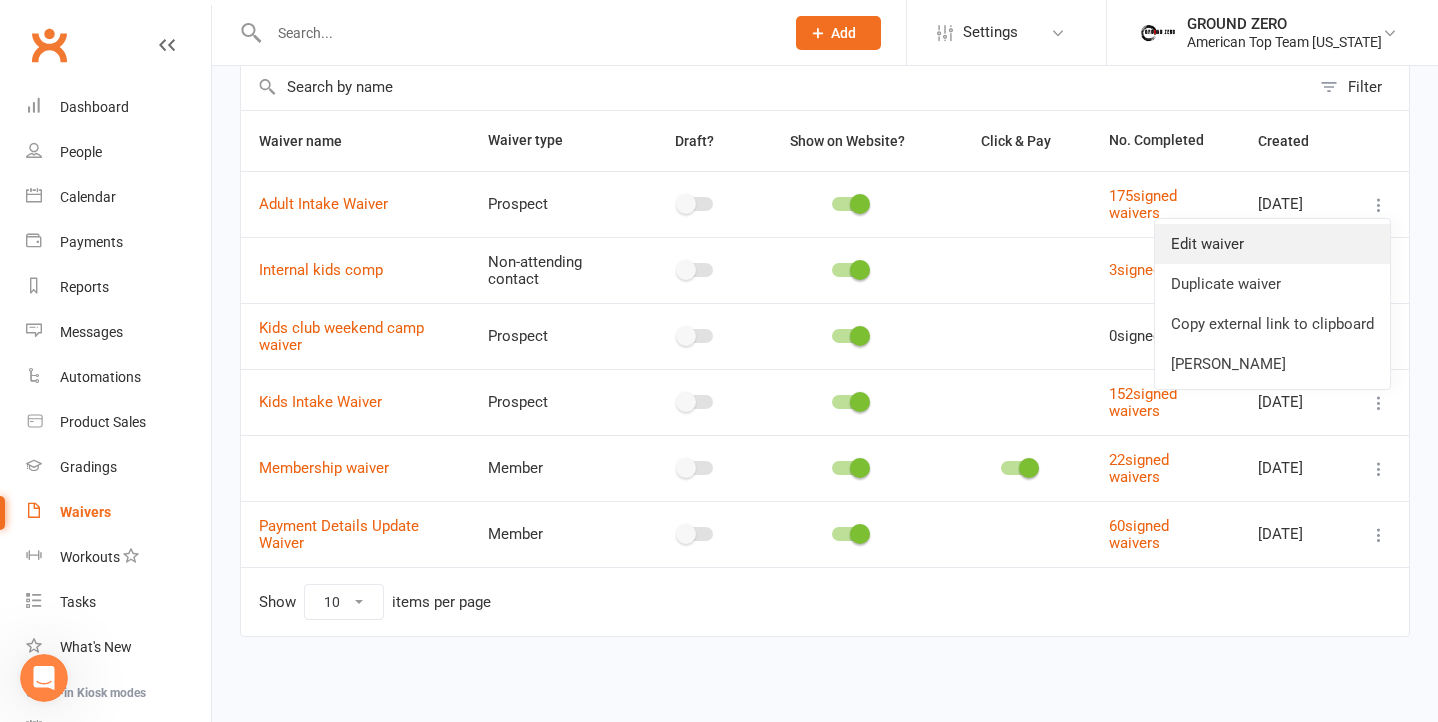 click on "Edit waiver" at bounding box center [1272, 244] 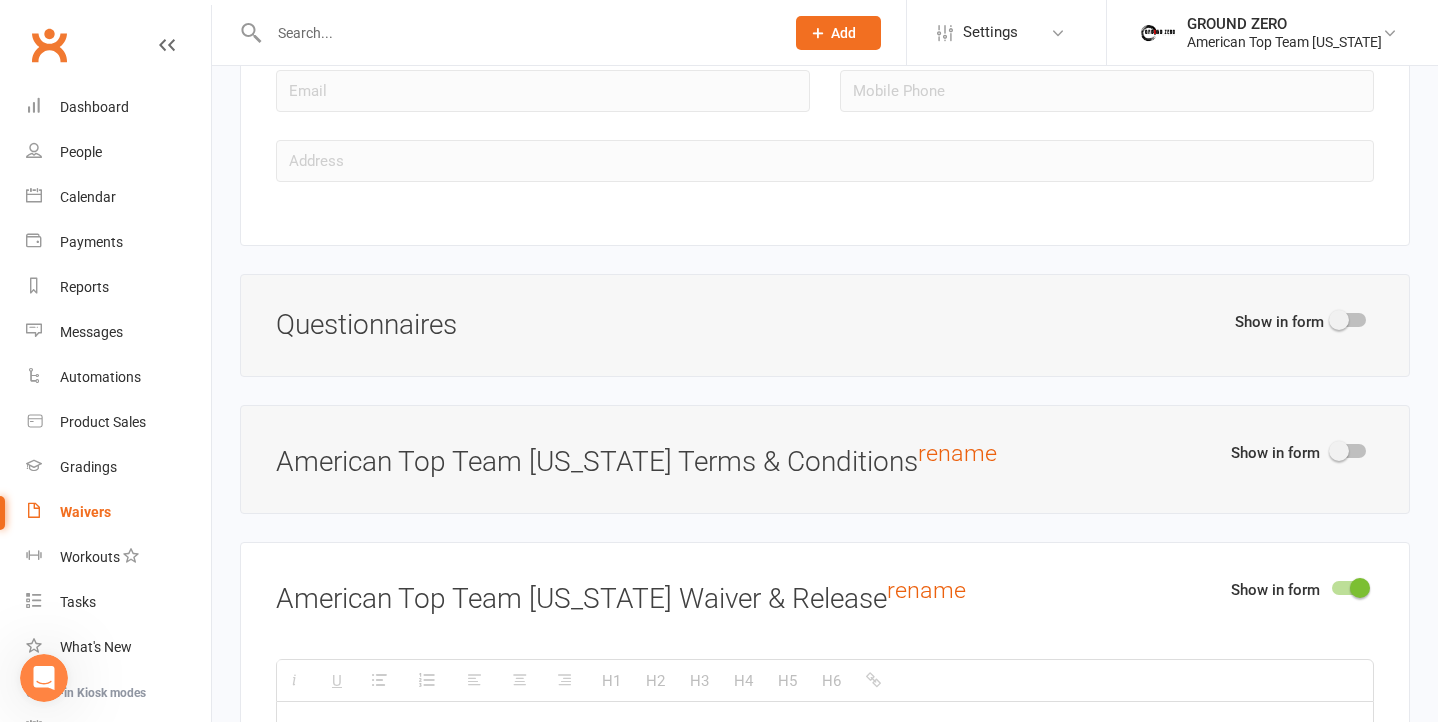 scroll, scrollTop: 2472, scrollLeft: 0, axis: vertical 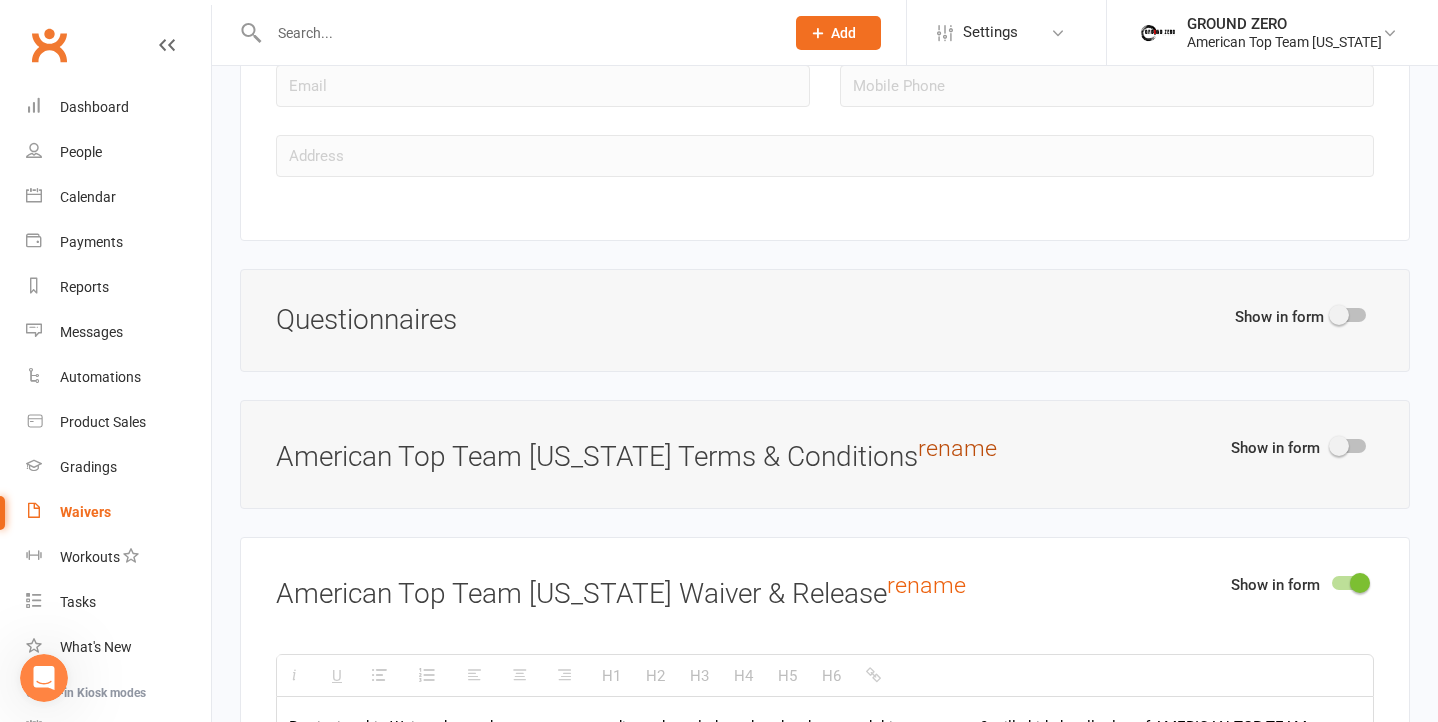 click on "rename" at bounding box center (957, 448) 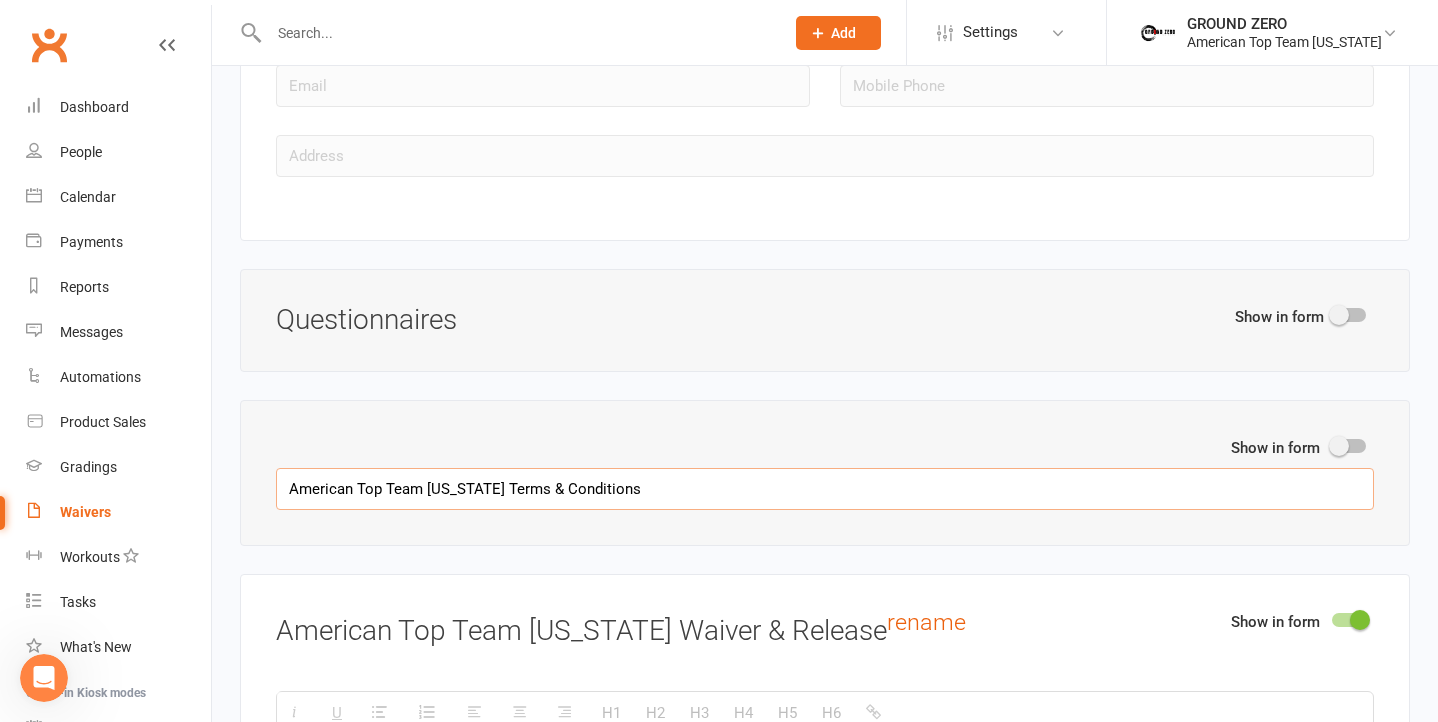 drag, startPoint x: 528, startPoint y: 498, endPoint x: 395, endPoint y: 490, distance: 133.24039 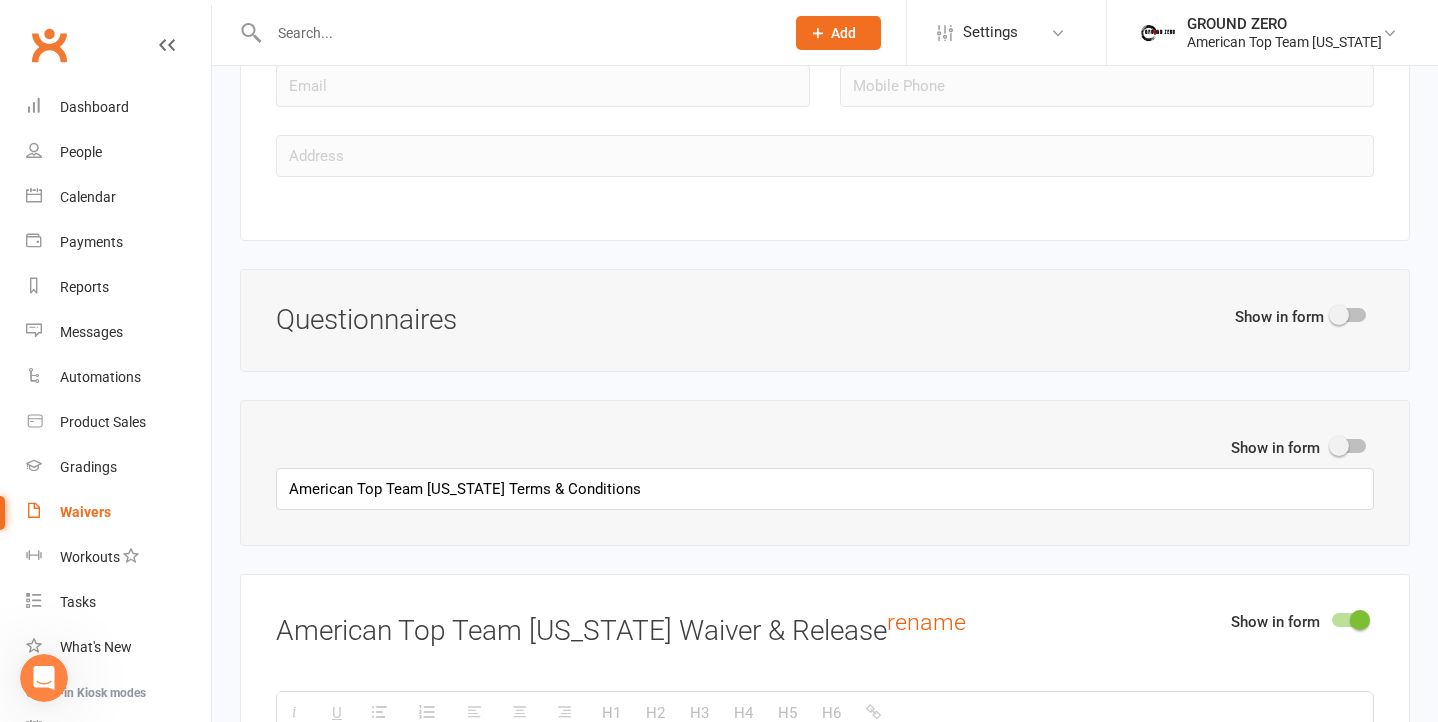 click on "Show in form
American Top Team [US_STATE] Terms & Conditions" at bounding box center (825, 473) 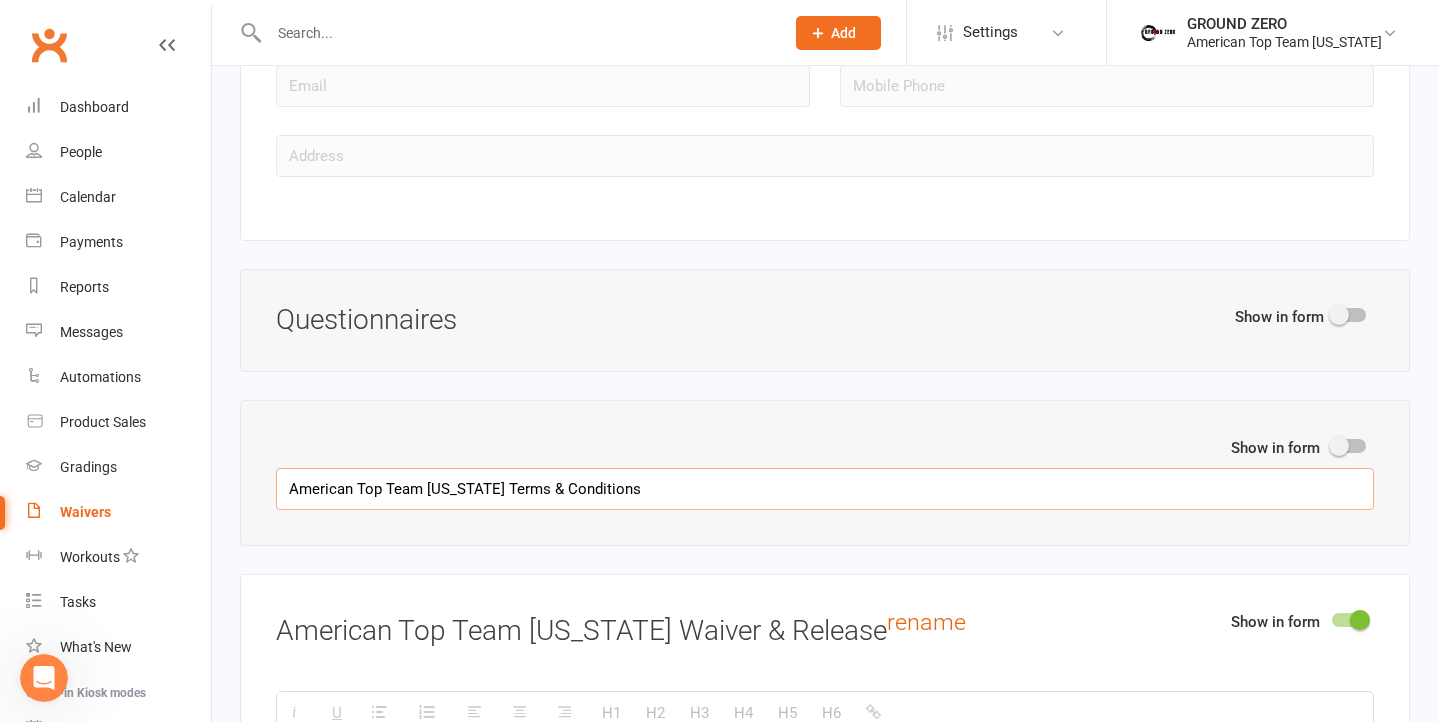 drag, startPoint x: 478, startPoint y: 495, endPoint x: 265, endPoint y: 500, distance: 213.05867 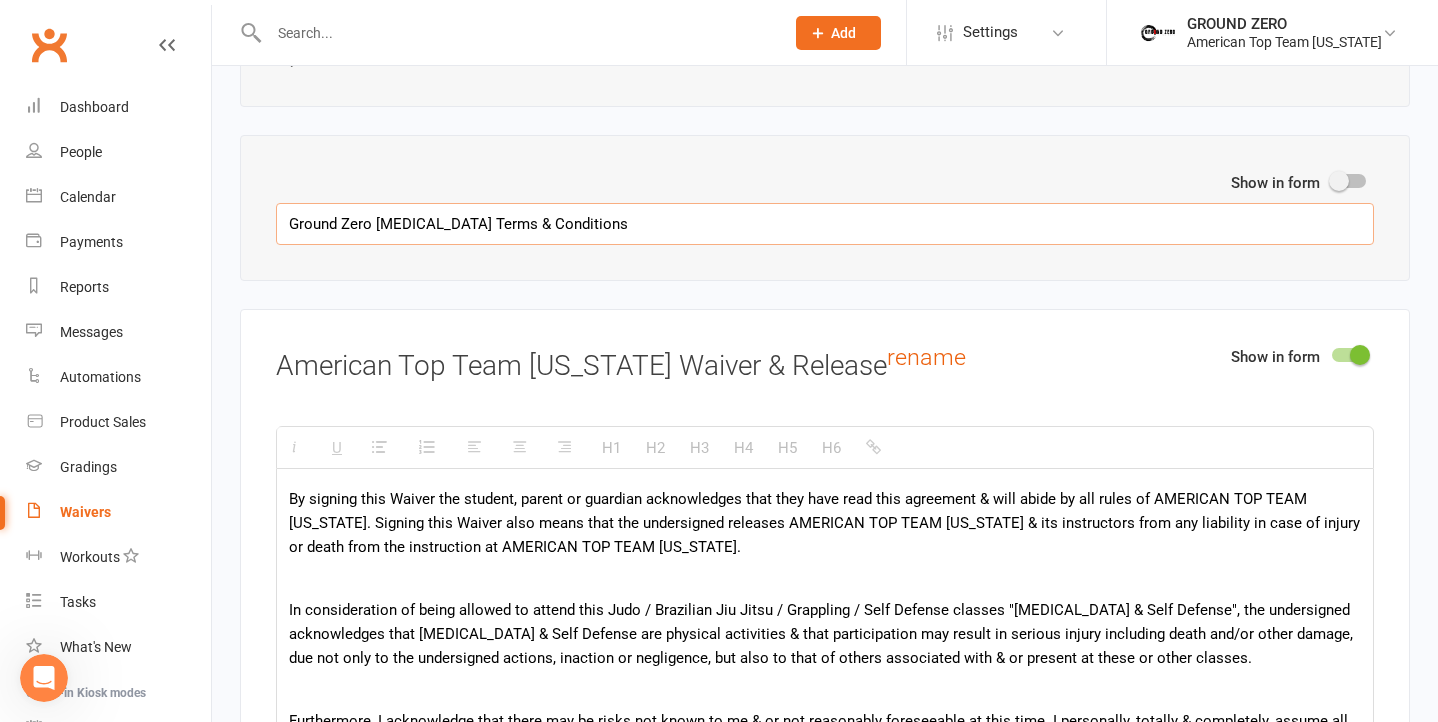 scroll, scrollTop: 2740, scrollLeft: 0, axis: vertical 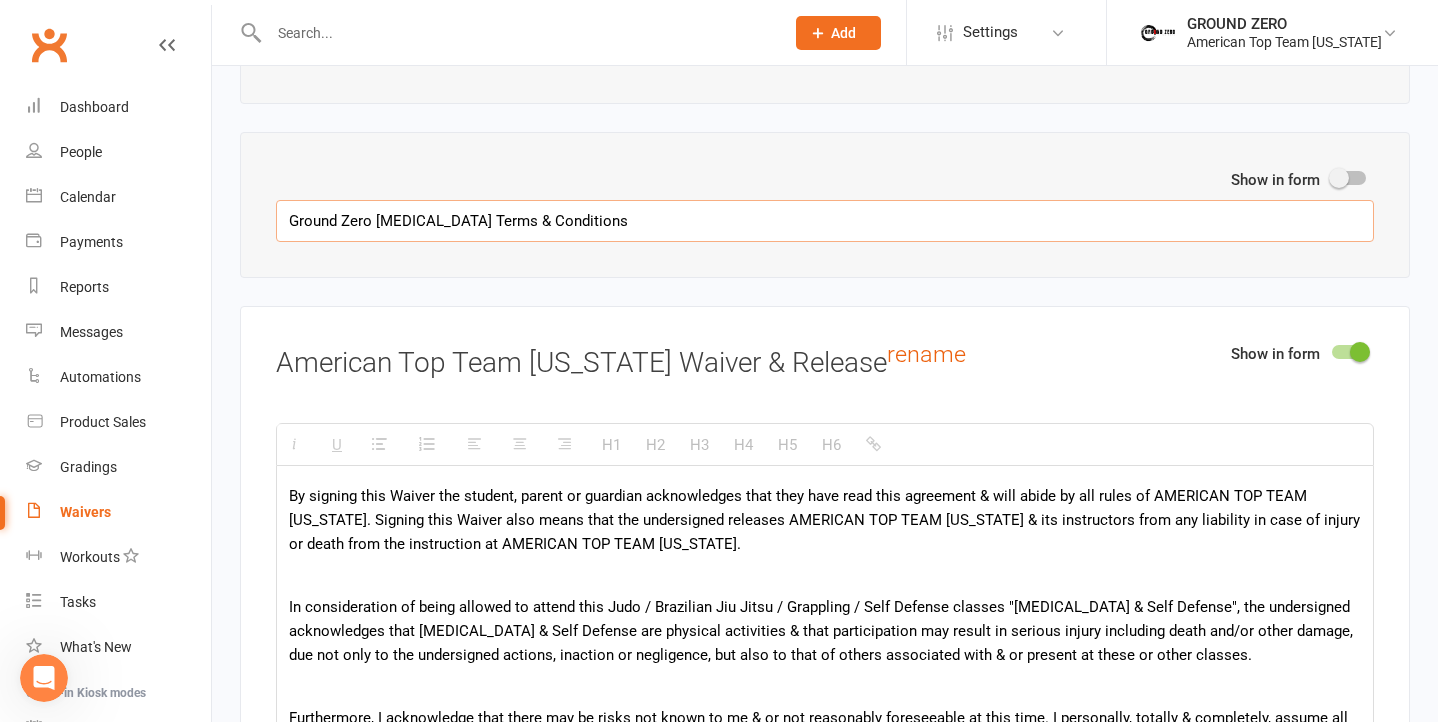 type on "Ground Zero [MEDICAL_DATA] Terms & Conditions" 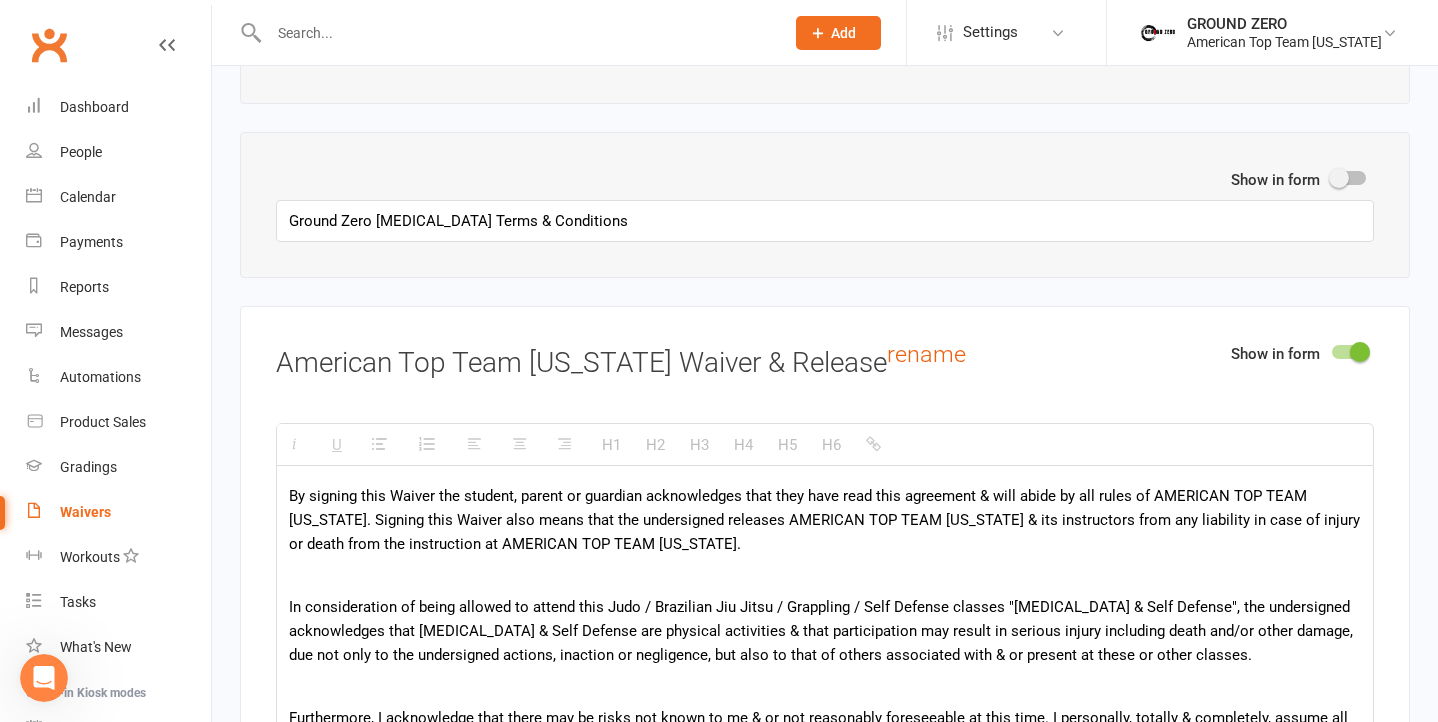 click on "Show in form
Ground Zero [MEDICAL_DATA] Terms & Conditions" at bounding box center (825, 205) 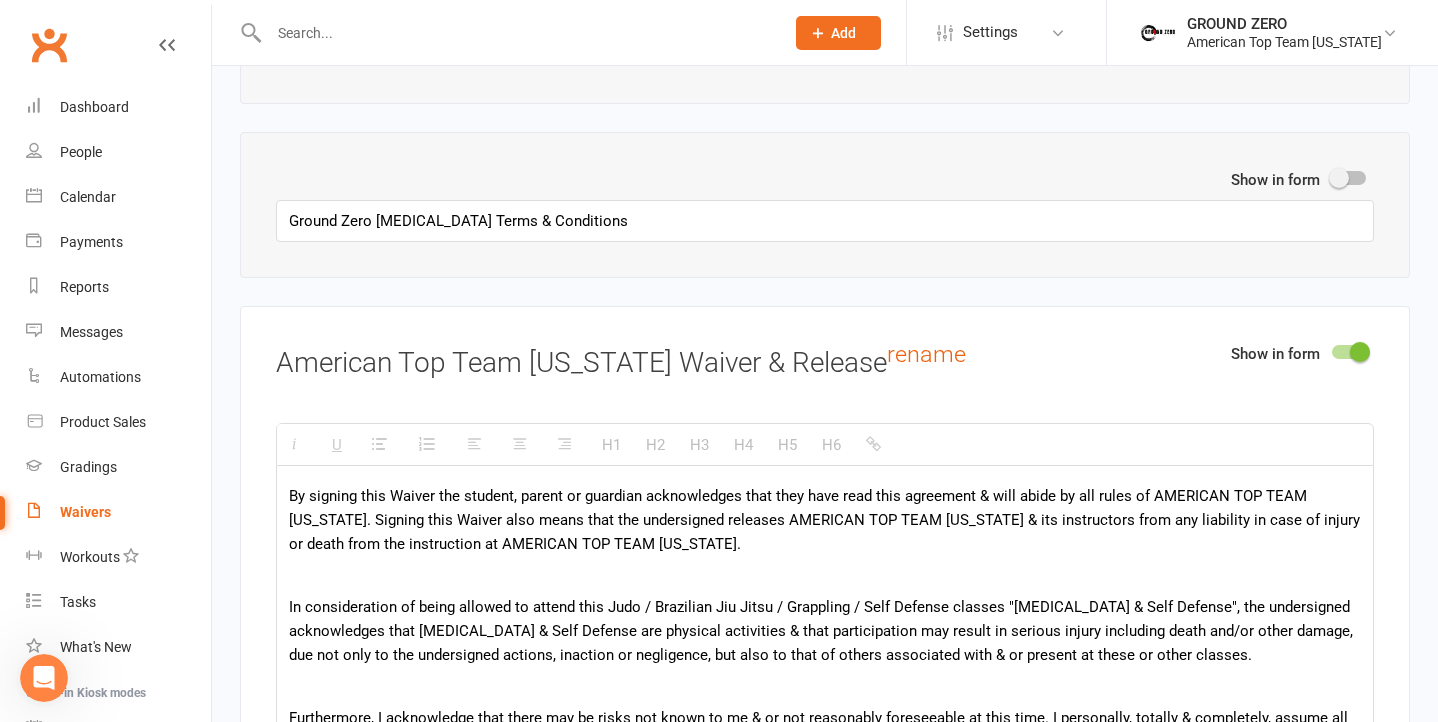 click on "By signing this Waiver the student, parent or guardian acknowledges that they have read this agreement & will abide by all rules of AMERICAN TOP TEAM [US_STATE]. Signing this Waiver also means that the undersigned releases AMERICAN TOP TEAM [US_STATE] & its instructors from any liability in case of injury or death from the instruction at AMERICAN TOP TEAM [US_STATE]." at bounding box center [825, 520] 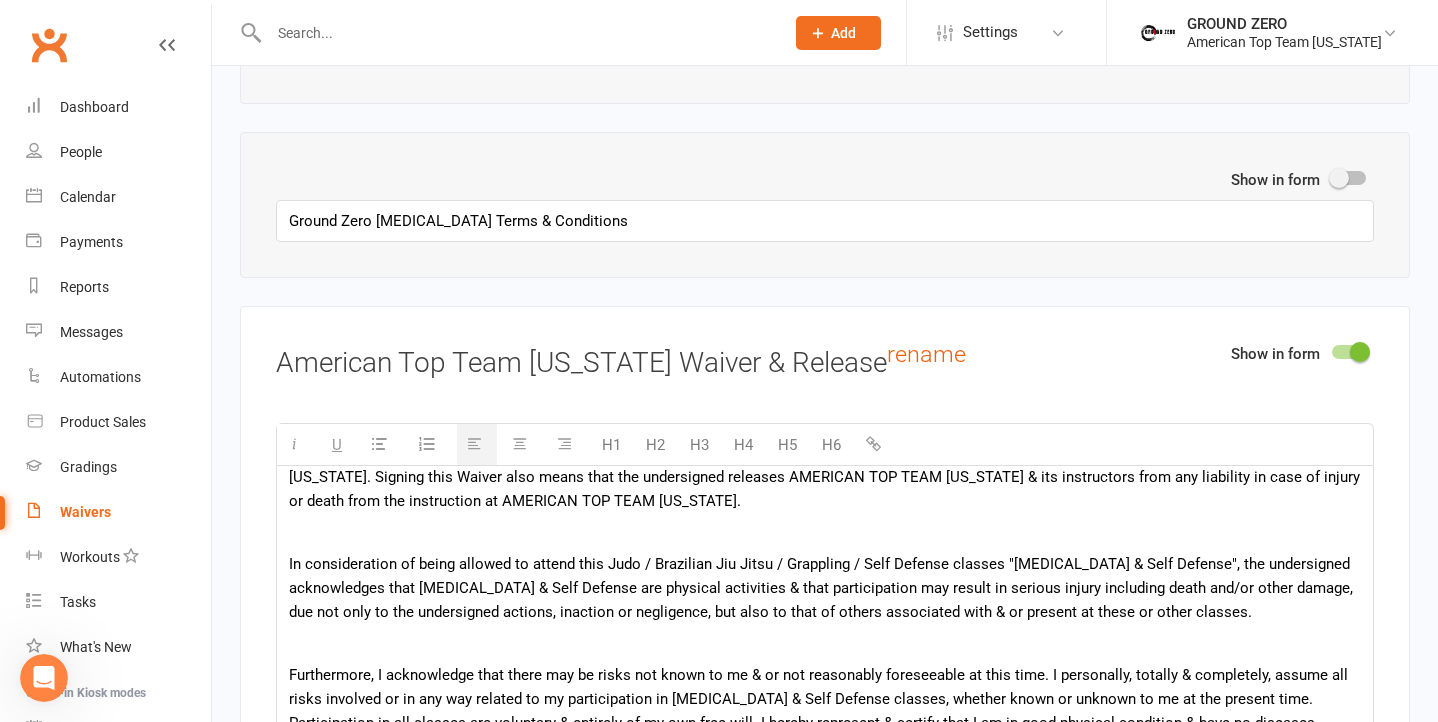 scroll, scrollTop: 46, scrollLeft: 0, axis: vertical 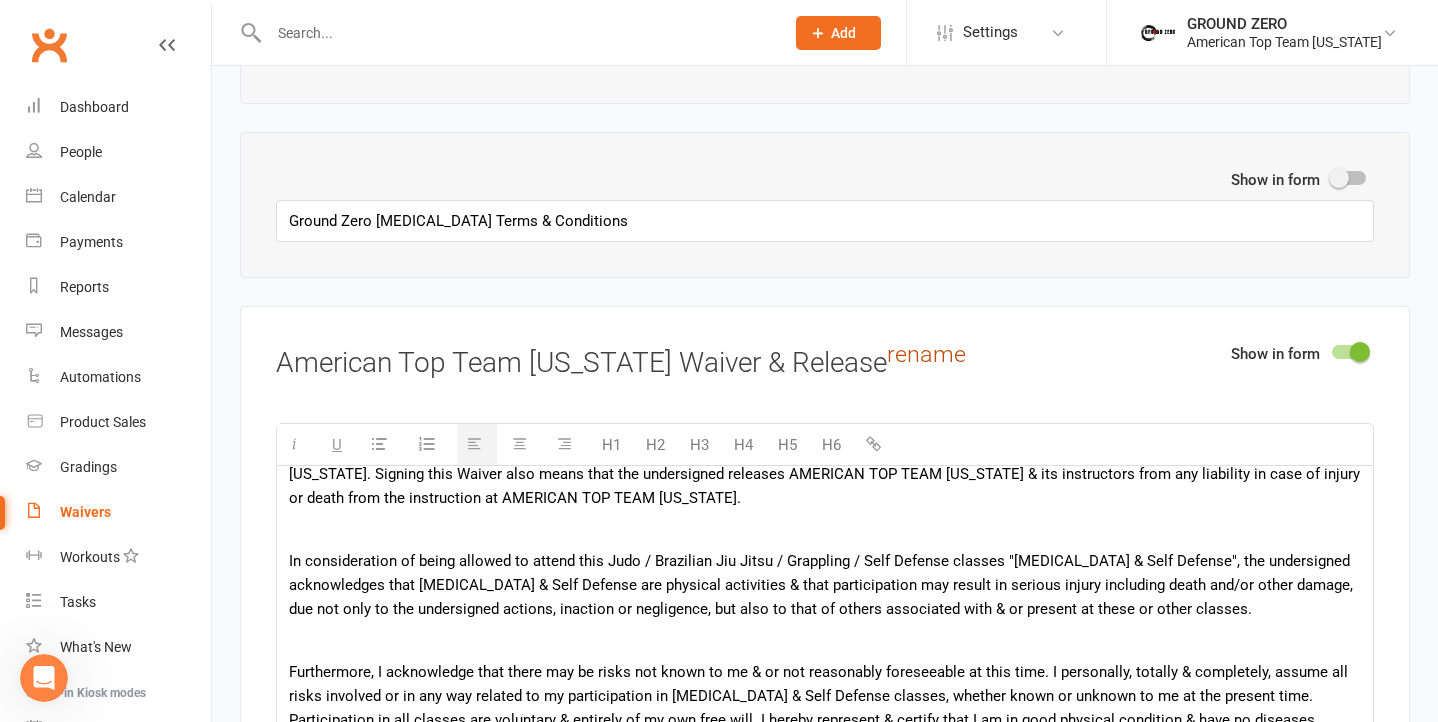 click on "rename" at bounding box center [926, 354] 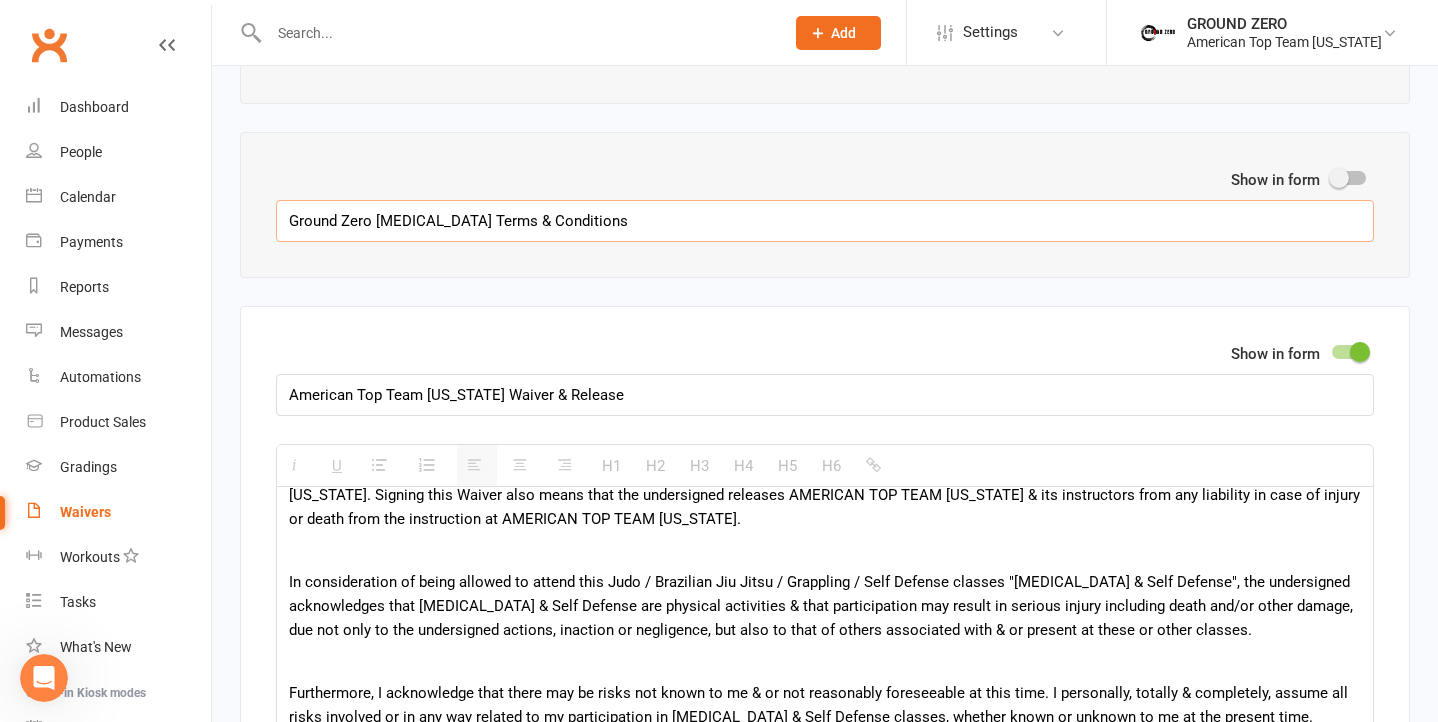 drag, startPoint x: 602, startPoint y: 222, endPoint x: 409, endPoint y: 199, distance: 194.36563 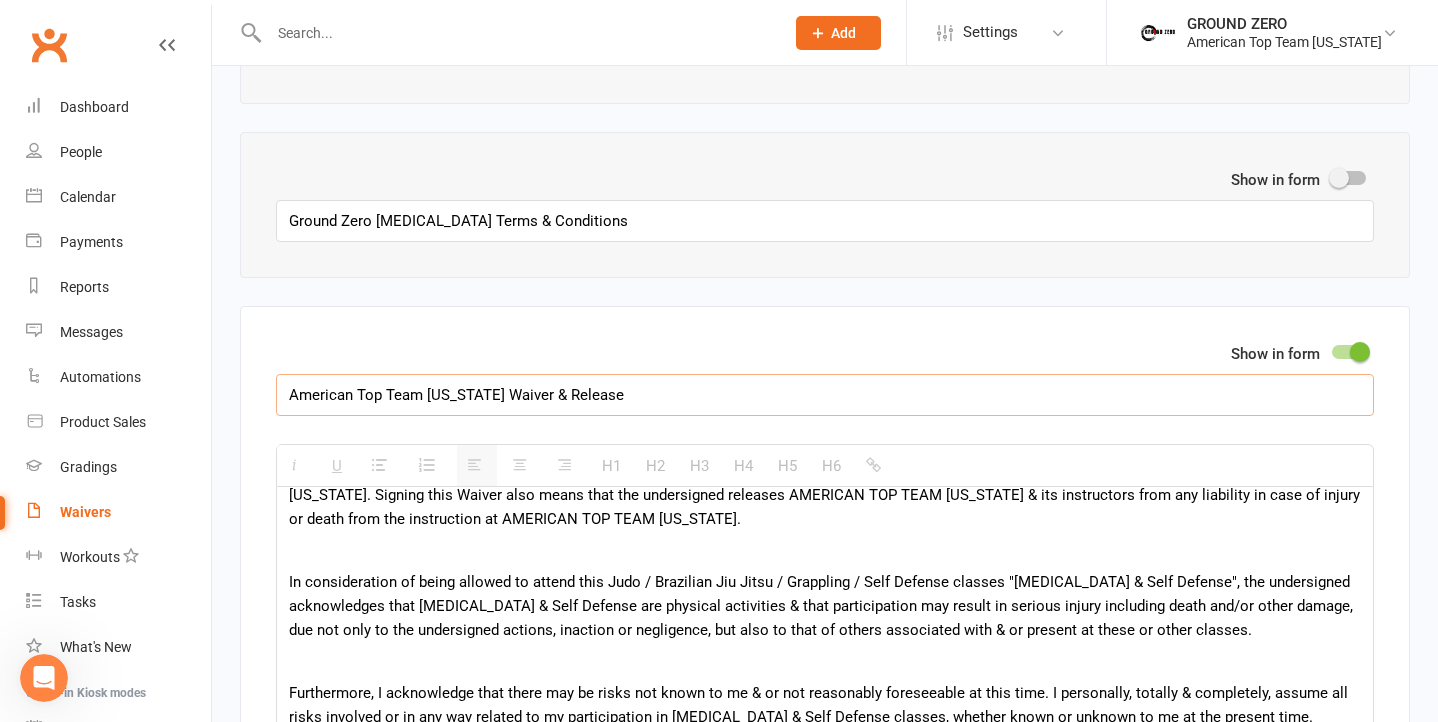 drag, startPoint x: 623, startPoint y: 398, endPoint x: 375, endPoint y: 353, distance: 252.04959 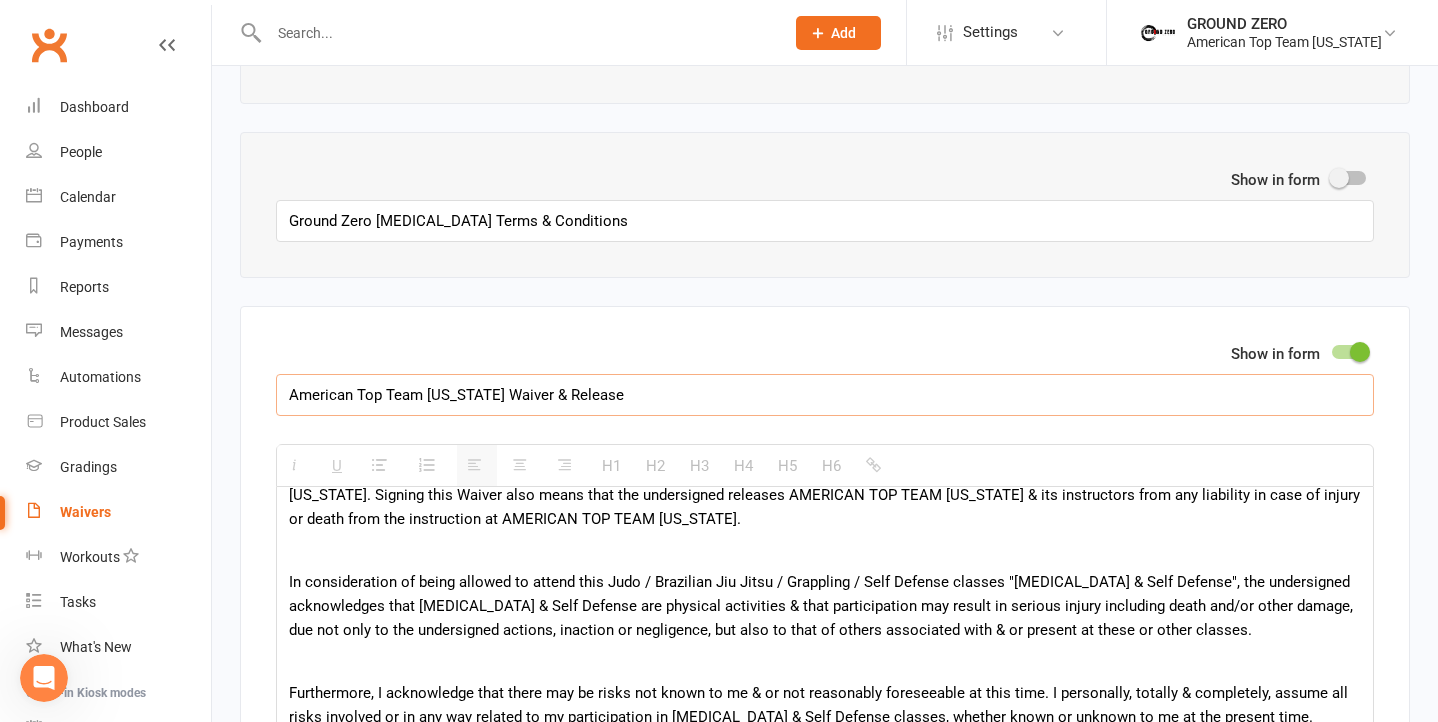 paste on "Ground Zero [MEDICAL_DATA] Terms & Conditions" 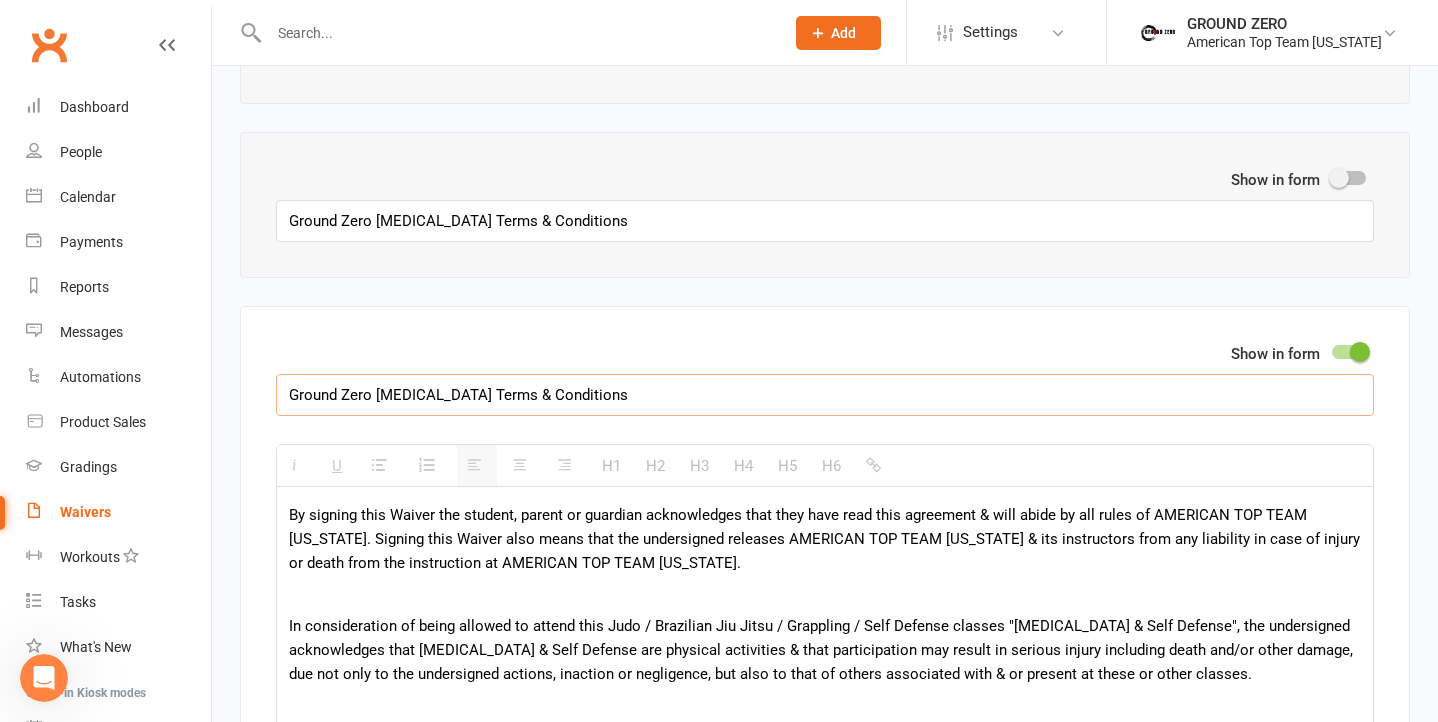 scroll, scrollTop: 0, scrollLeft: 0, axis: both 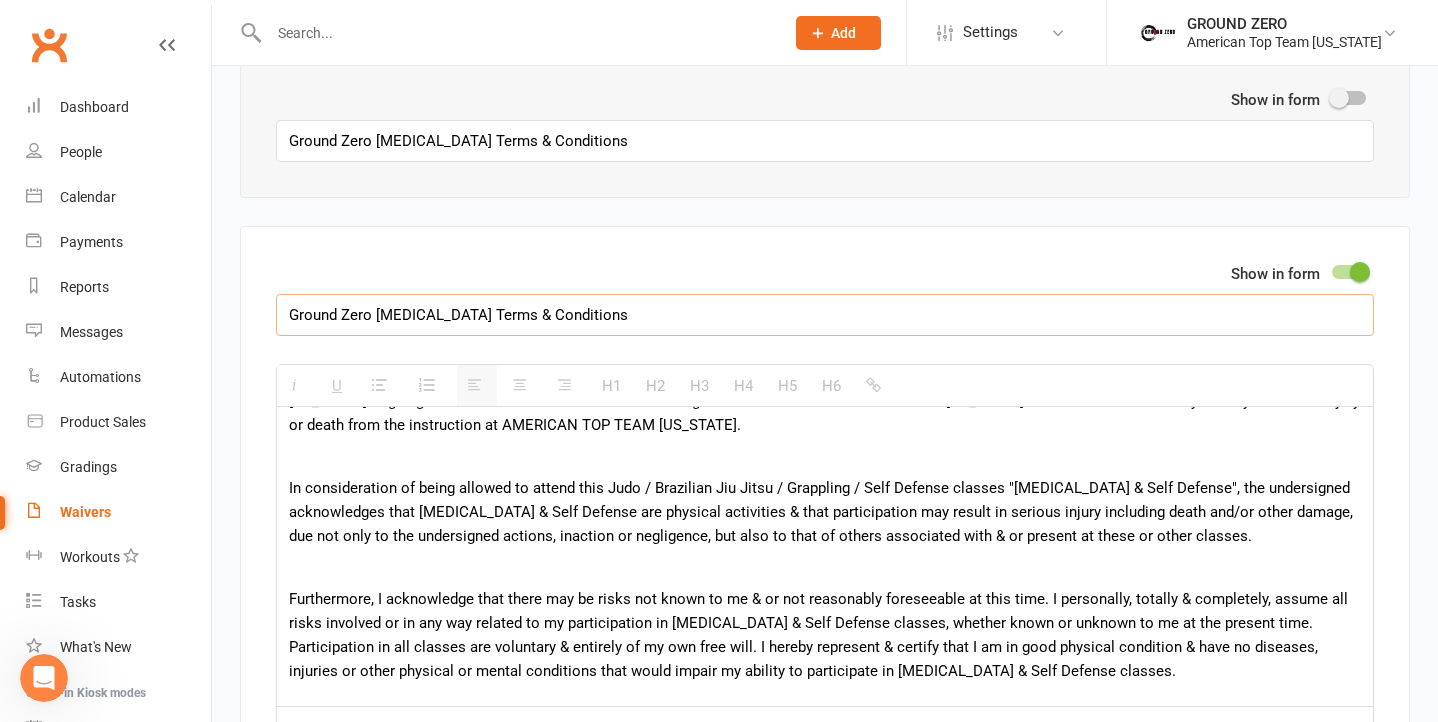 type on "Ground Zero [MEDICAL_DATA] Terms & Conditions" 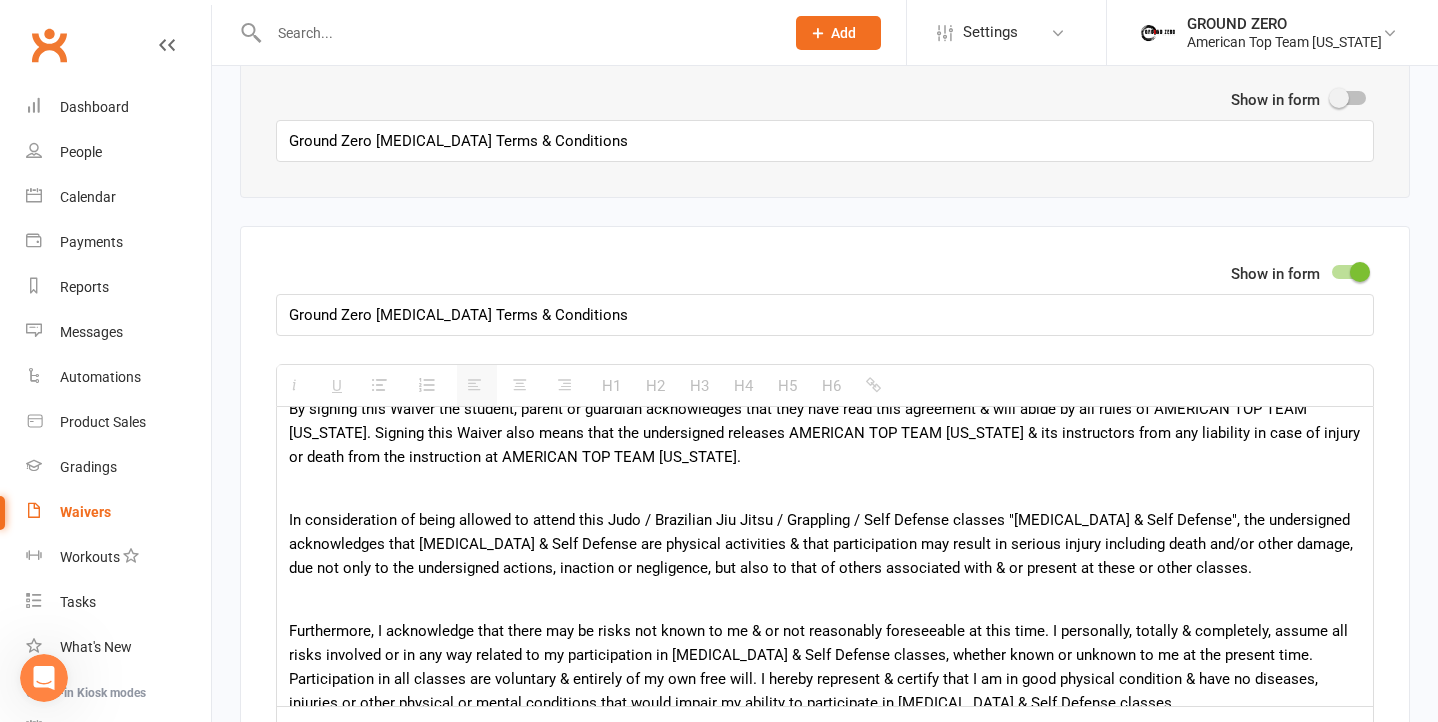 scroll, scrollTop: 0, scrollLeft: 0, axis: both 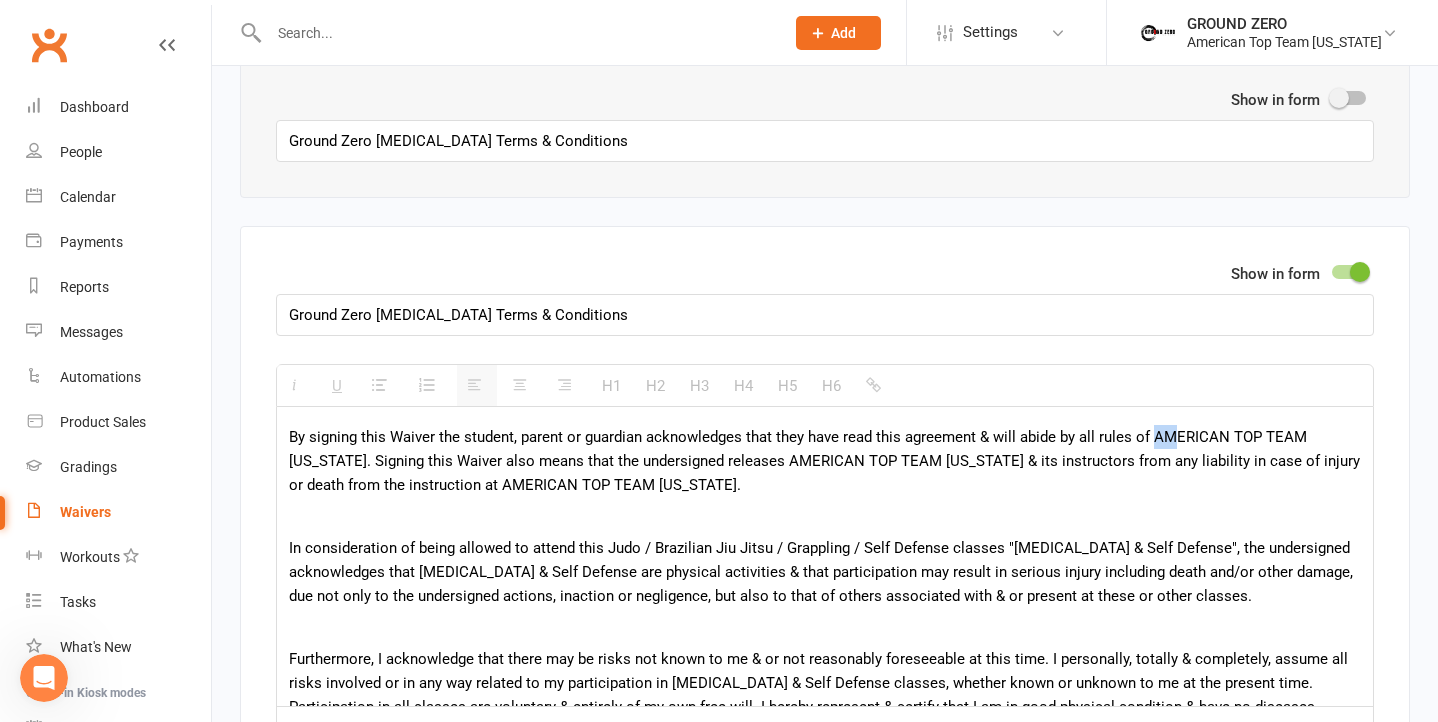 drag, startPoint x: 1154, startPoint y: 440, endPoint x: 1176, endPoint y: 447, distance: 23.086792 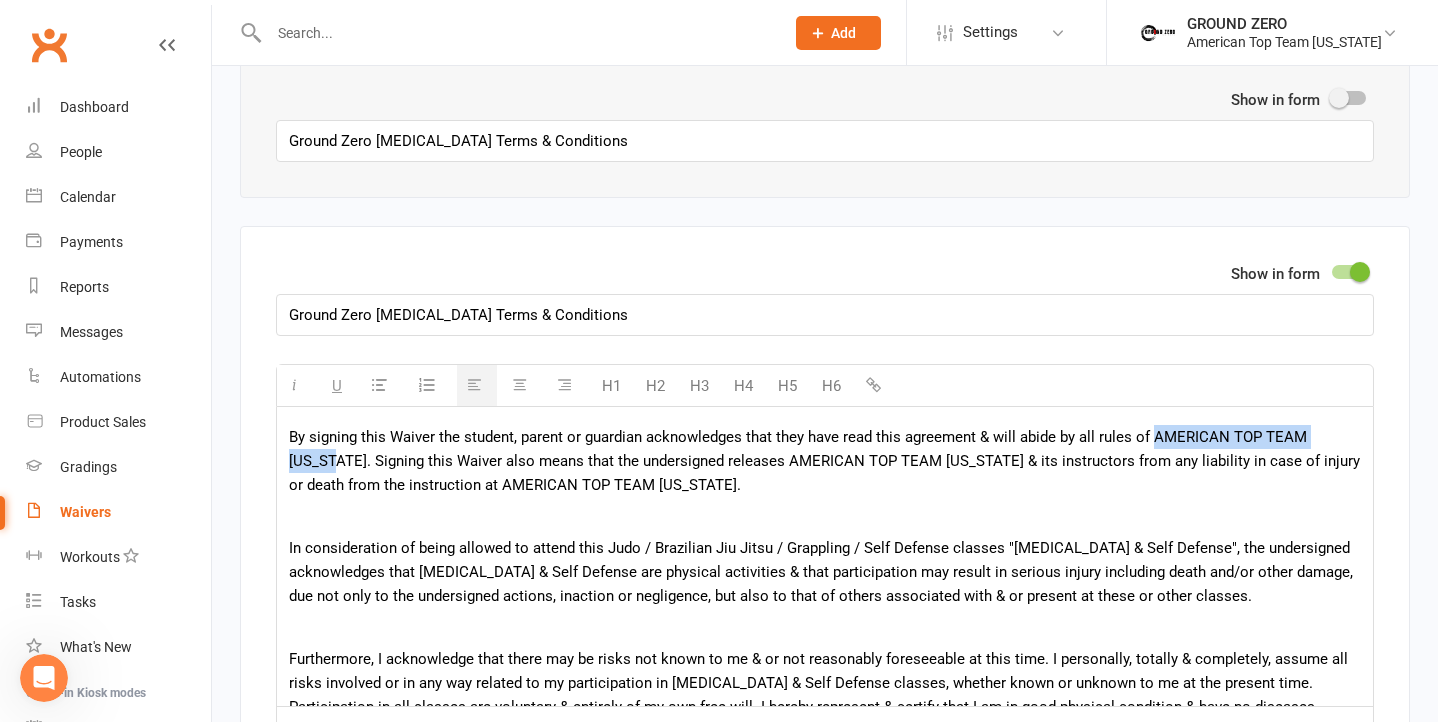 drag, startPoint x: 344, startPoint y: 467, endPoint x: 1152, endPoint y: 450, distance: 808.17883 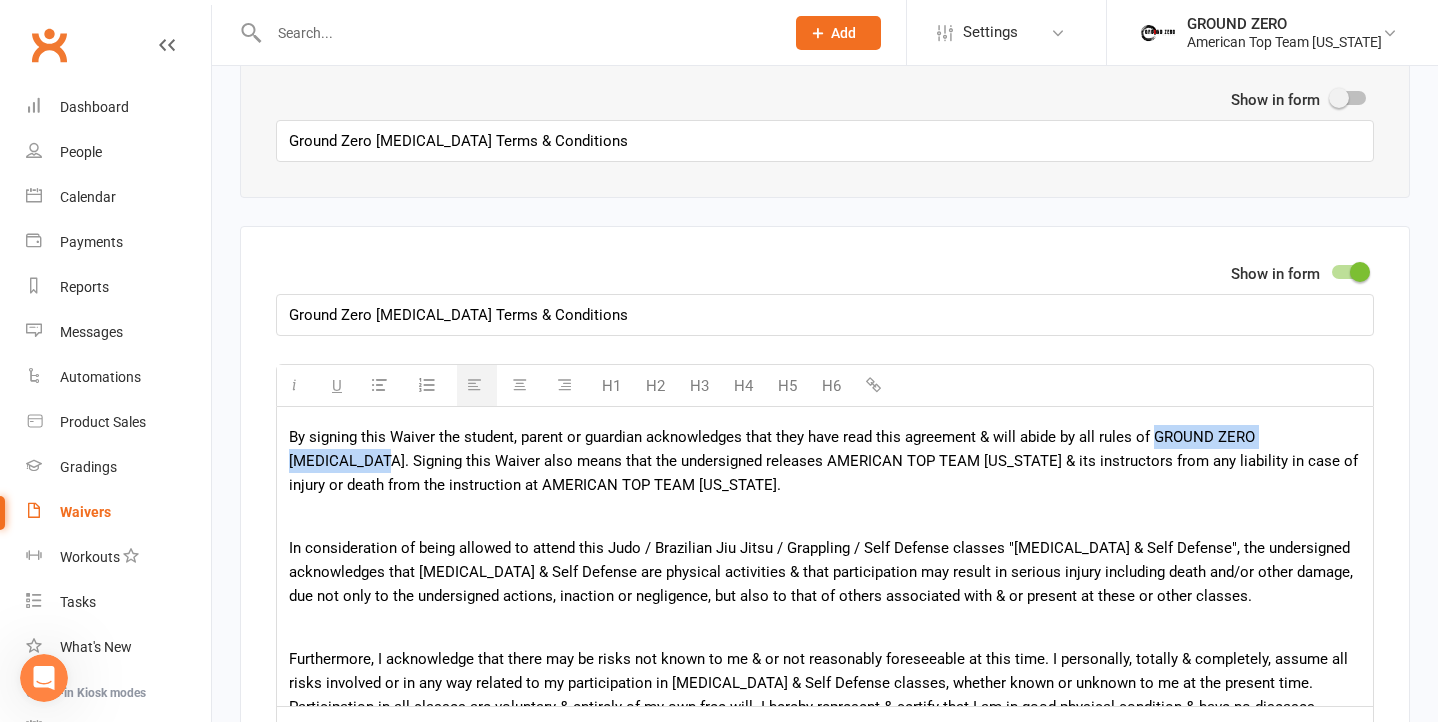drag, startPoint x: 324, startPoint y: 467, endPoint x: 1152, endPoint y: 441, distance: 828.40814 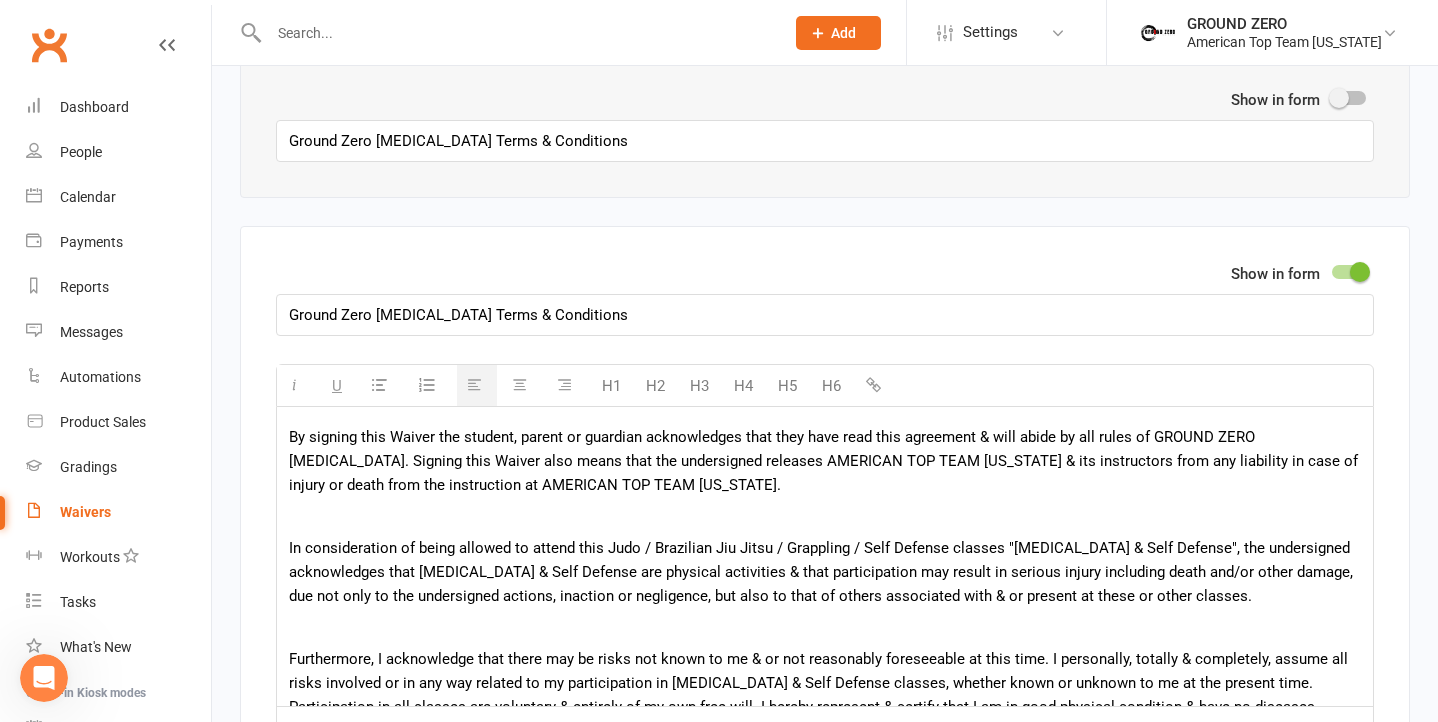 click on "By signing this Waiver the student, parent or guardian acknowledges that they have read this agreement & will abide by all rules of GROUND ZERO [MEDICAL_DATA]. Signing this Waiver also means that the undersigned releases AMERICAN TOP TEAM [US_STATE] & its instructors from any liability in case of injury or death from the instruction at AMERICAN TOP TEAM [US_STATE]." at bounding box center (825, 461) 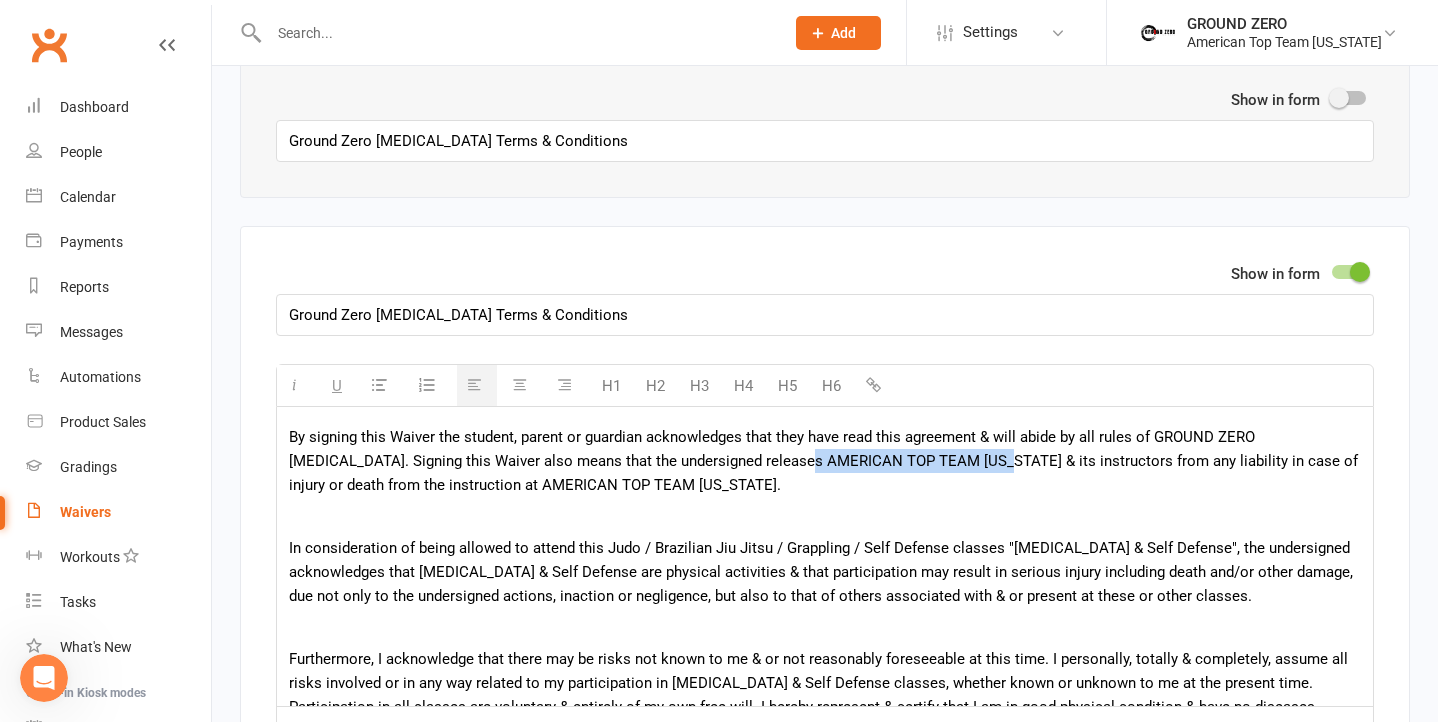 drag, startPoint x: 747, startPoint y: 466, endPoint x: 953, endPoint y: 459, distance: 206.1189 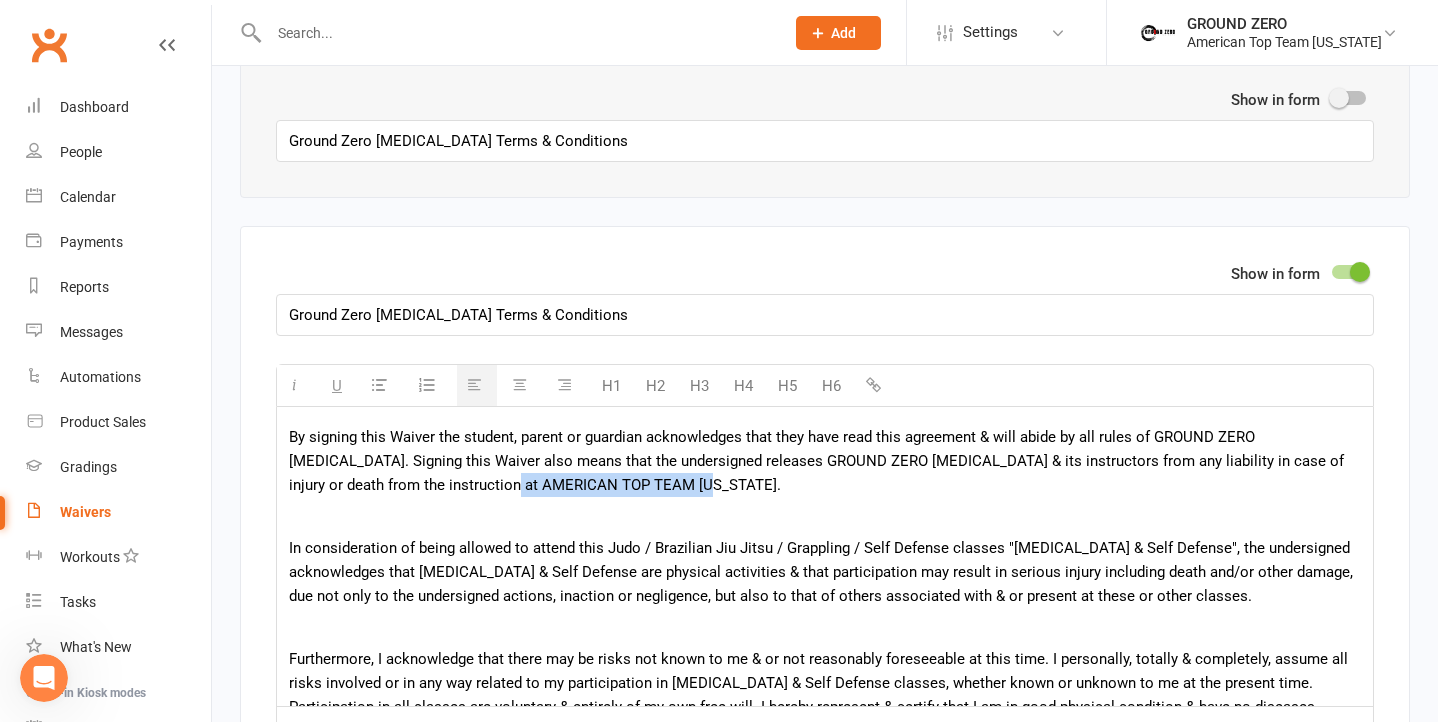 drag, startPoint x: 442, startPoint y: 492, endPoint x: 651, endPoint y: 498, distance: 209.0861 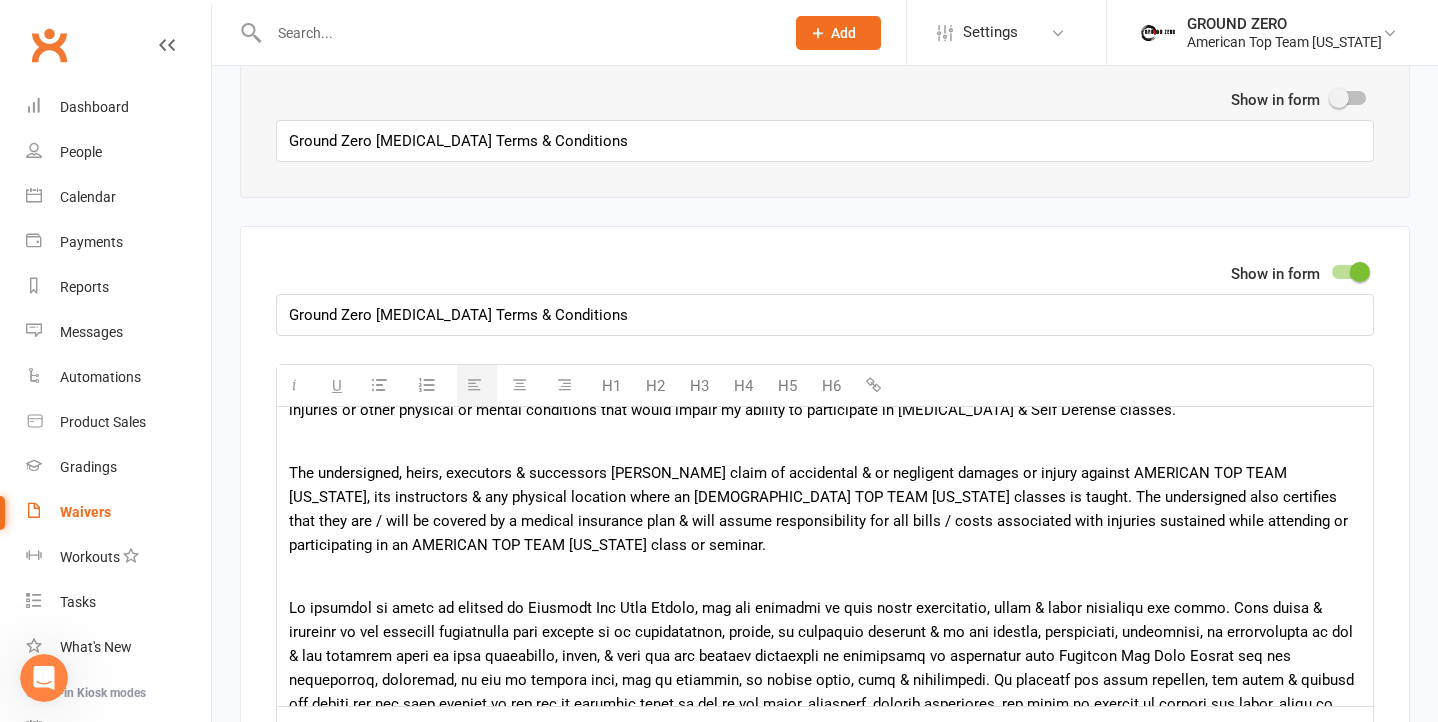 scroll, scrollTop: 327, scrollLeft: 0, axis: vertical 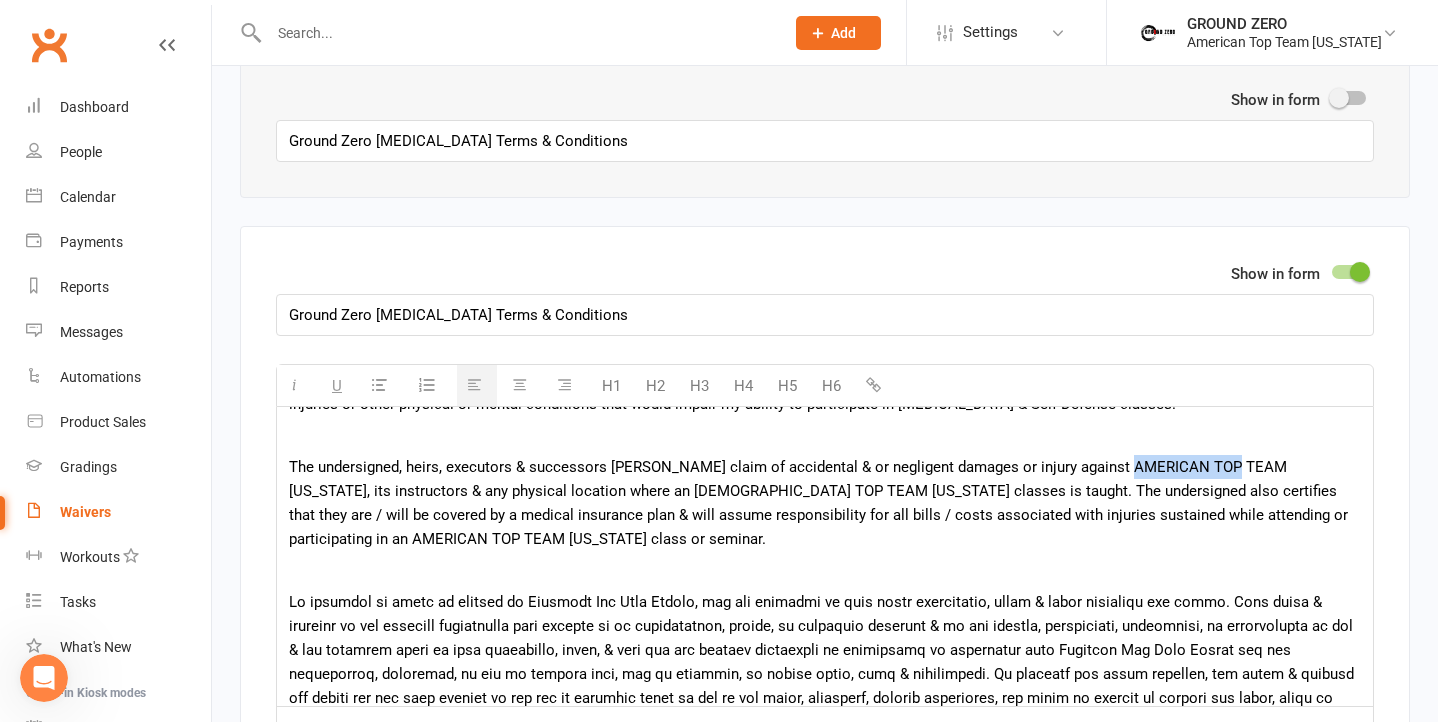 drag, startPoint x: 1106, startPoint y: 473, endPoint x: 1215, endPoint y: 483, distance: 109.457756 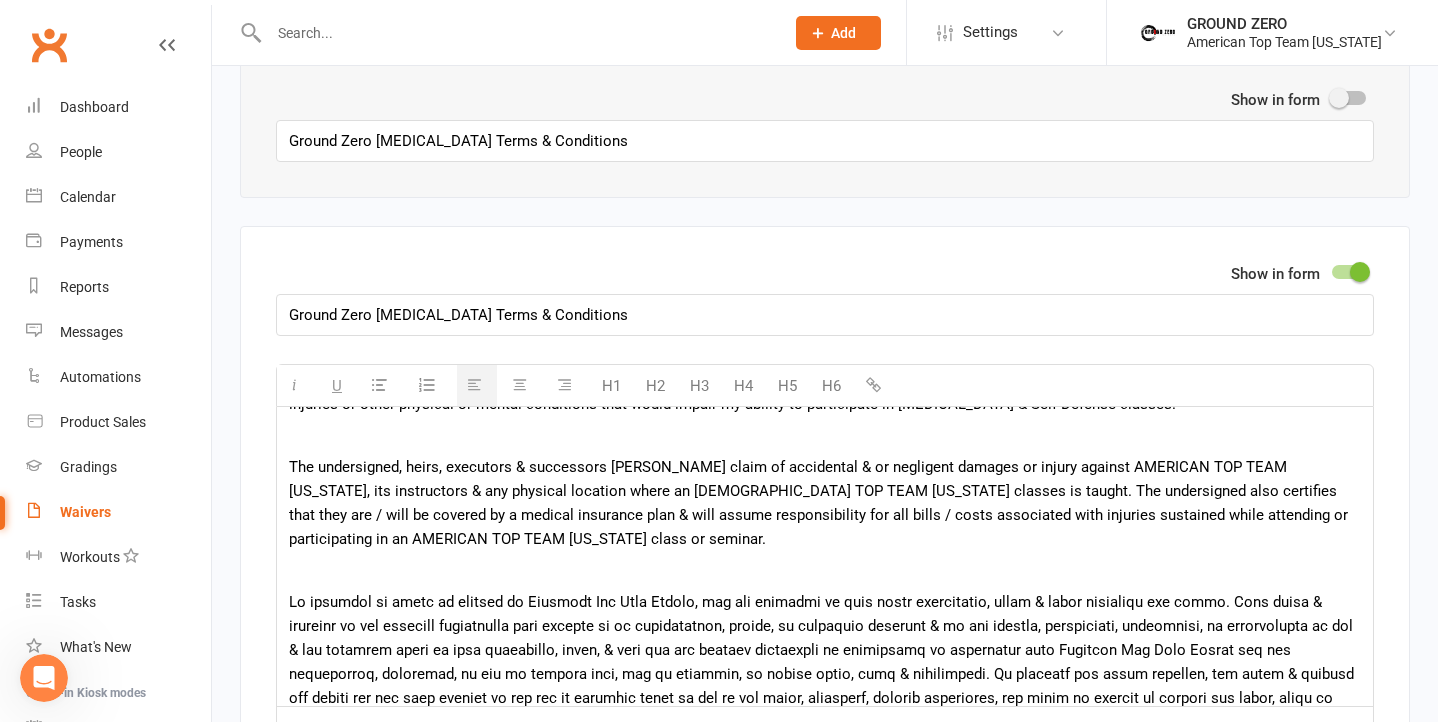 click on "The undersigned, heirs, executors & successors [PERSON_NAME] claim of accidental & or negligent damages or injury against AMERICAN TOP TEAM [US_STATE], its instructors & any physical location where an [DEMOGRAPHIC_DATA] TOP TEAM [US_STATE] classes is taught. The undersigned also certifies that they are / will be covered by a medical insurance plan & will assume responsibility for all bills / costs associated with injuries sustained while attending or participating in an AMERICAN TOP TEAM [US_STATE] class or seminar." at bounding box center [825, 503] 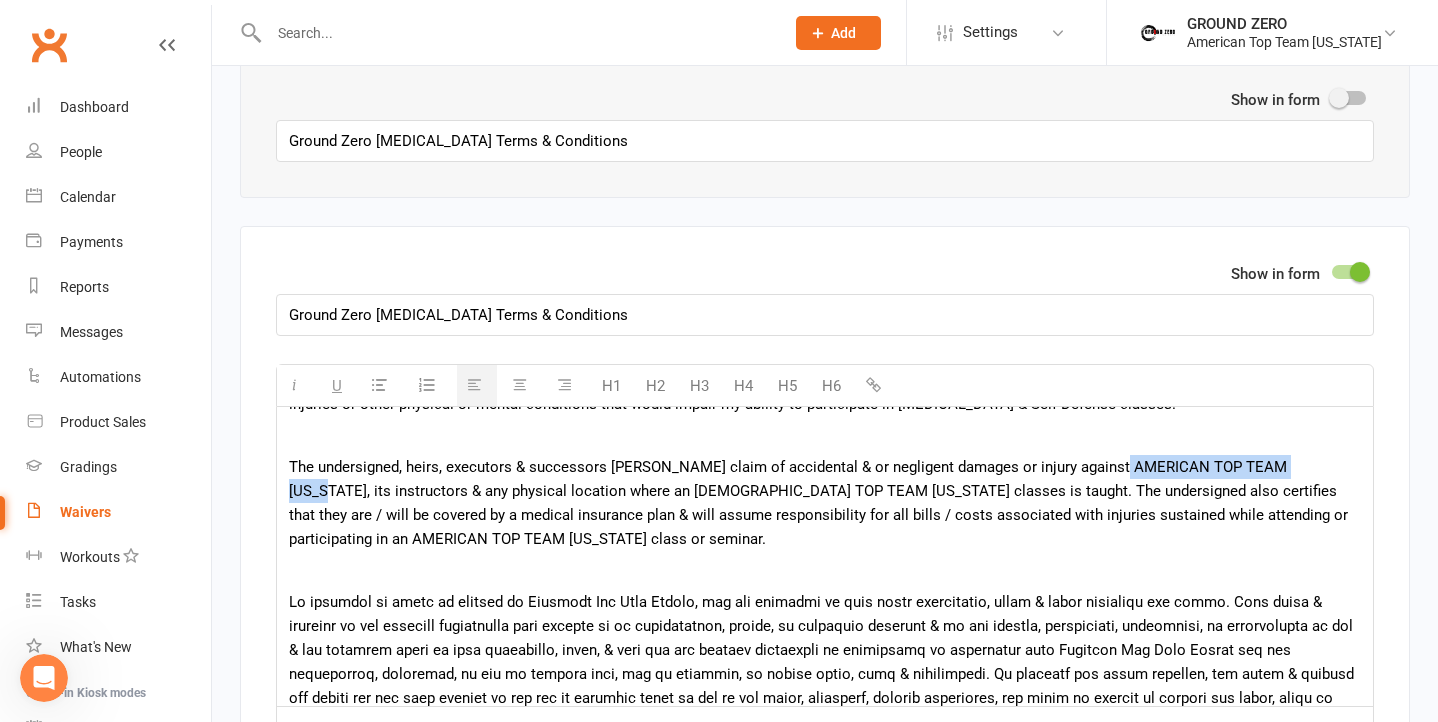 drag, startPoint x: 1101, startPoint y: 471, endPoint x: 1309, endPoint y: 464, distance: 208.11775 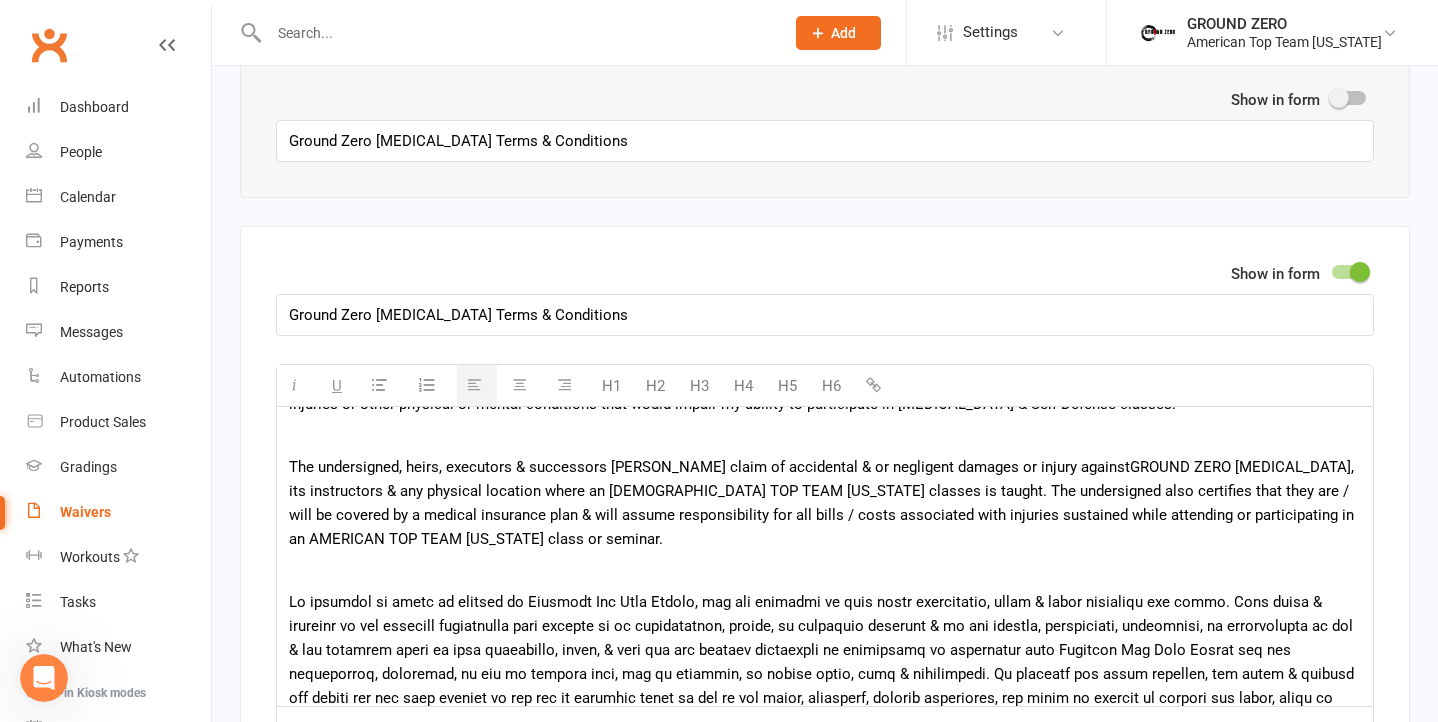 click on "The undersigned, heirs, executors & successors [PERSON_NAME] claim of accidental & or negligent damages or injury againstGROUND ZERO [MEDICAL_DATA], its instructors & any physical location where an [DEMOGRAPHIC_DATA] TOP TEAM [US_STATE] classes is taught. The undersigned also certifies that they are / will be covered by a medical insurance plan & will assume responsibility for all bills / costs associated with injuries sustained while attending or participating in an AMERICAN TOP TEAM [US_STATE] class or seminar." at bounding box center (825, 503) 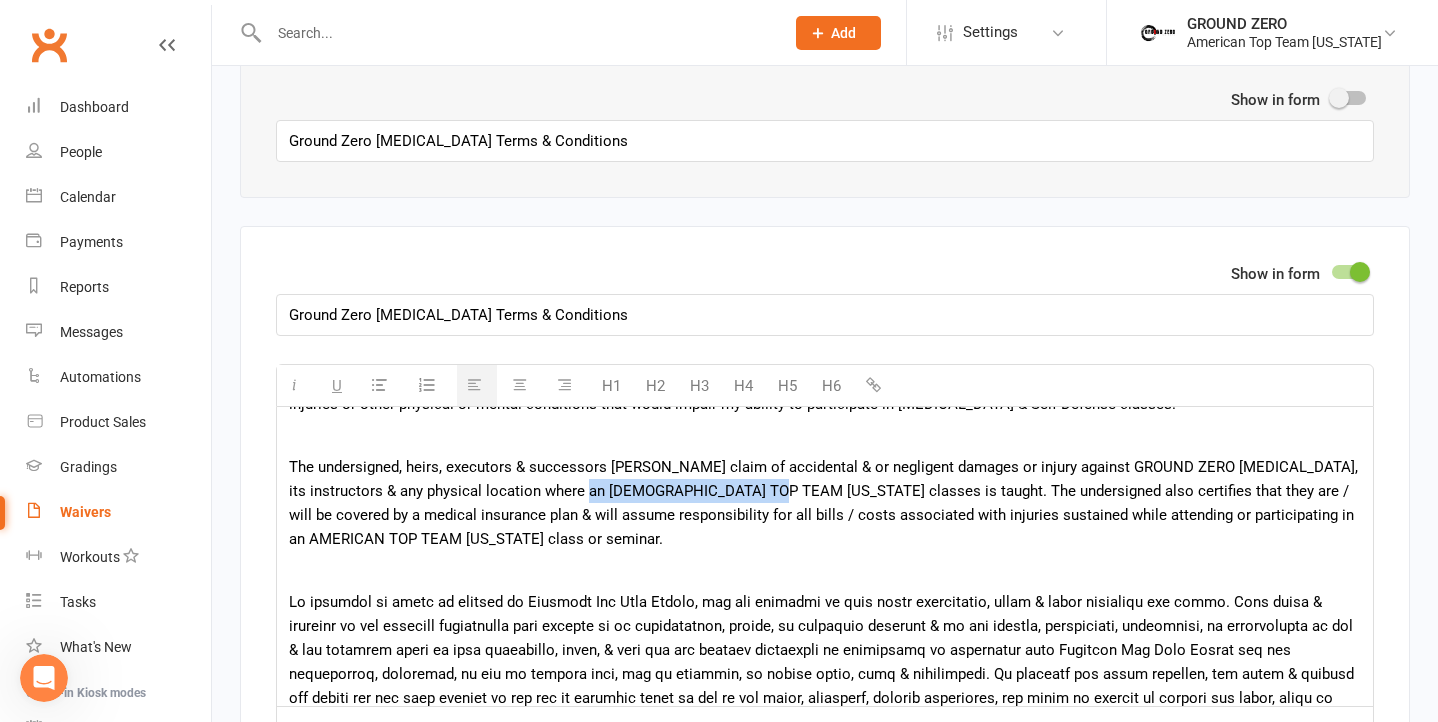 drag, startPoint x: 587, startPoint y: 494, endPoint x: 798, endPoint y: 486, distance: 211.15161 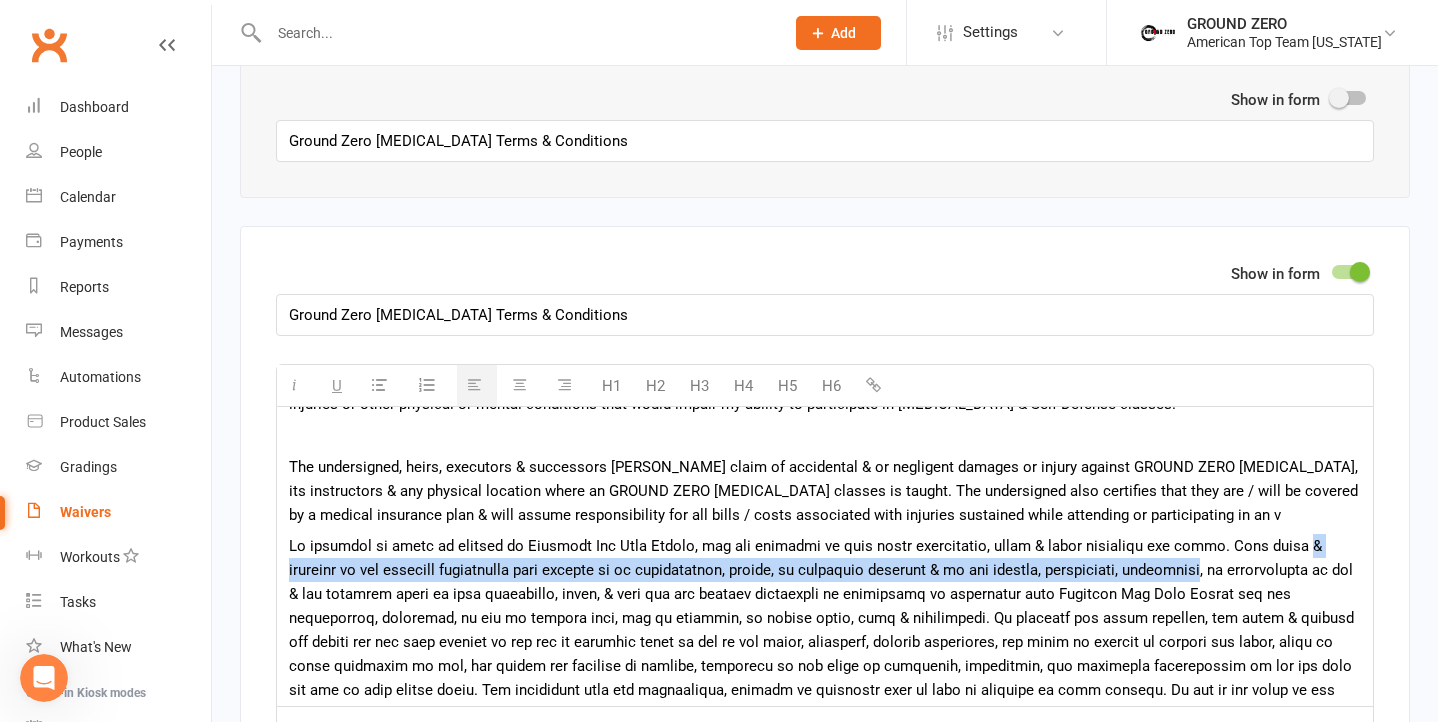 drag, startPoint x: 1236, startPoint y: 518, endPoint x: 1221, endPoint y: 569, distance: 53.160137 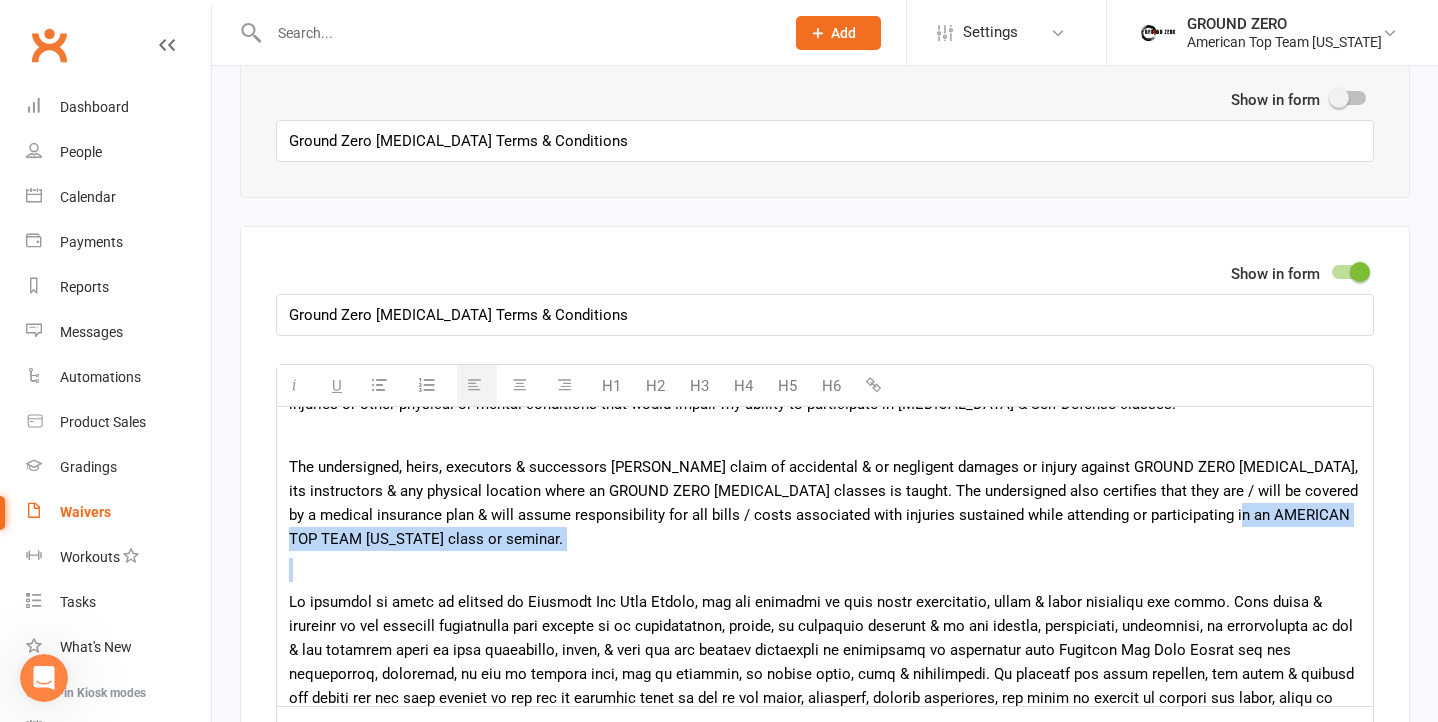 click at bounding box center [825, 570] 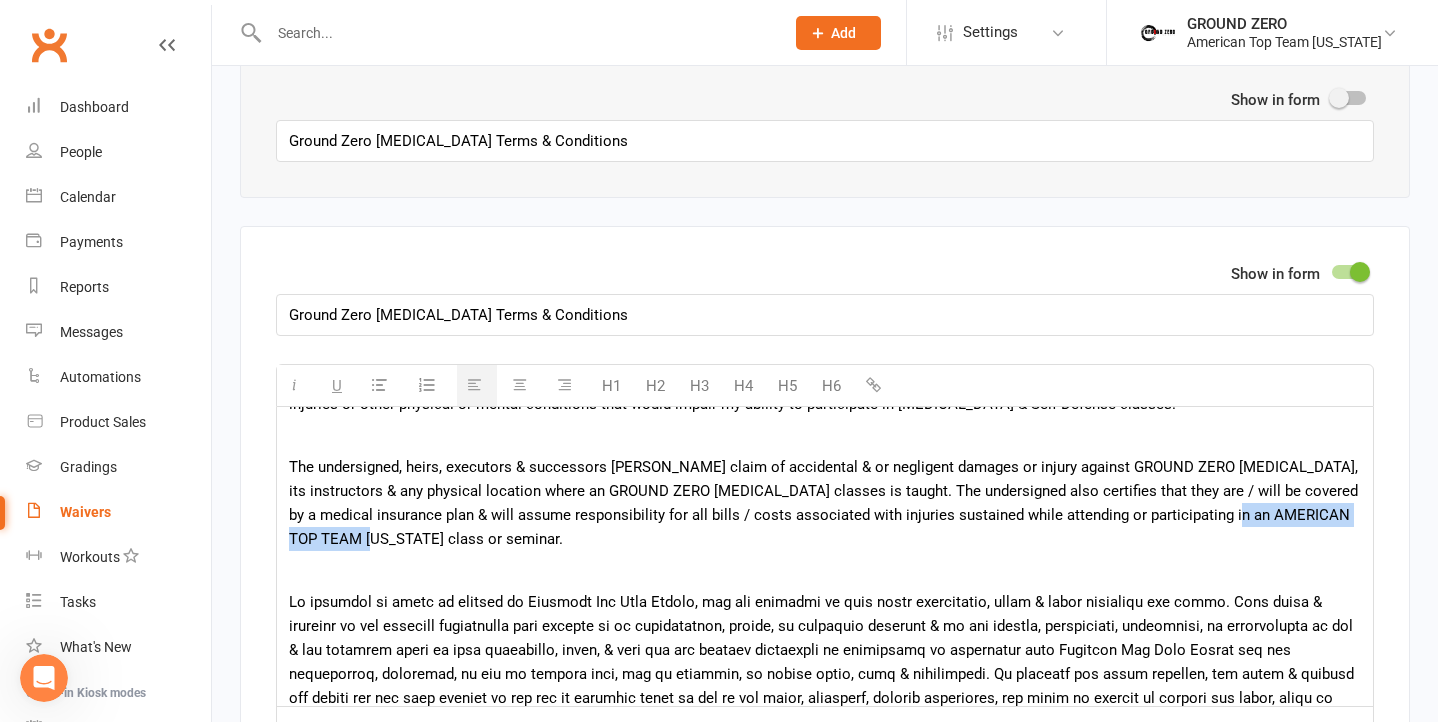 drag, startPoint x: 1236, startPoint y: 520, endPoint x: 392, endPoint y: 550, distance: 844.533 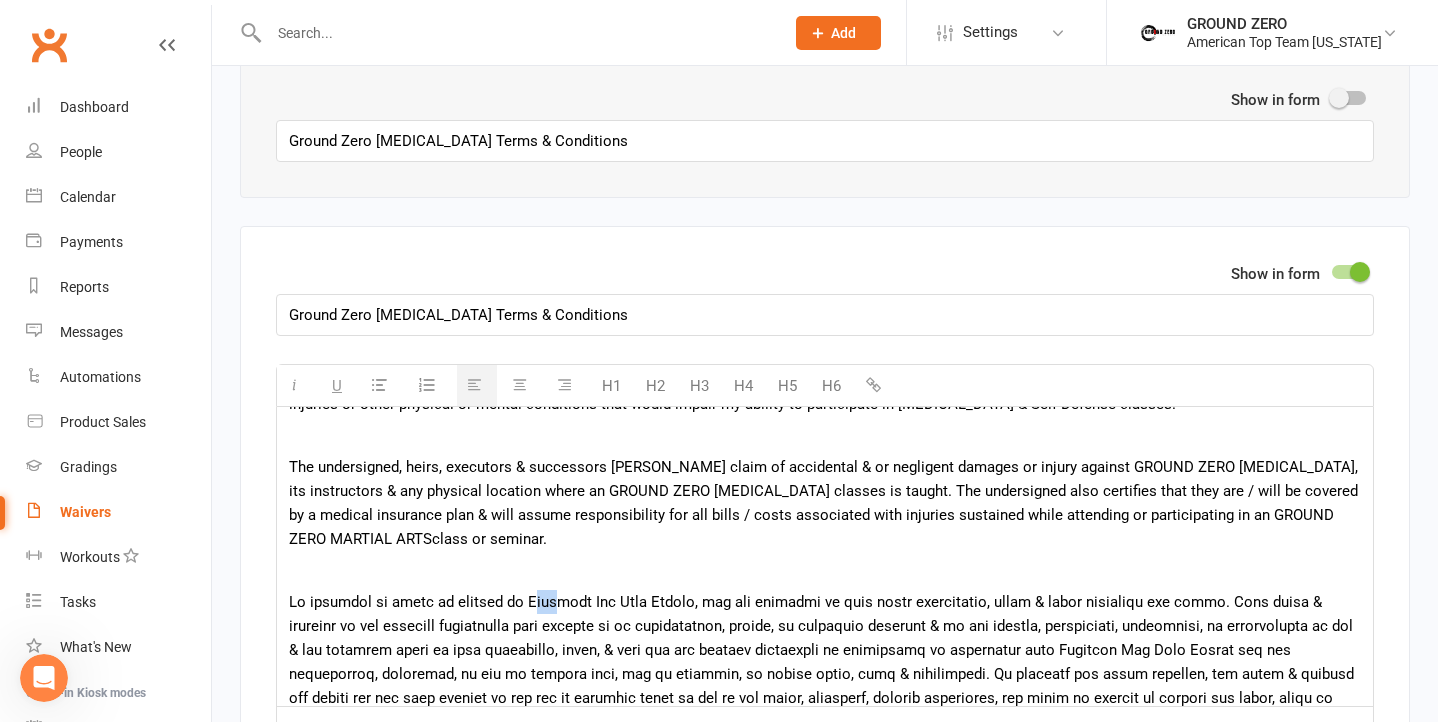 drag, startPoint x: 528, startPoint y: 607, endPoint x: 557, endPoint y: 616, distance: 30.364452 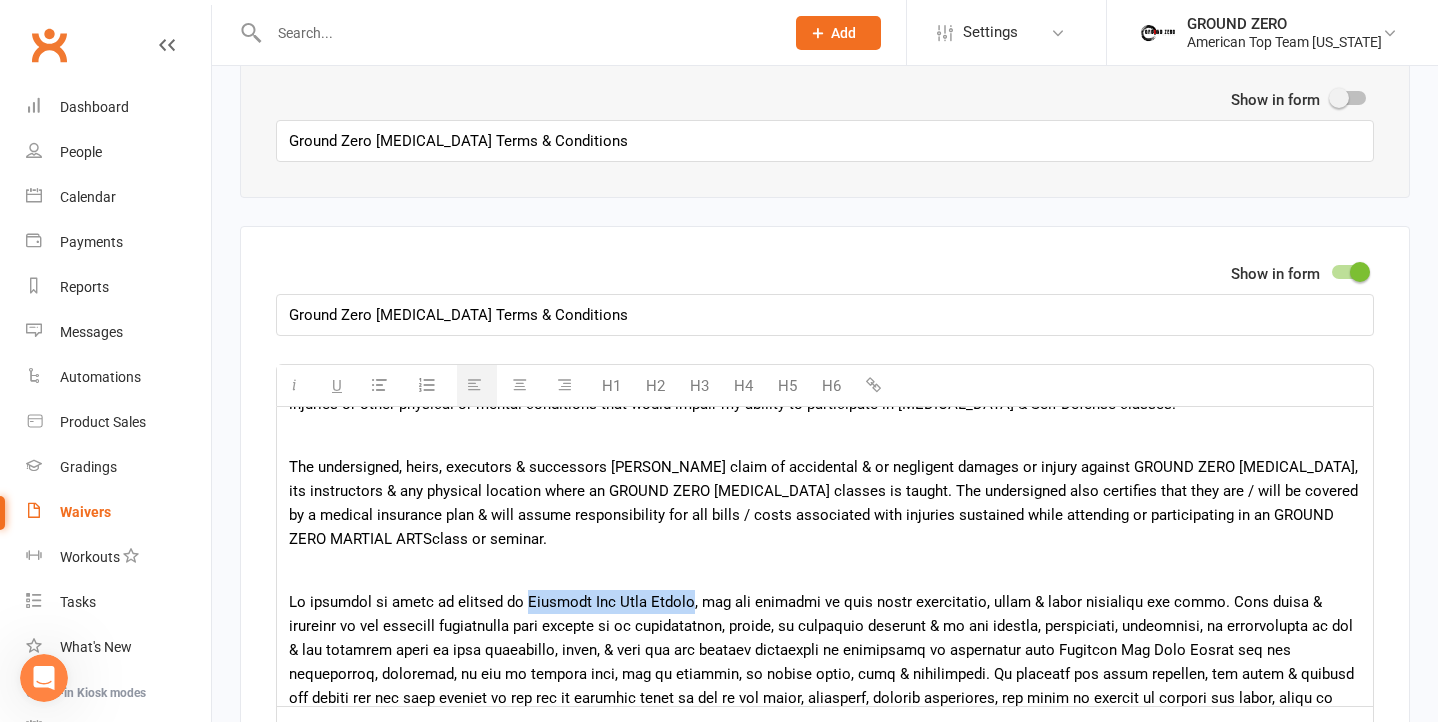 drag, startPoint x: 521, startPoint y: 609, endPoint x: 708, endPoint y: 604, distance: 187.06683 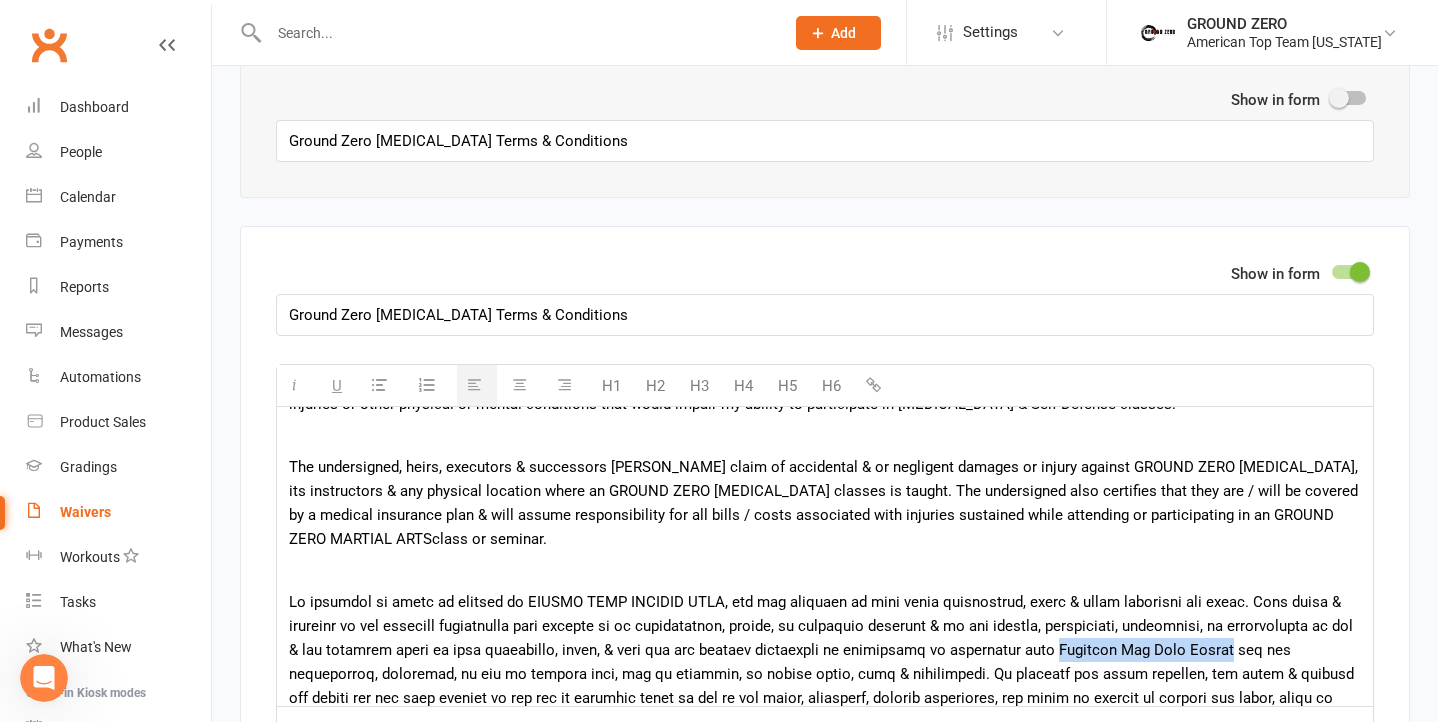 drag, startPoint x: 1089, startPoint y: 656, endPoint x: 1277, endPoint y: 652, distance: 188.04254 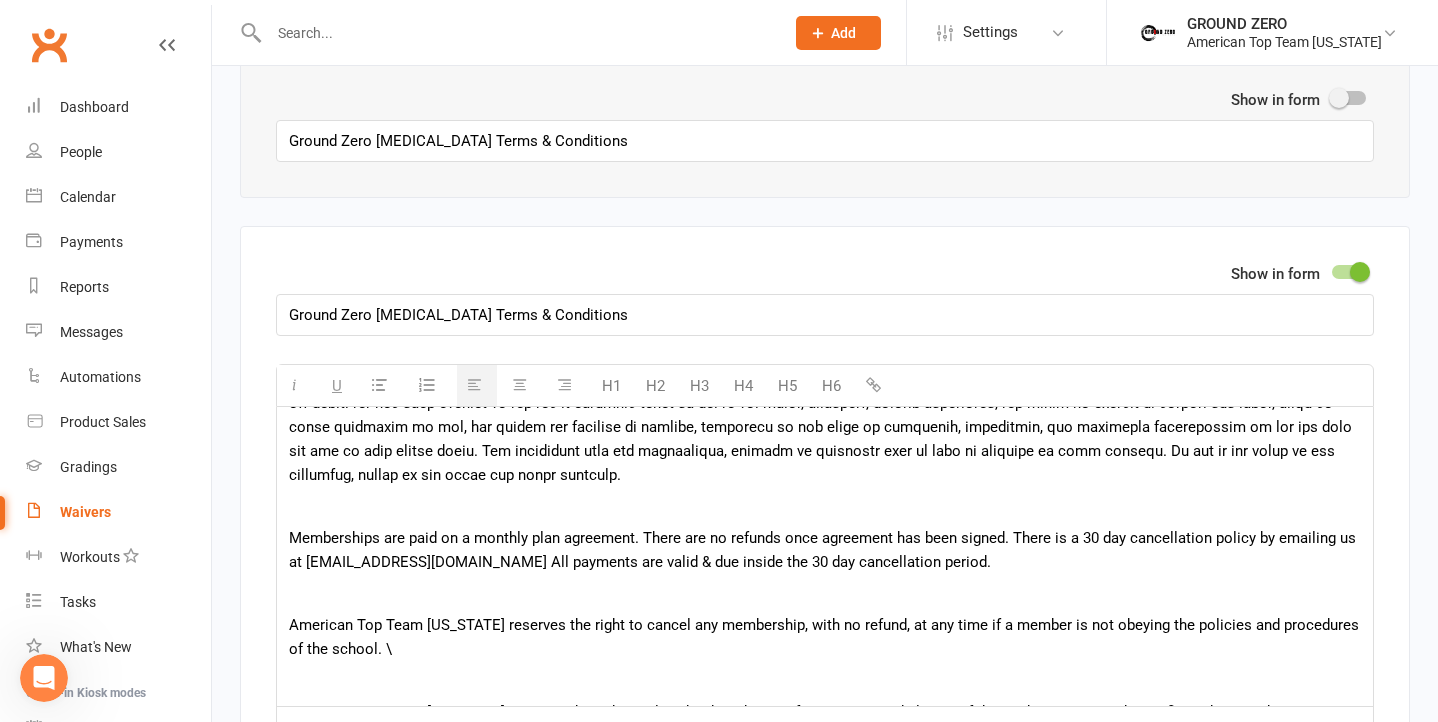 scroll, scrollTop: 653, scrollLeft: 0, axis: vertical 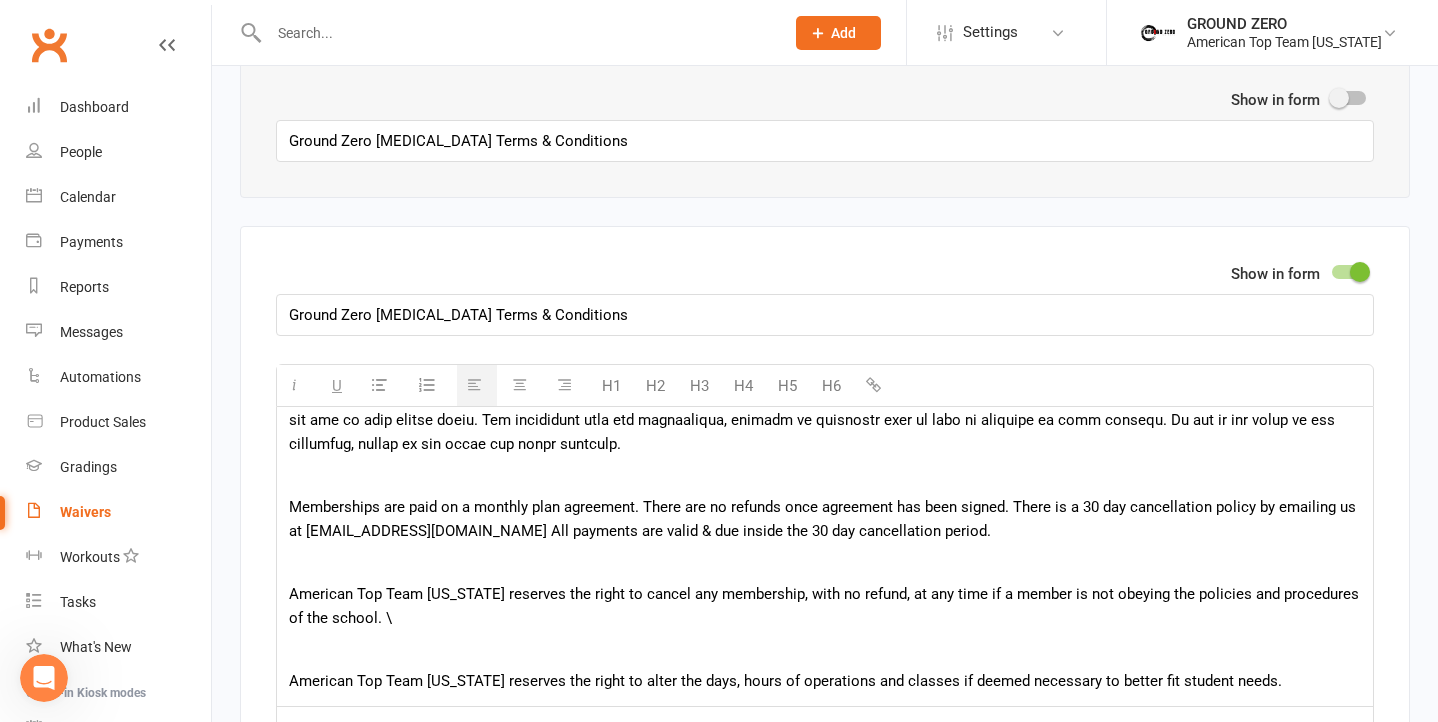 click on "American Top Team [US_STATE] reserves the right to cancel any membership, with no refund, at any time if a member is not obeying the policies and procedures of the school. \" at bounding box center (825, 606) 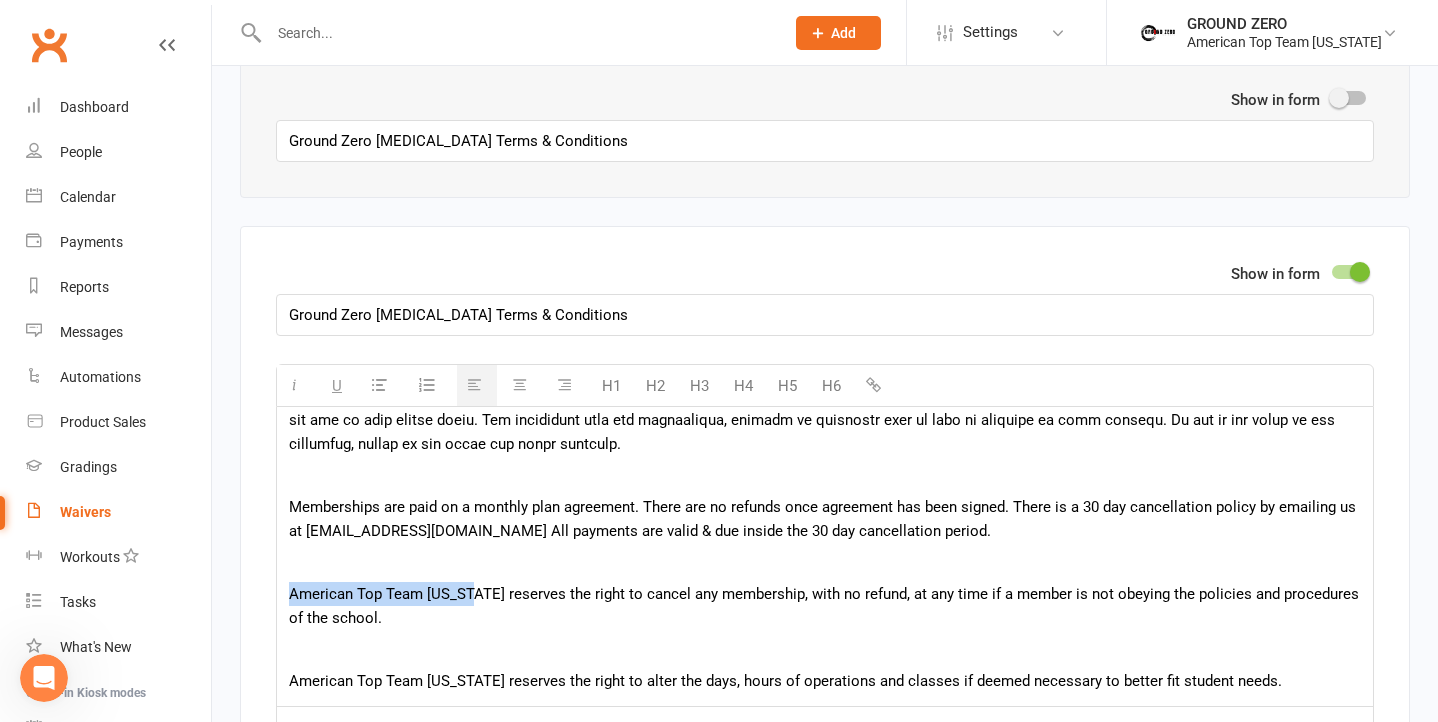 drag, startPoint x: 293, startPoint y: 598, endPoint x: 476, endPoint y: 598, distance: 183 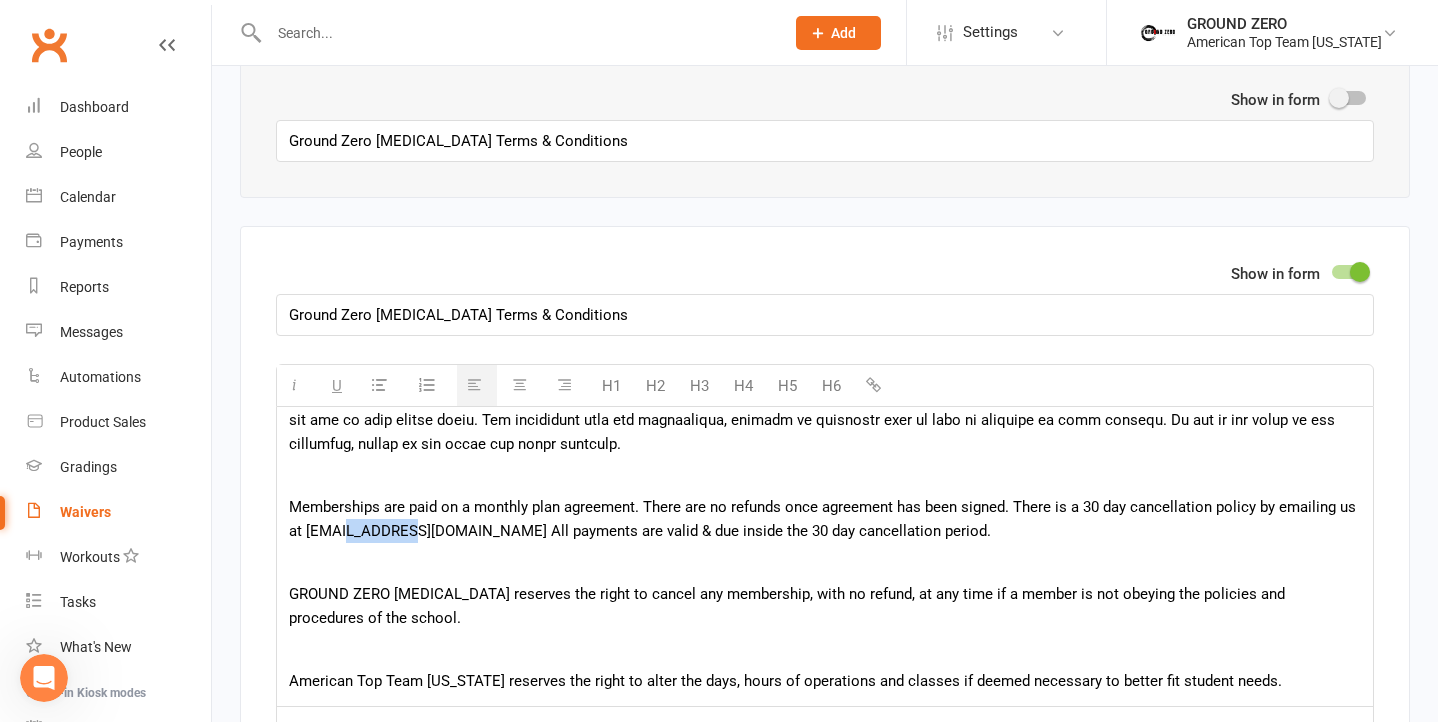 drag, startPoint x: 348, startPoint y: 538, endPoint x: 398, endPoint y: 536, distance: 50.039986 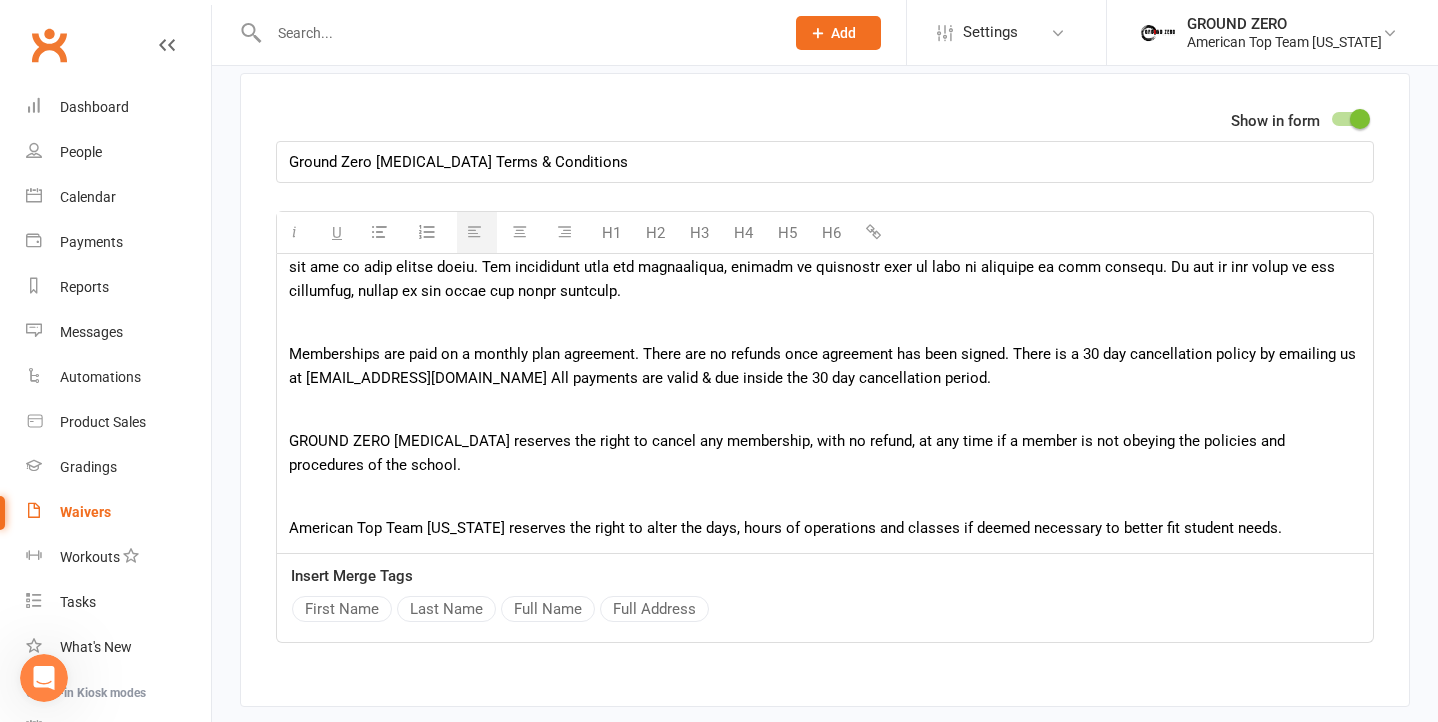 scroll, scrollTop: 2981, scrollLeft: 0, axis: vertical 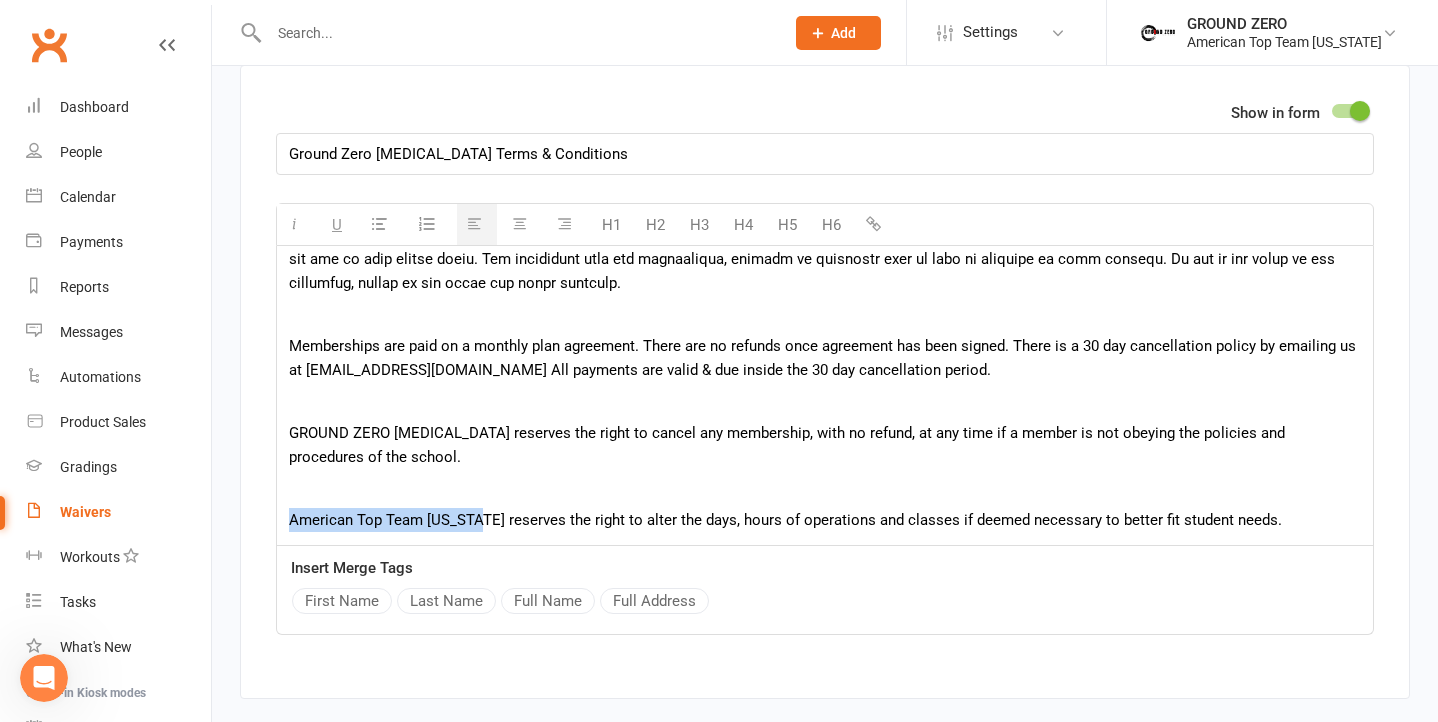 drag, startPoint x: 289, startPoint y: 523, endPoint x: 479, endPoint y: 522, distance: 190.00262 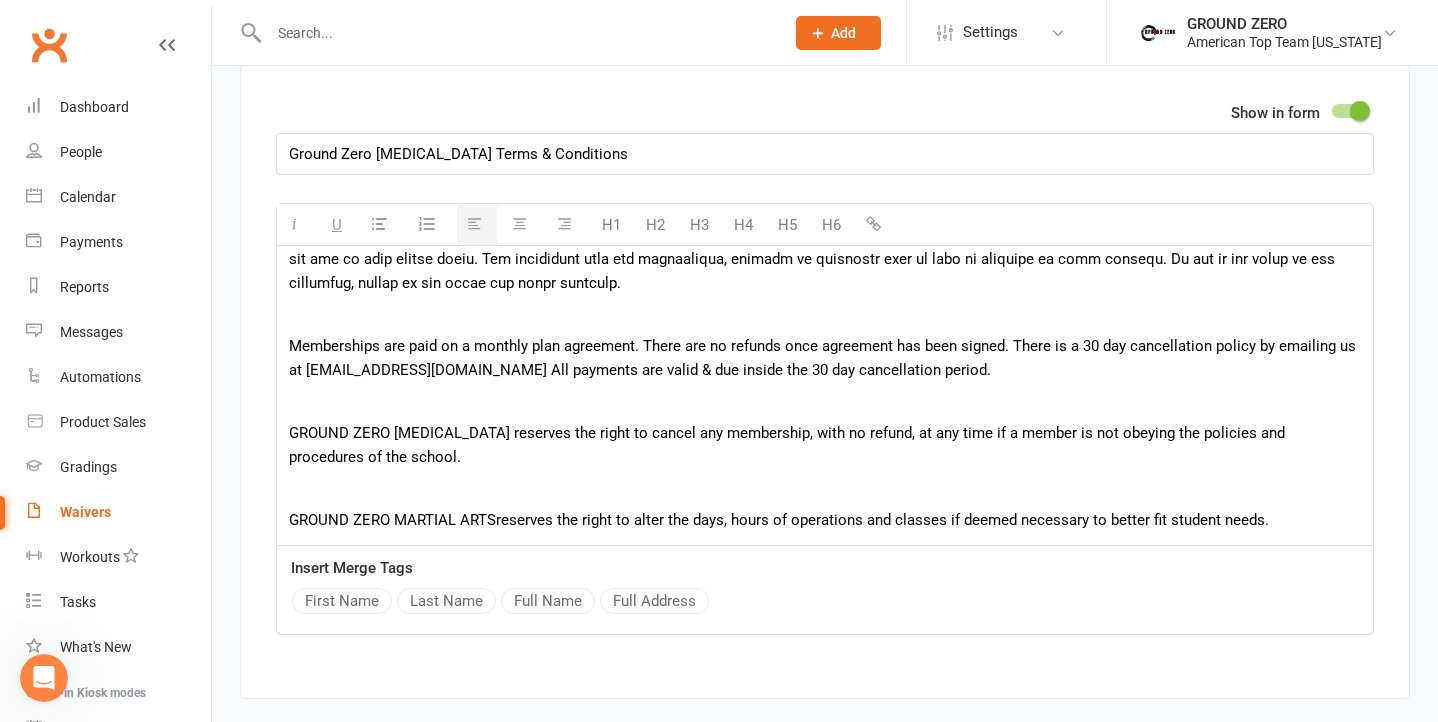 scroll, scrollTop: 3001, scrollLeft: 0, axis: vertical 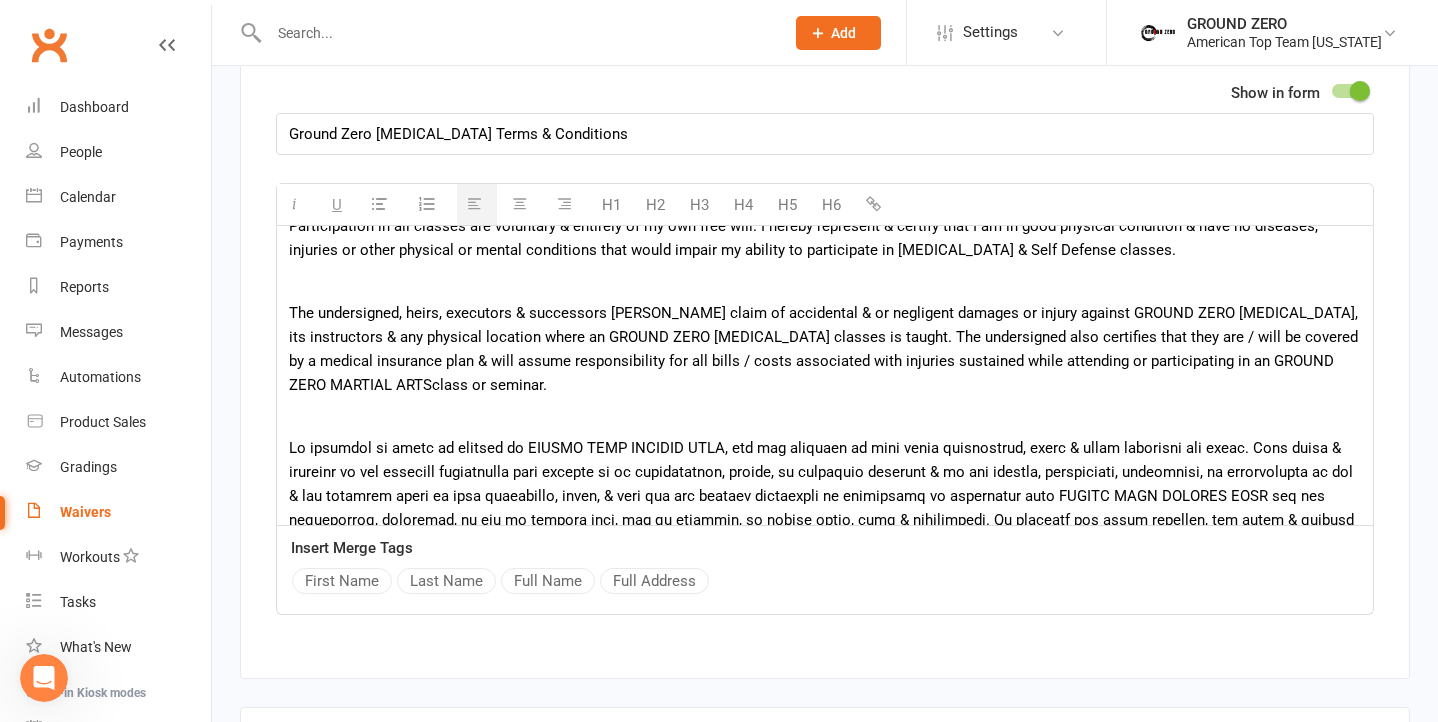 click on "The undersigned, heirs, executors & successors [PERSON_NAME] claim of accidental & or negligent damages or injury against GROUND ZERO [MEDICAL_DATA], its instructors & any physical location where an GROUND ZERO [MEDICAL_DATA] classes is taught. The undersigned also certifies that they are / will be covered by a medical insurance plan & will assume responsibility for all bills / costs associated with injuries sustained while attending or participating in an GROUND ZERO MARTIAL ARTSclass or seminar." at bounding box center (825, 349) 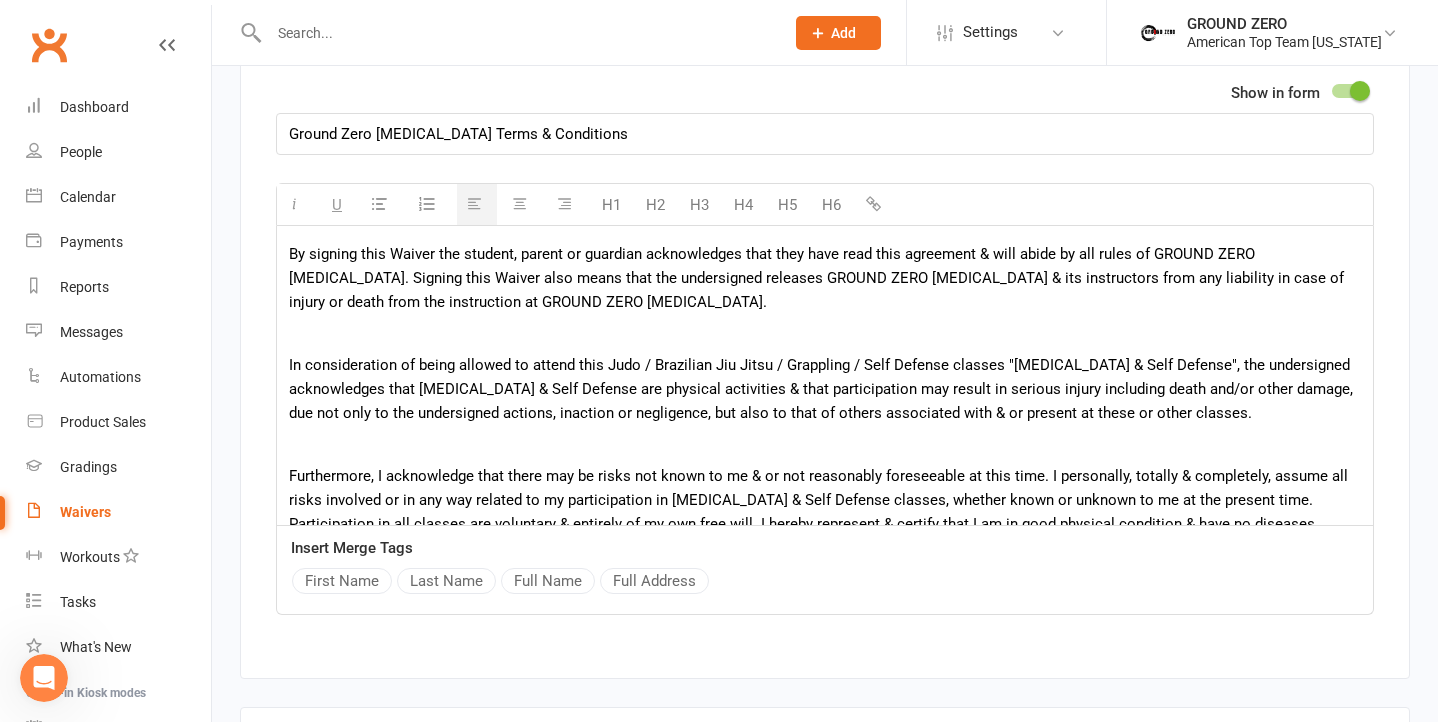 scroll, scrollTop: 0, scrollLeft: 0, axis: both 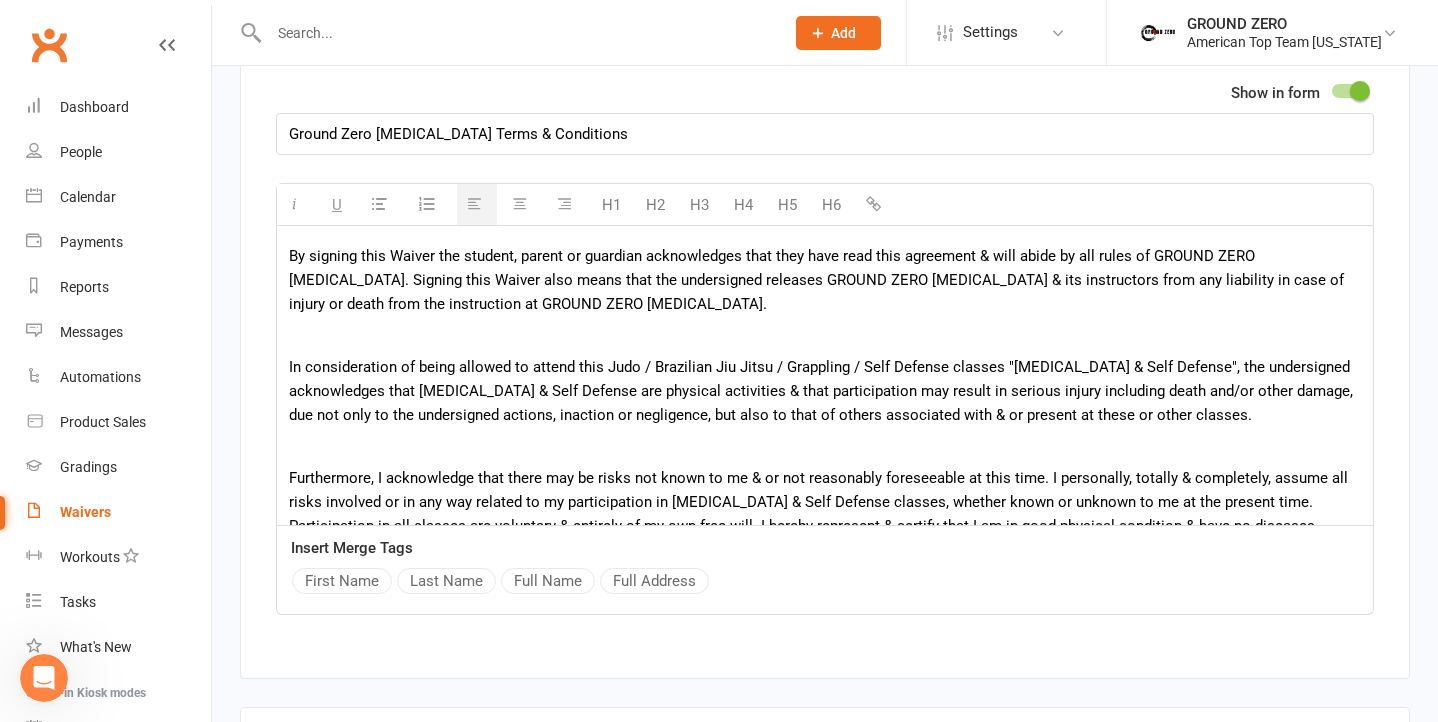 click on "In consideration of being allowed to attend this Judo / Brazilian Jiu Jitsu / Grappling / Self Defense classes "[MEDICAL_DATA] & Self Defense", the undersigned acknowledges that [MEDICAL_DATA] & Self Defense are physical activities & that participation may result in serious injury including death and/or other damage, due not only to the undersigned actions, inaction or negligence, but also to that of others associated with & or present at these or other classes." at bounding box center [825, 391] 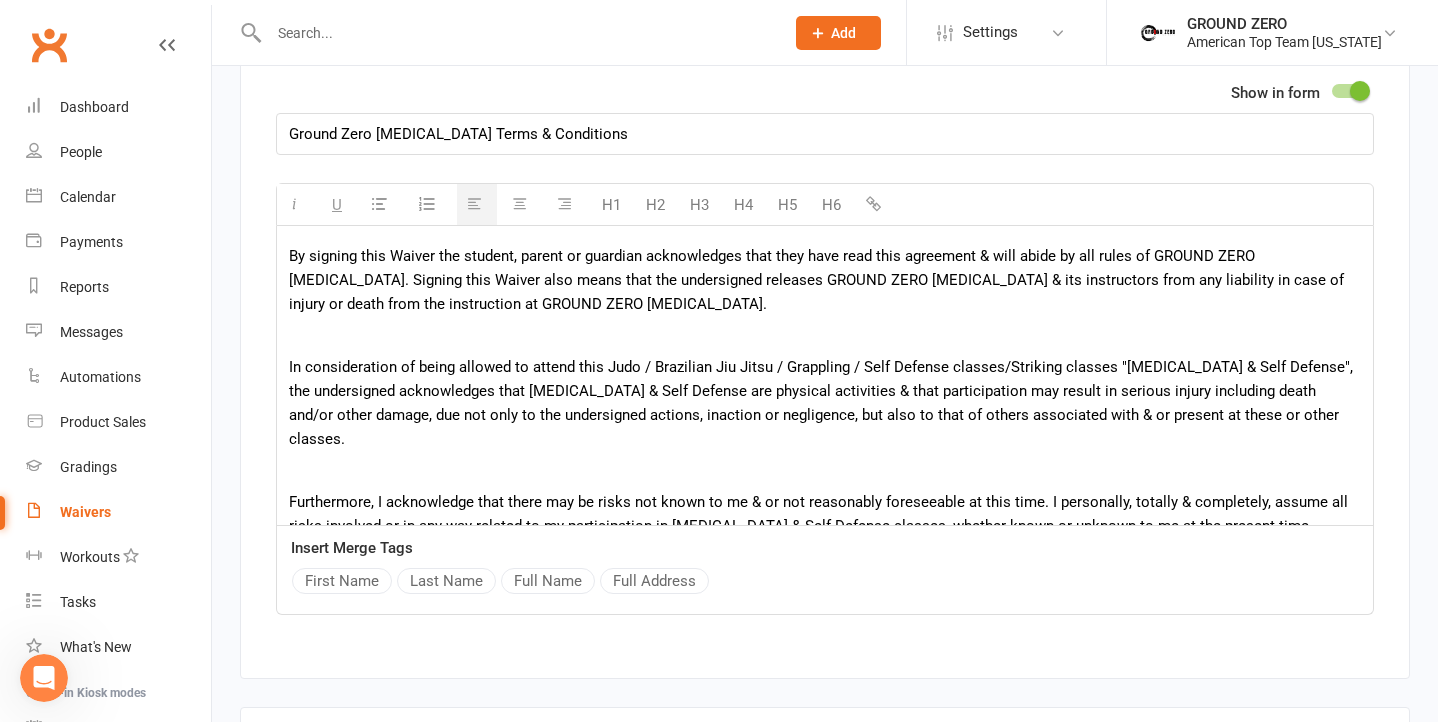 click on "In consideration of being allowed to attend this Judo / Brazilian Jiu Jitsu / Grappling / Self Defense classes/Striking classes "[MEDICAL_DATA] & Self Defense", the undersigned acknowledges that [MEDICAL_DATA] & Self Defense are physical activities & that participation may result in serious injury including death and/or other damage, due not only to the undersigned actions, inaction or negligence, but also to that of others associated with & or present at these or other classes." at bounding box center [825, 403] 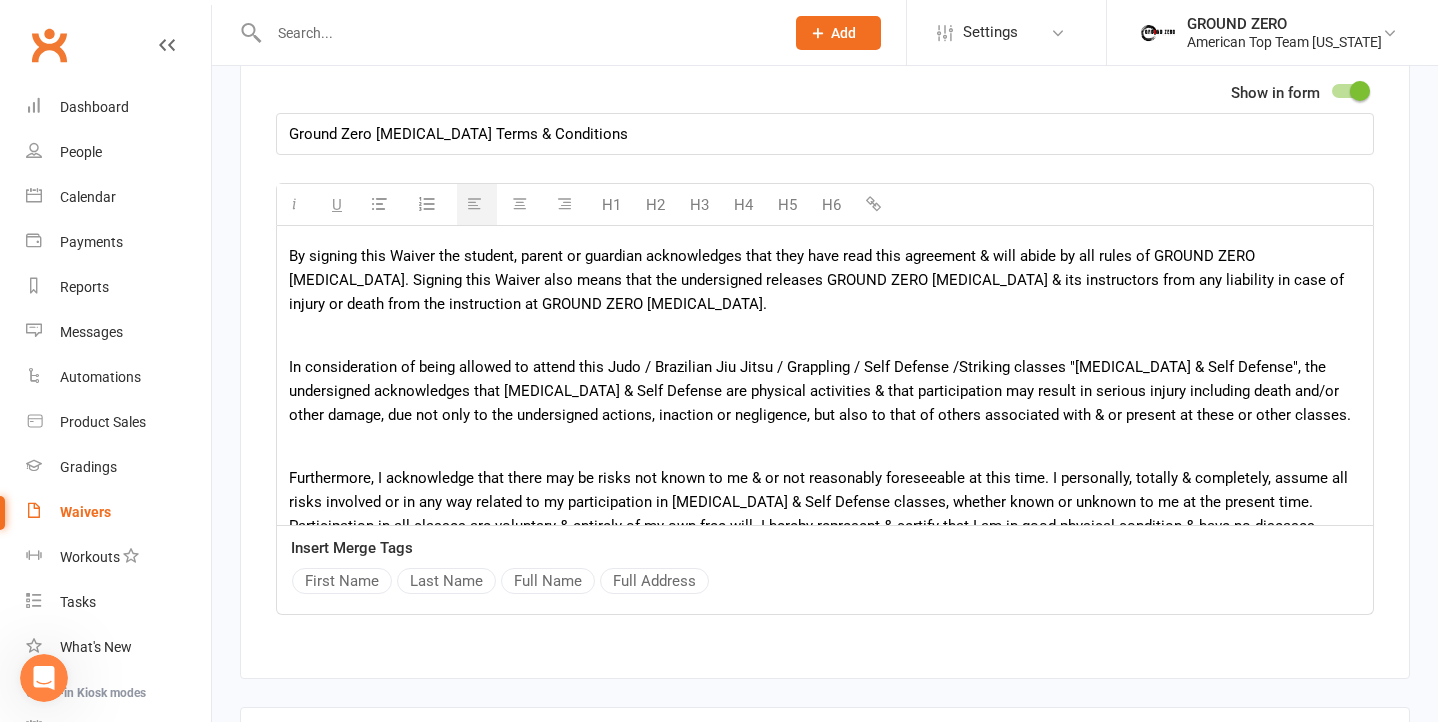 click on "In consideration of being allowed to attend this Judo / Brazilian Jiu Jitsu / Grappling / Self Defense /Striking classes "[MEDICAL_DATA] & Self Defense", the undersigned acknowledges that [MEDICAL_DATA] & Self Defense are physical activities & that participation may result in serious injury including death and/or other damage, due not only to the undersigned actions, inaction or negligence, but also to that of others associated with & or present at these or other classes." at bounding box center [825, 391] 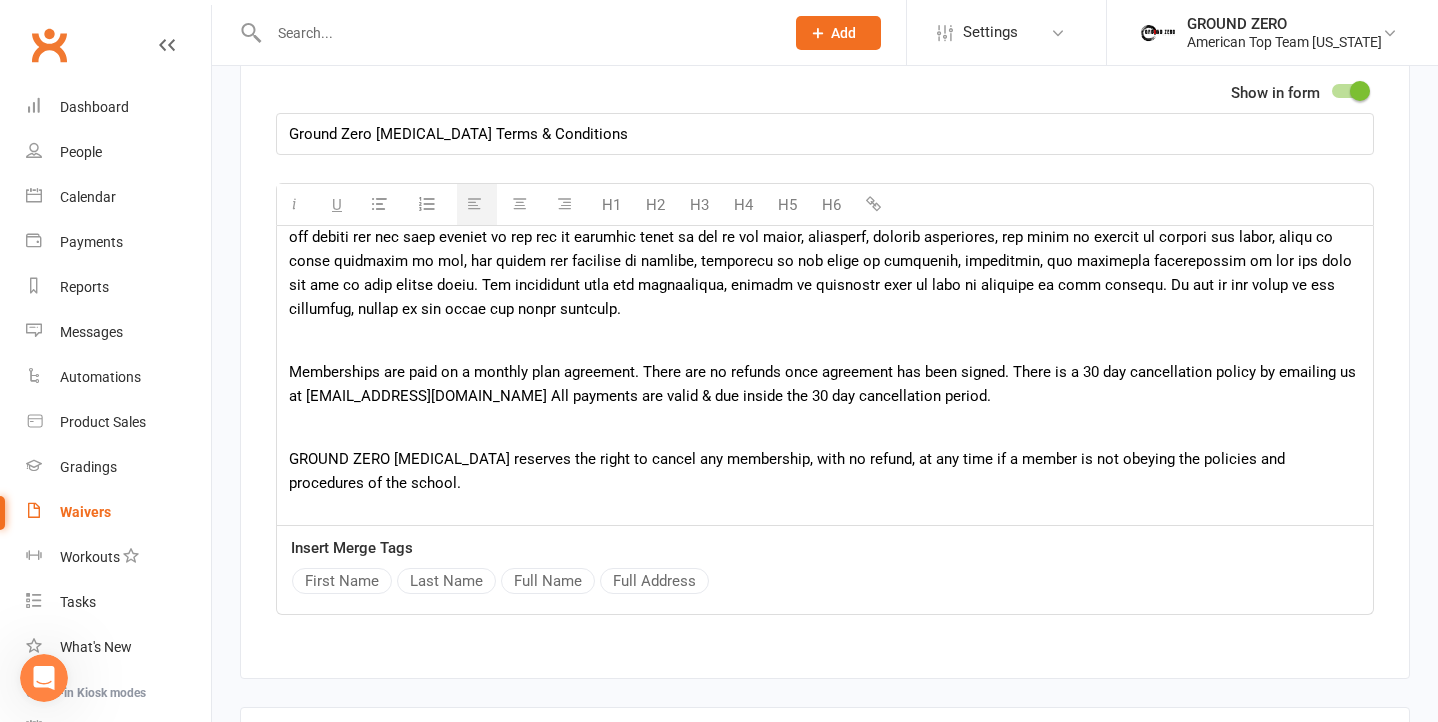 scroll, scrollTop: 653, scrollLeft: 0, axis: vertical 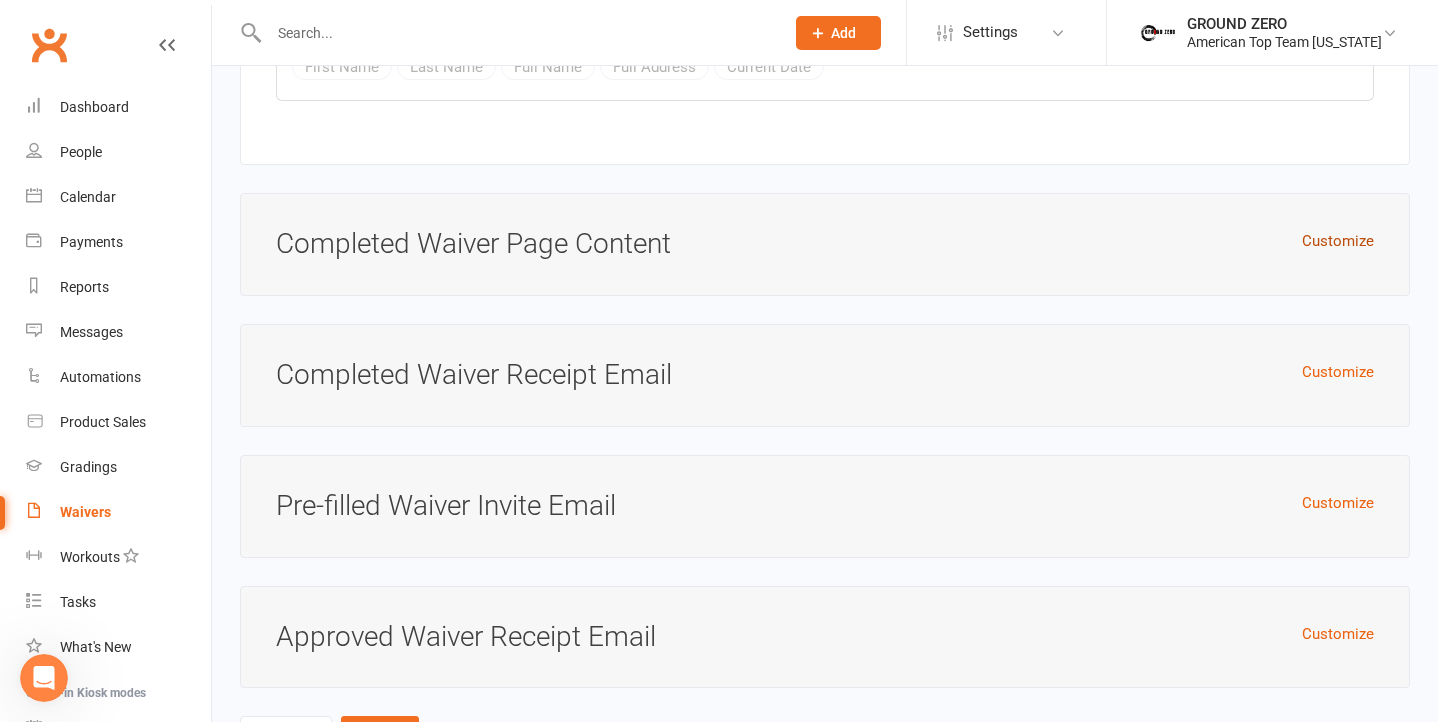 click on "Customize" at bounding box center (1338, 241) 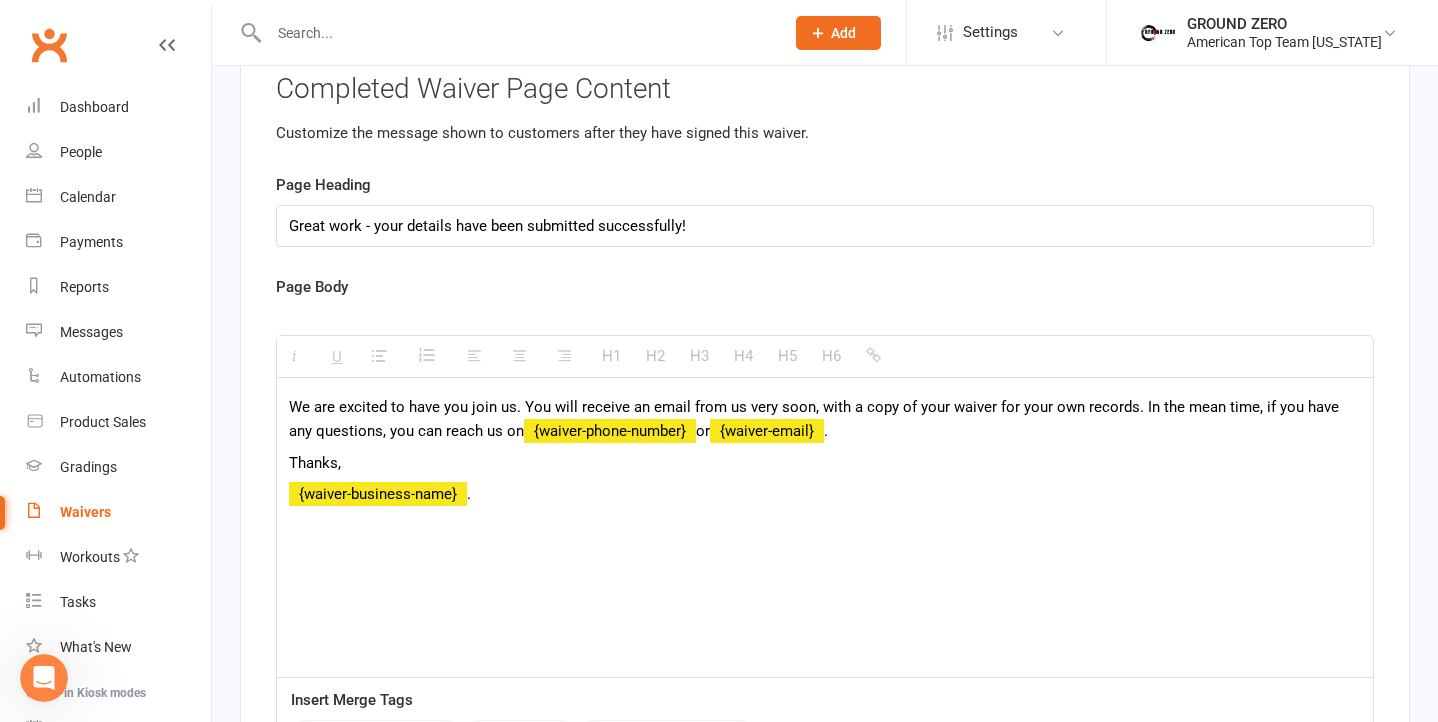 scroll, scrollTop: 4710, scrollLeft: 0, axis: vertical 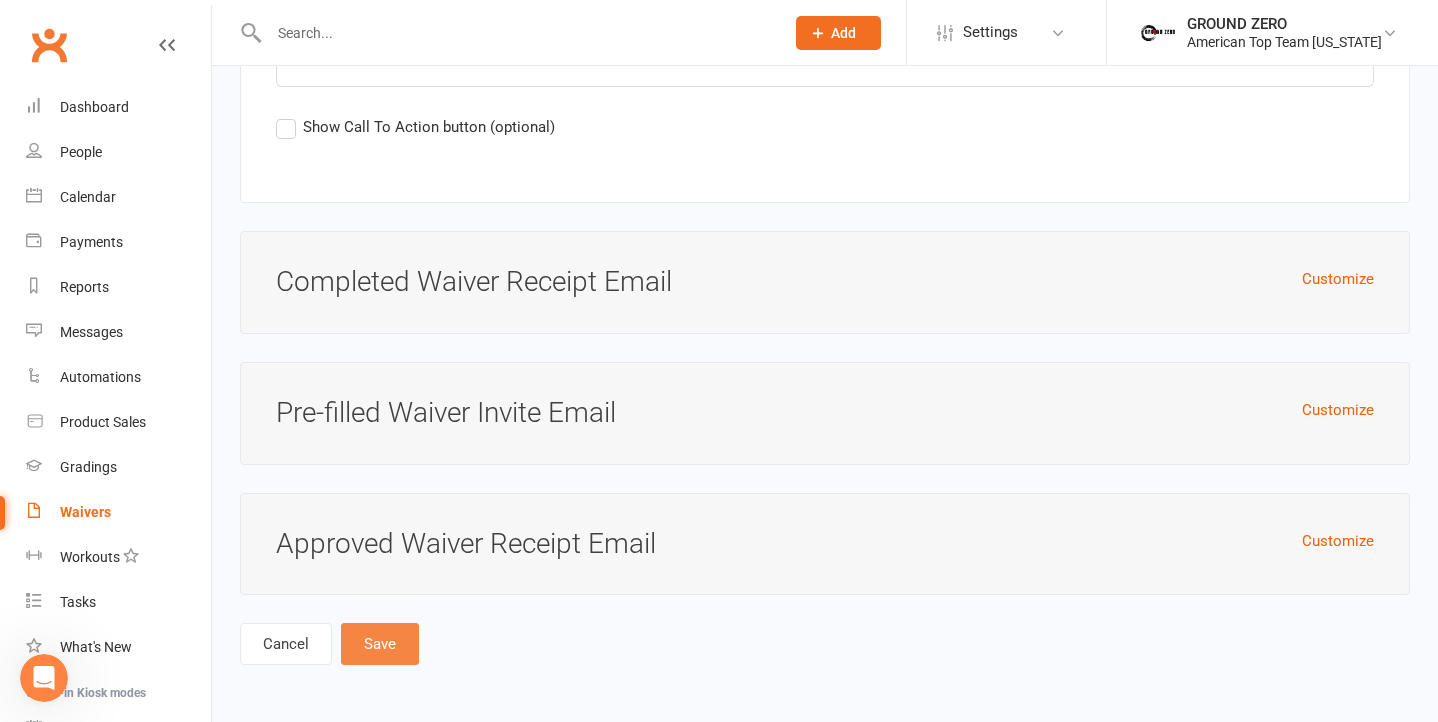 click on "Save" at bounding box center (380, 644) 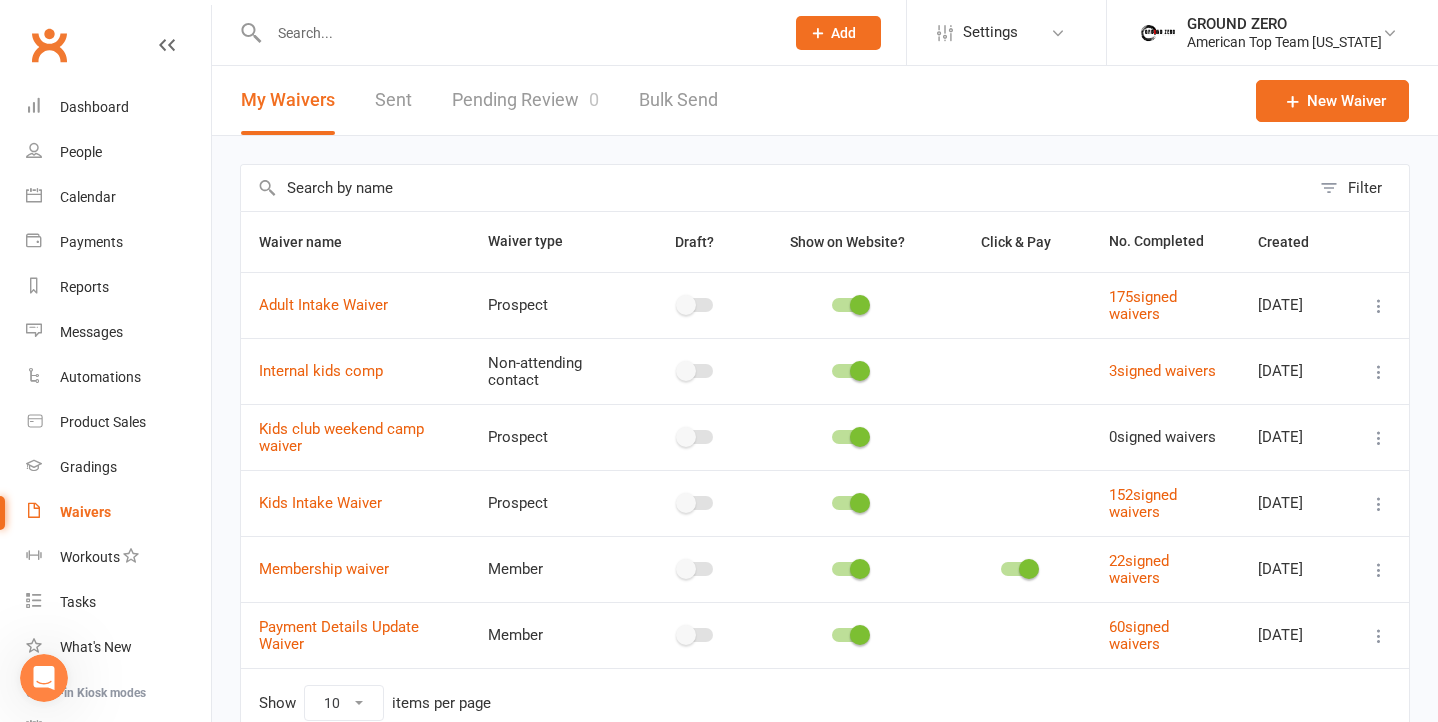 scroll, scrollTop: 101, scrollLeft: 0, axis: vertical 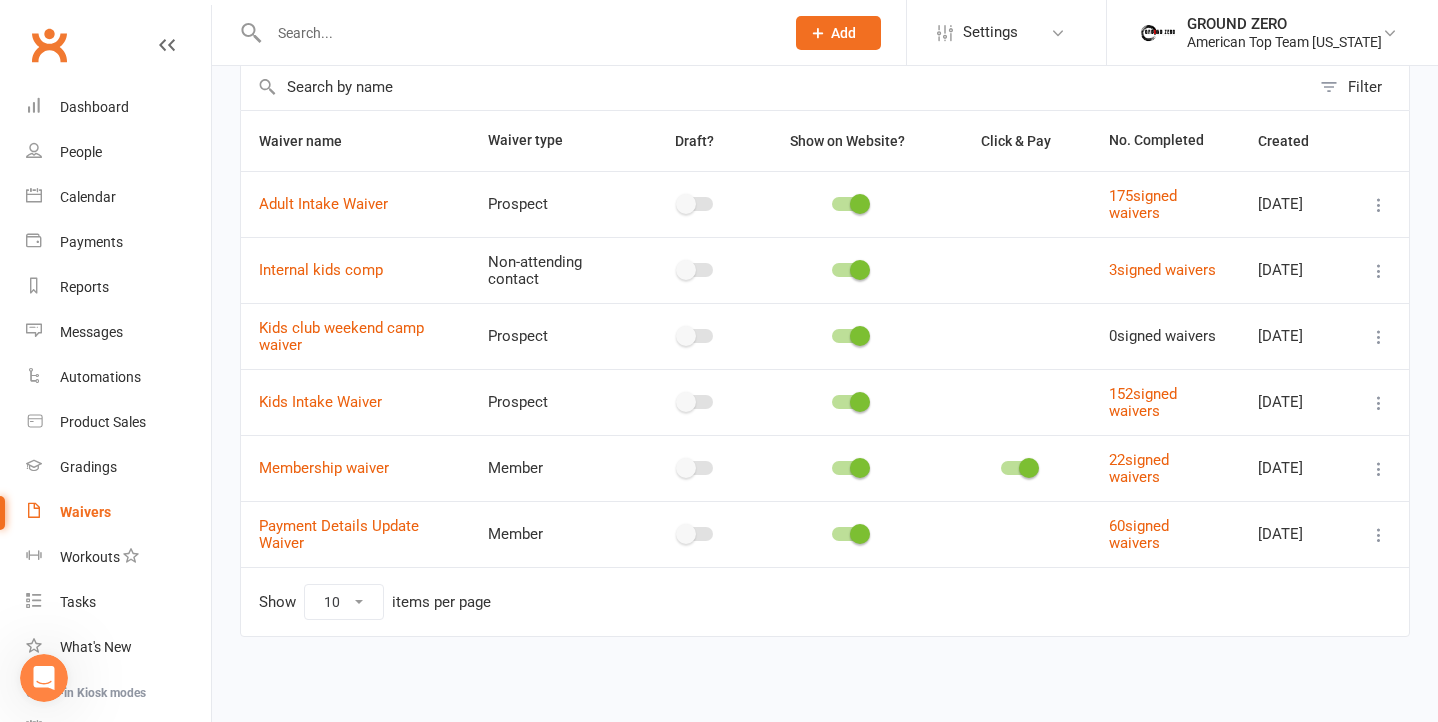 click at bounding box center (1379, 403) 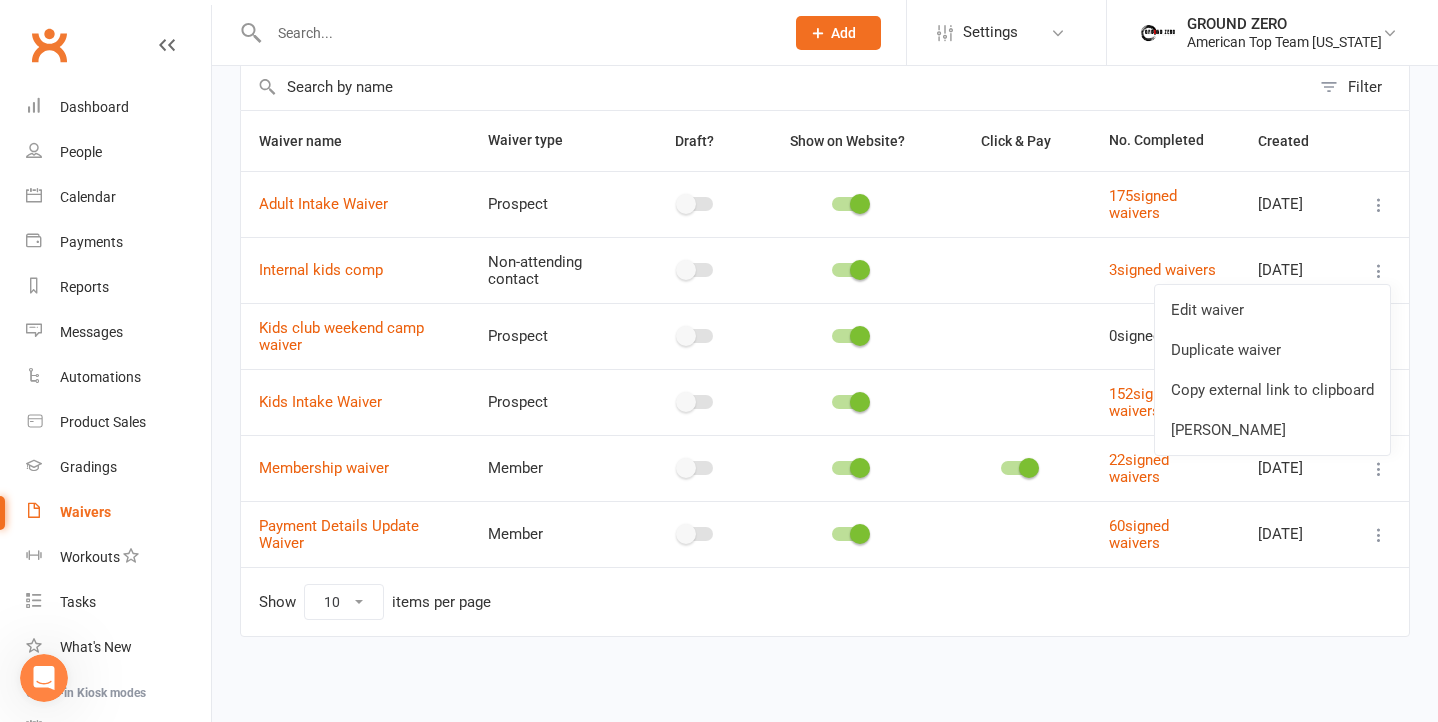click at bounding box center [1379, 271] 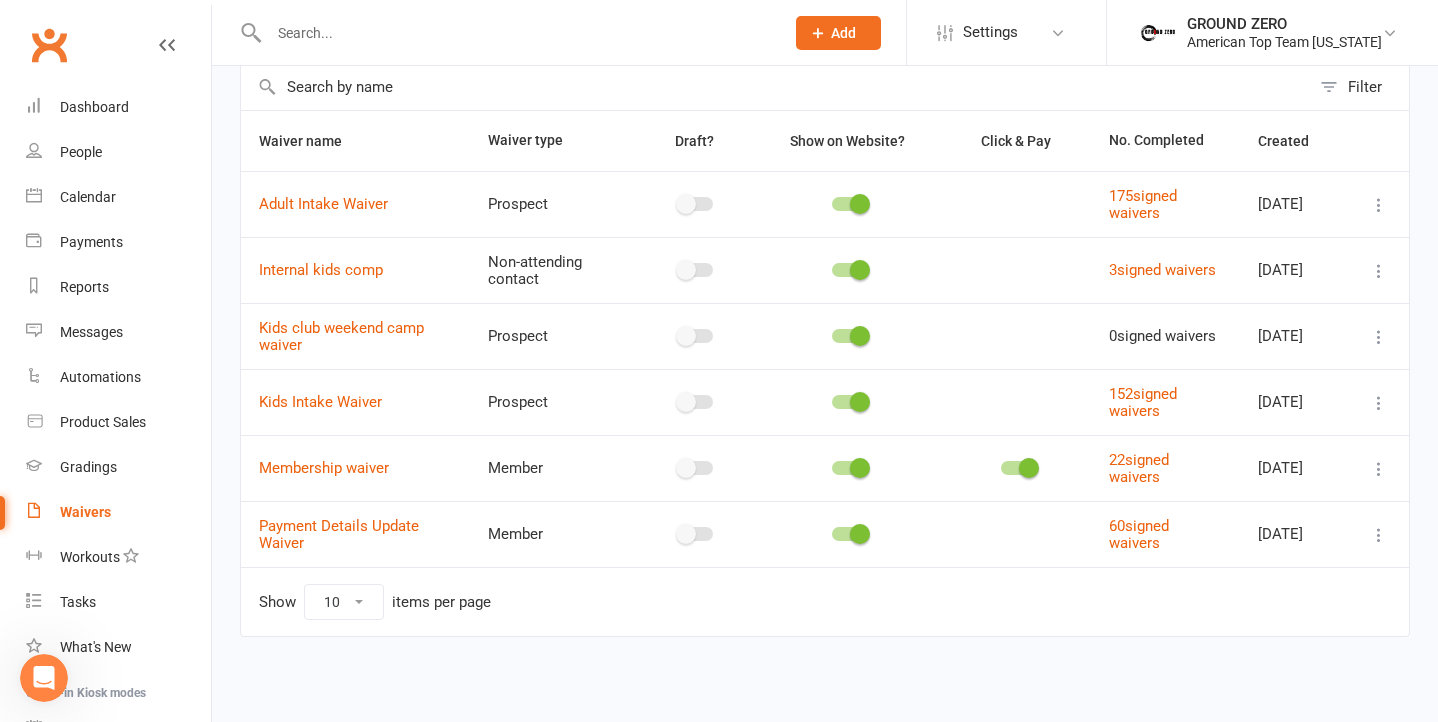 click at bounding box center [1379, 403] 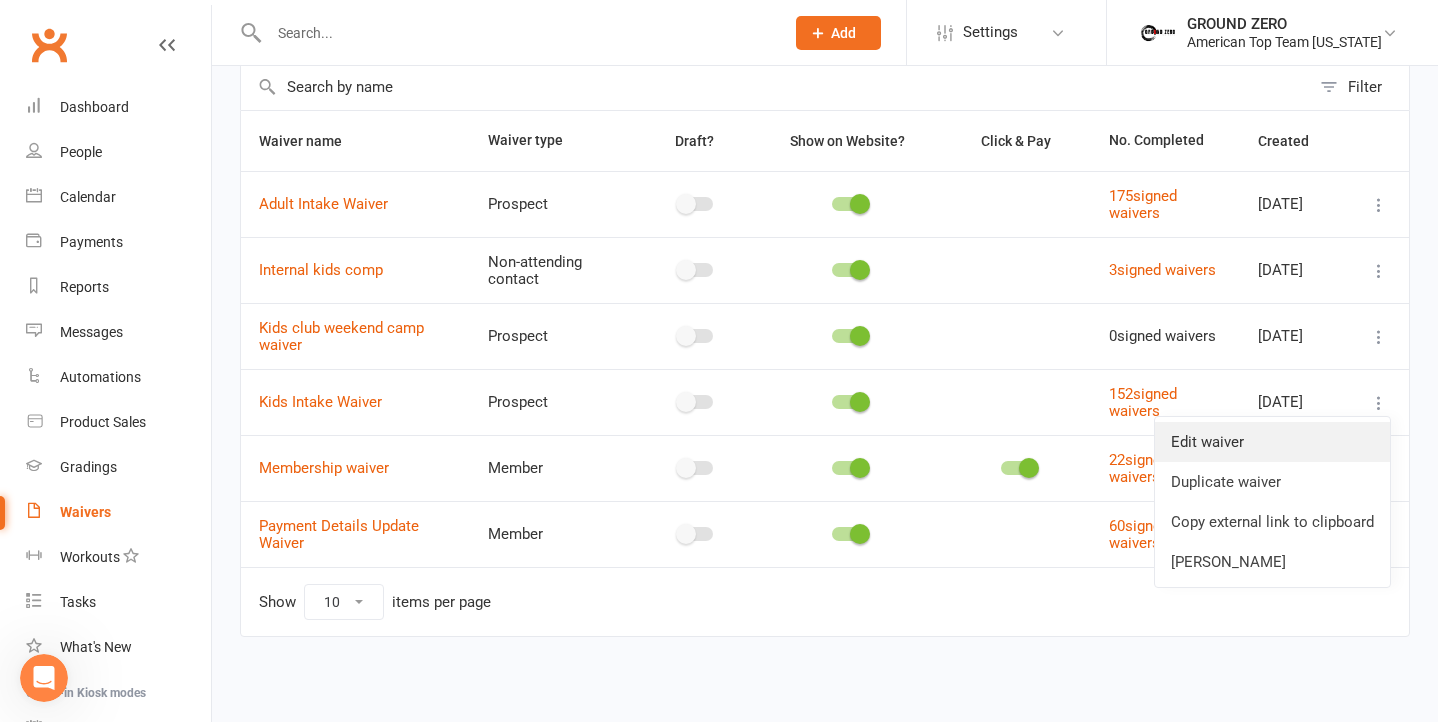 click on "Edit waiver" at bounding box center (1272, 442) 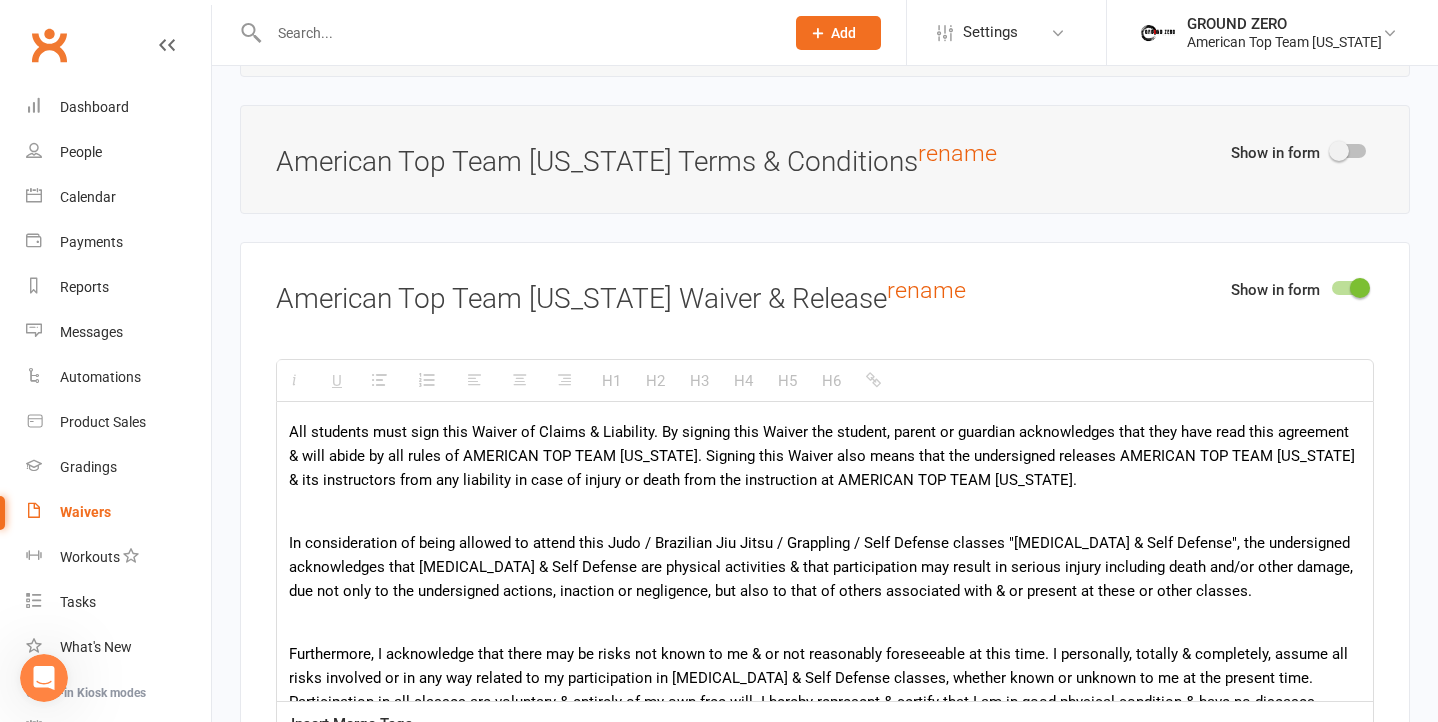 scroll, scrollTop: 2768, scrollLeft: 0, axis: vertical 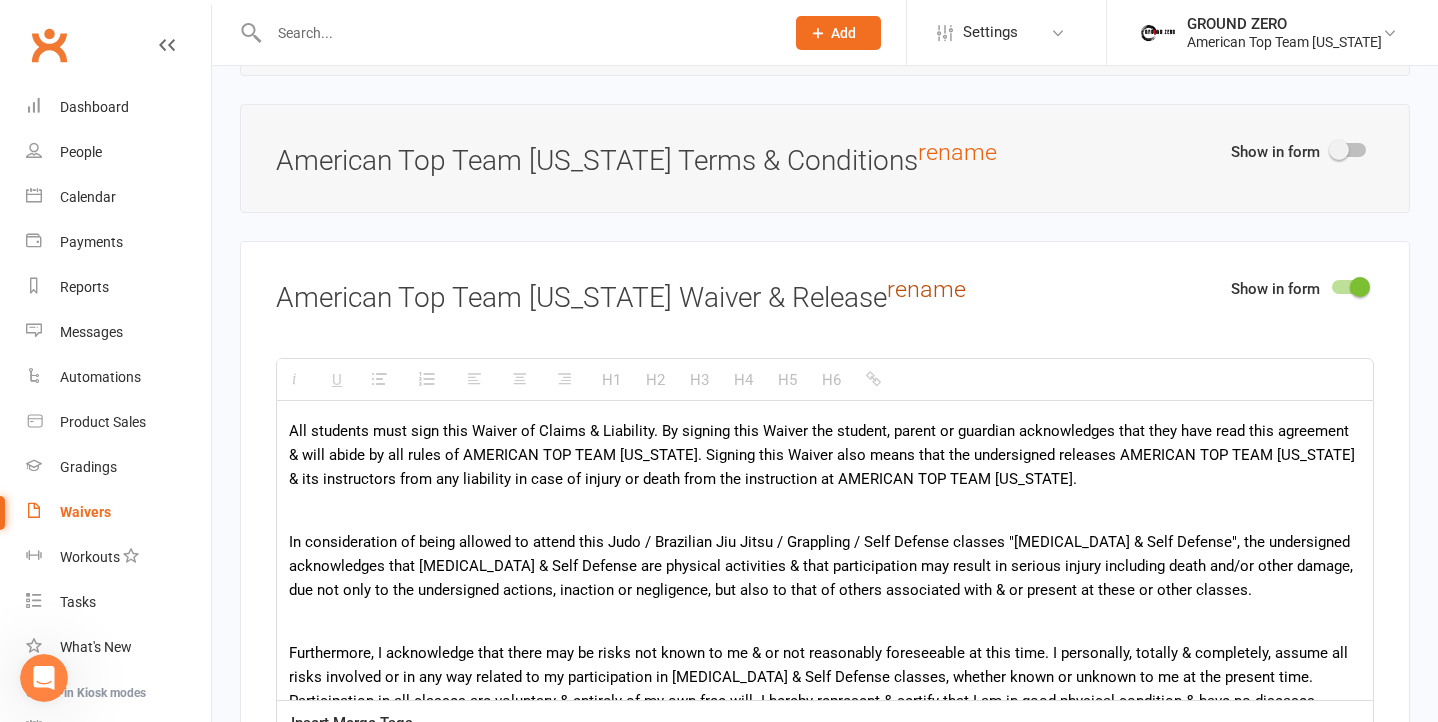 click on "rename" at bounding box center [926, 289] 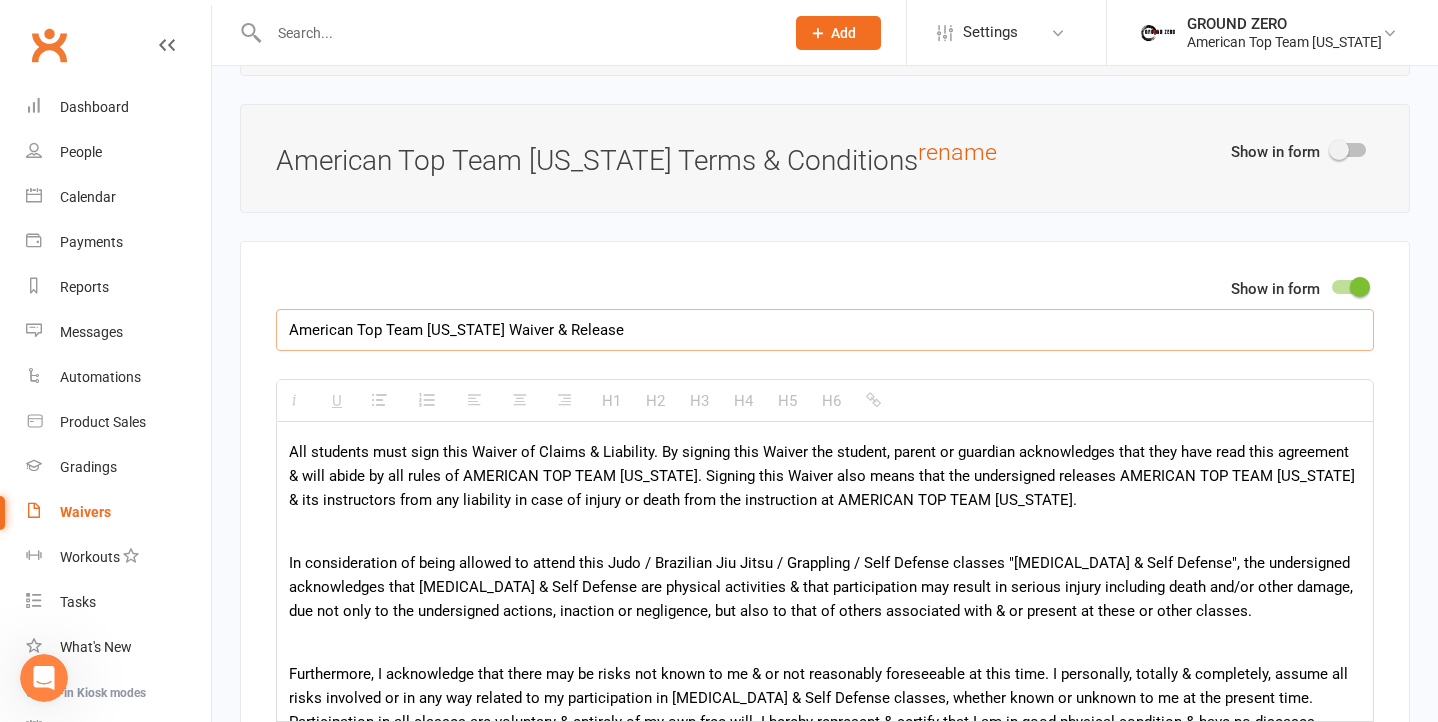 drag, startPoint x: 476, startPoint y: 336, endPoint x: 370, endPoint y: 312, distance: 108.68302 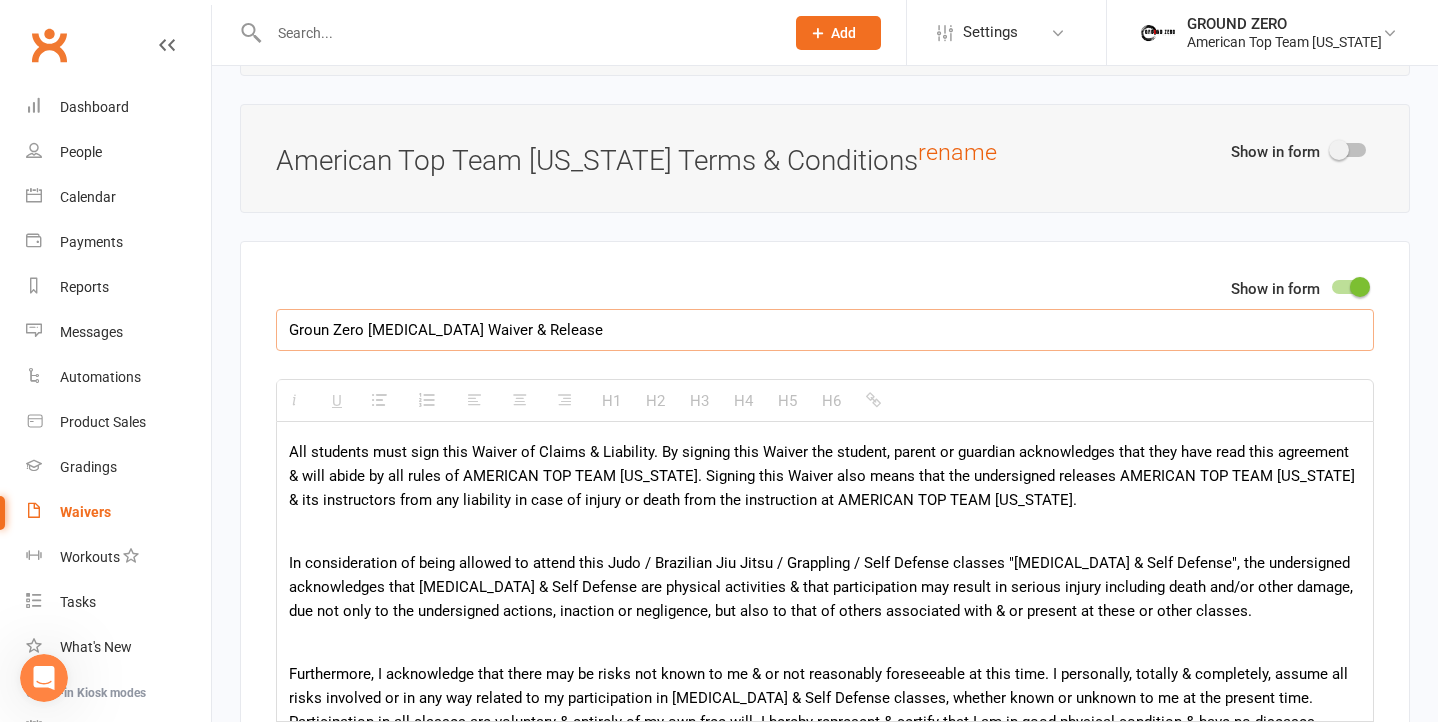 type on "Groun Zero [MEDICAL_DATA] Waiver & Release" 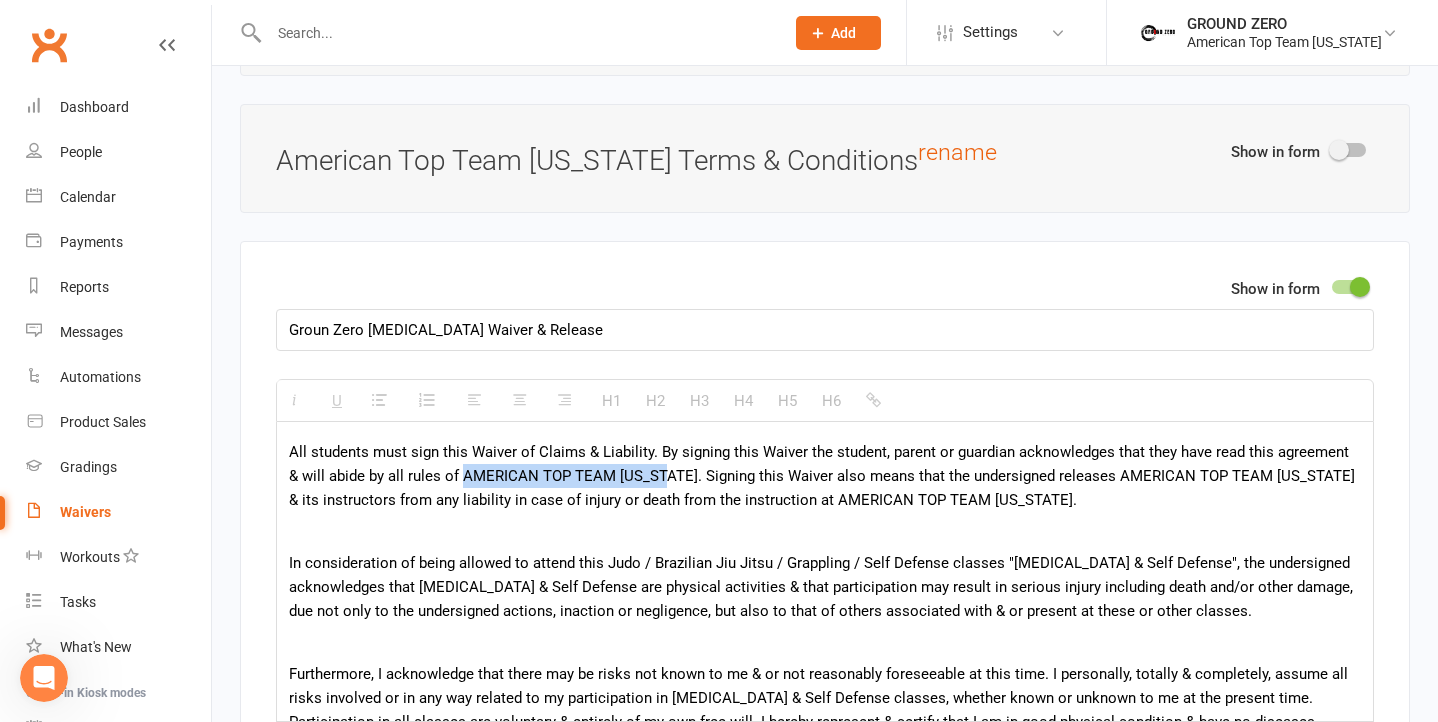 drag, startPoint x: 451, startPoint y: 482, endPoint x: 660, endPoint y: 476, distance: 209.0861 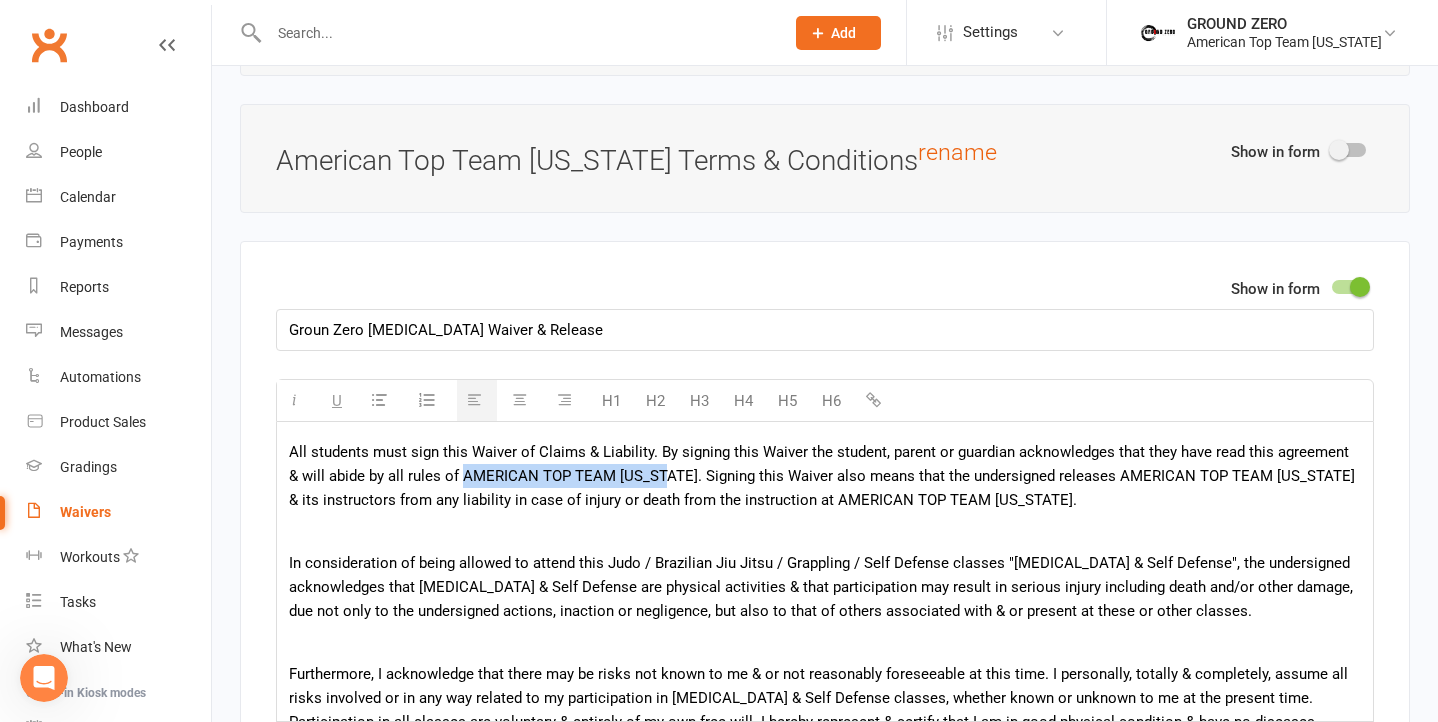 paste 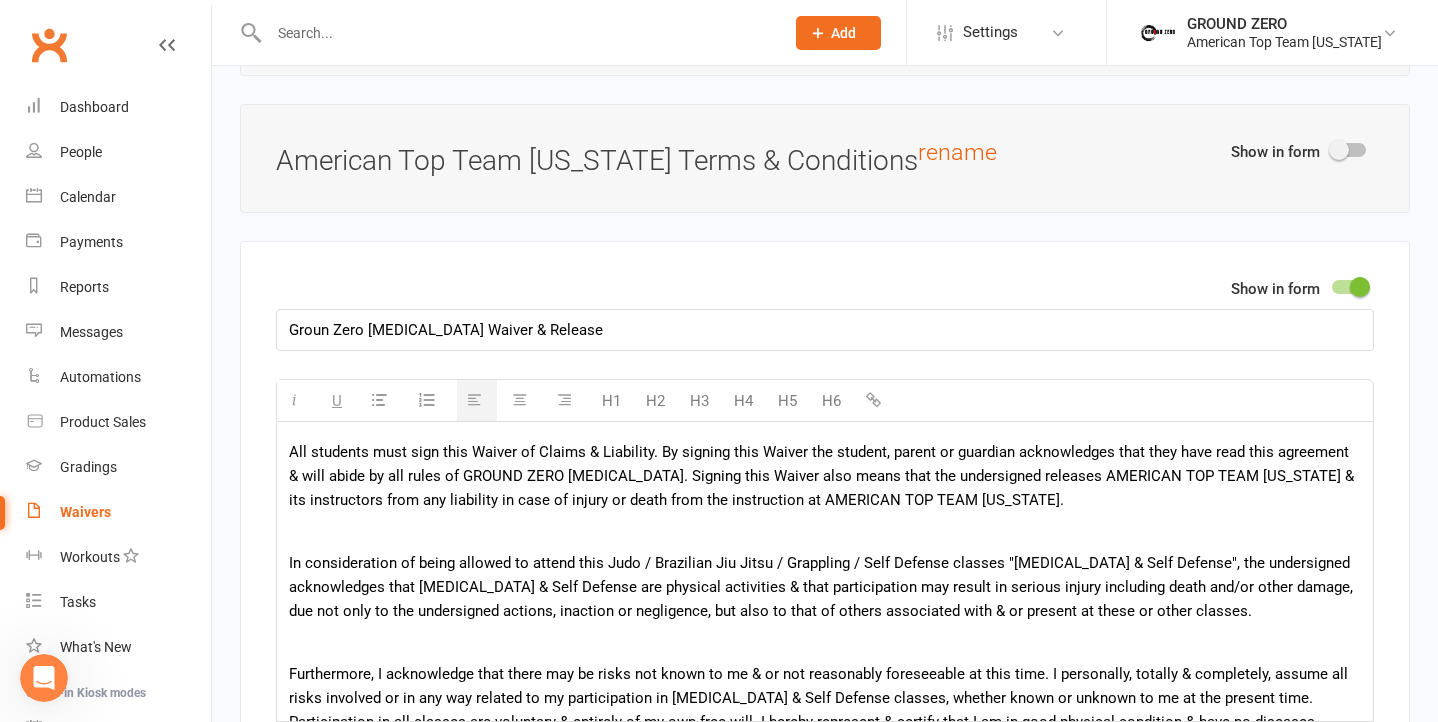 click on "All students must sign this Waiver of Claims & Liability. By signing this Waiver the student, parent or guardian acknowledges that they have read this agreement & will abide by all rules of GROUND ZERO [MEDICAL_DATA]. Signing this Waiver also means that the undersigned releases AMERICAN TOP TEAM [US_STATE] & its instructors from any liability in case of injury or death from the instruction at AMERICAN TOP TEAM [US_STATE]." at bounding box center [825, 476] 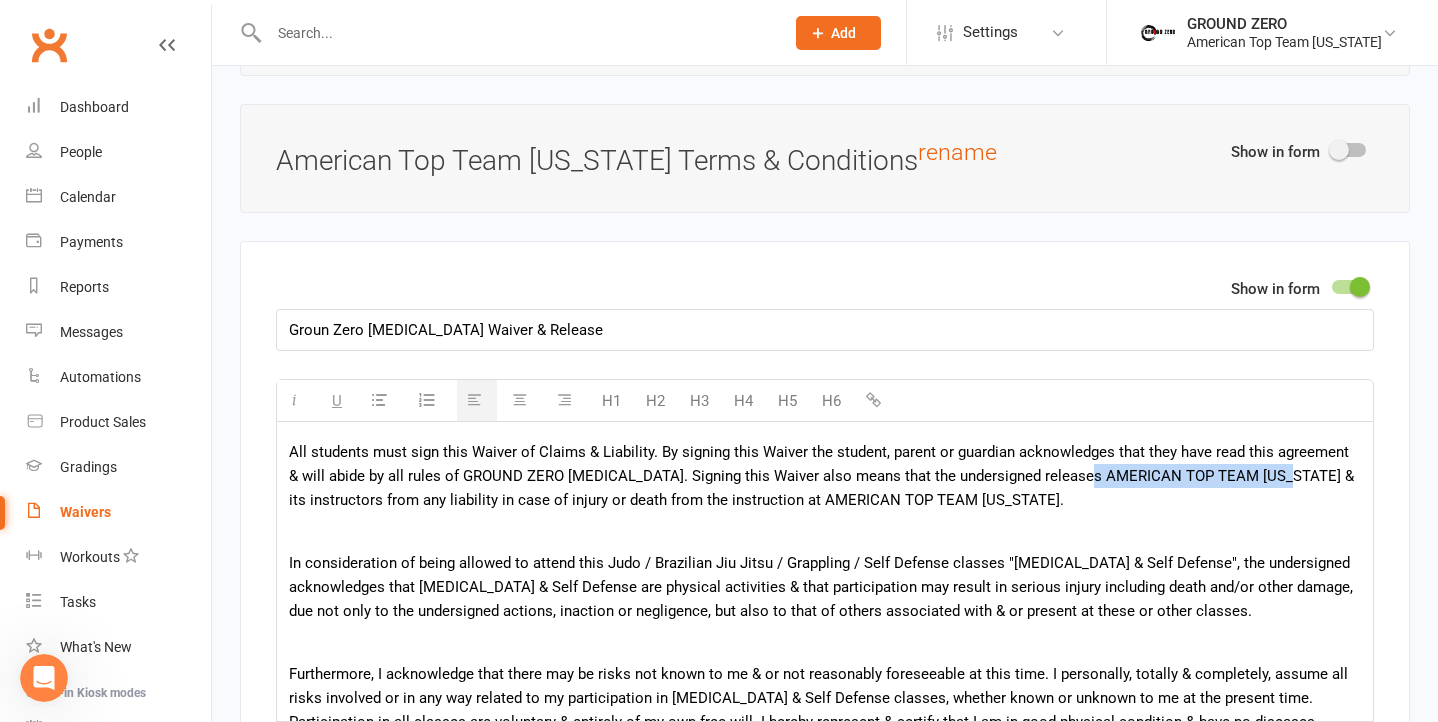 drag, startPoint x: 1076, startPoint y: 484, endPoint x: 1286, endPoint y: 484, distance: 210 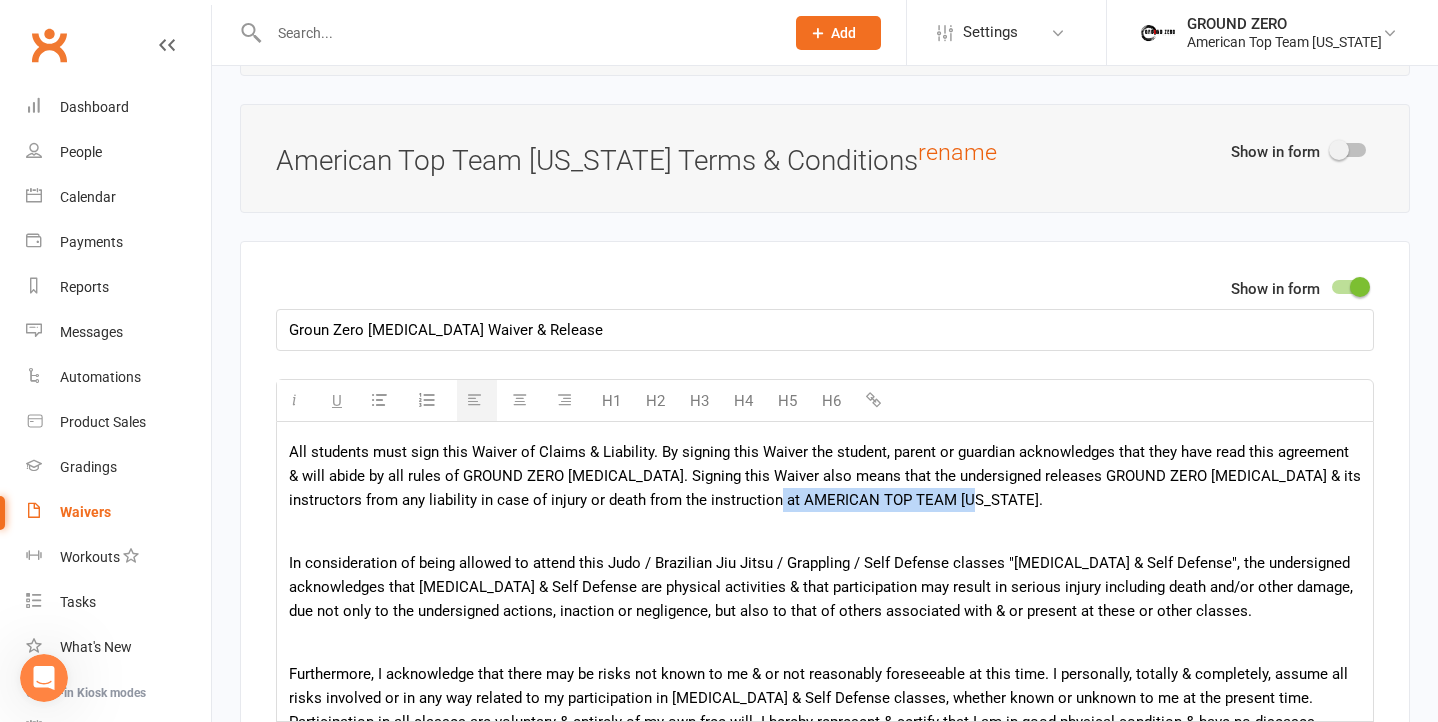 drag, startPoint x: 799, startPoint y: 502, endPoint x: 1007, endPoint y: 502, distance: 208 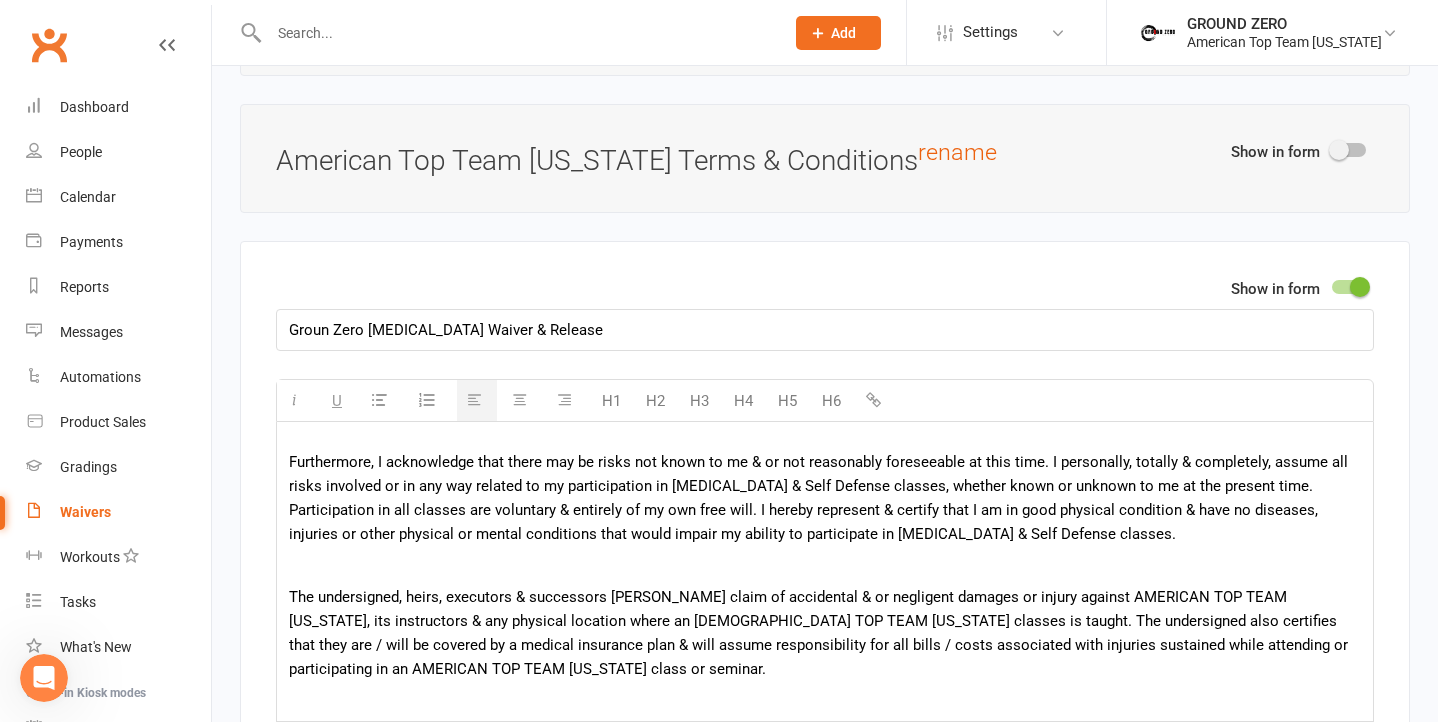 scroll, scrollTop: 213, scrollLeft: 0, axis: vertical 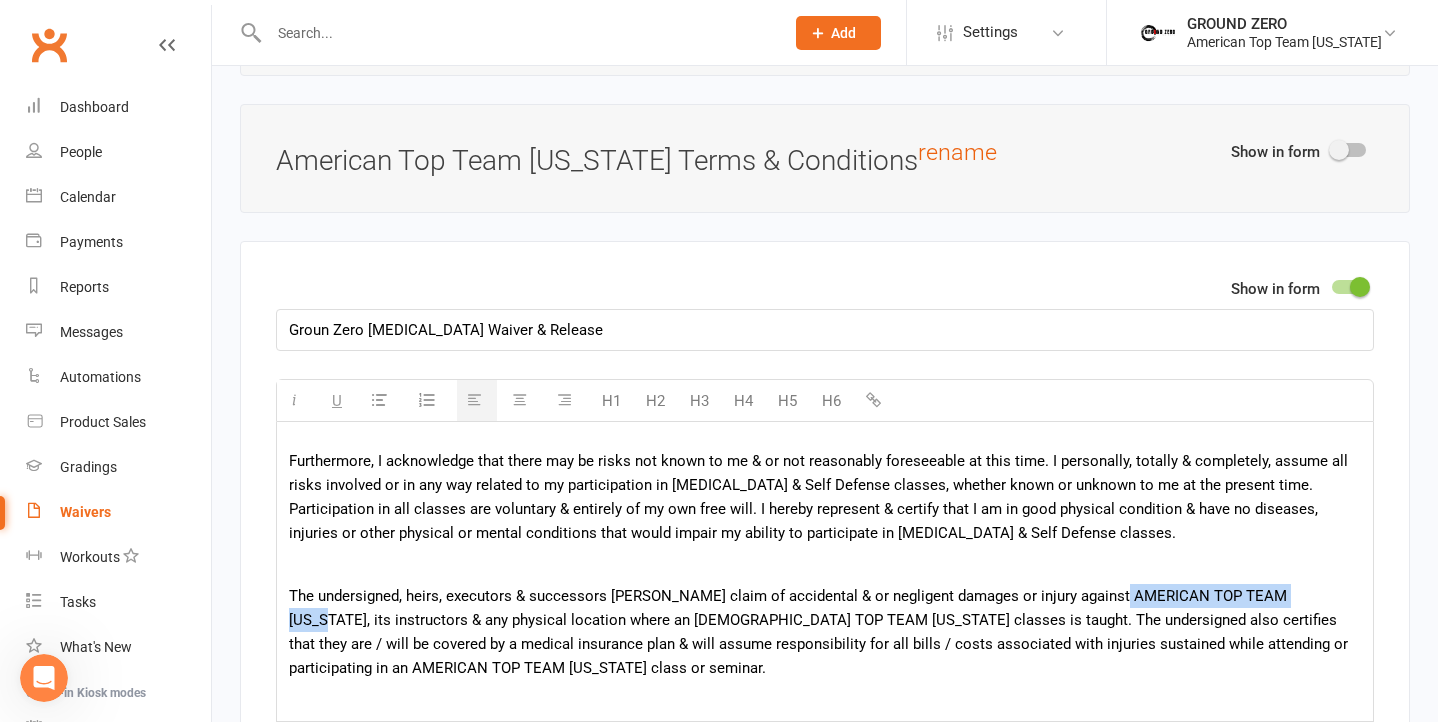 drag, startPoint x: 1104, startPoint y: 603, endPoint x: 1313, endPoint y: 595, distance: 209.15306 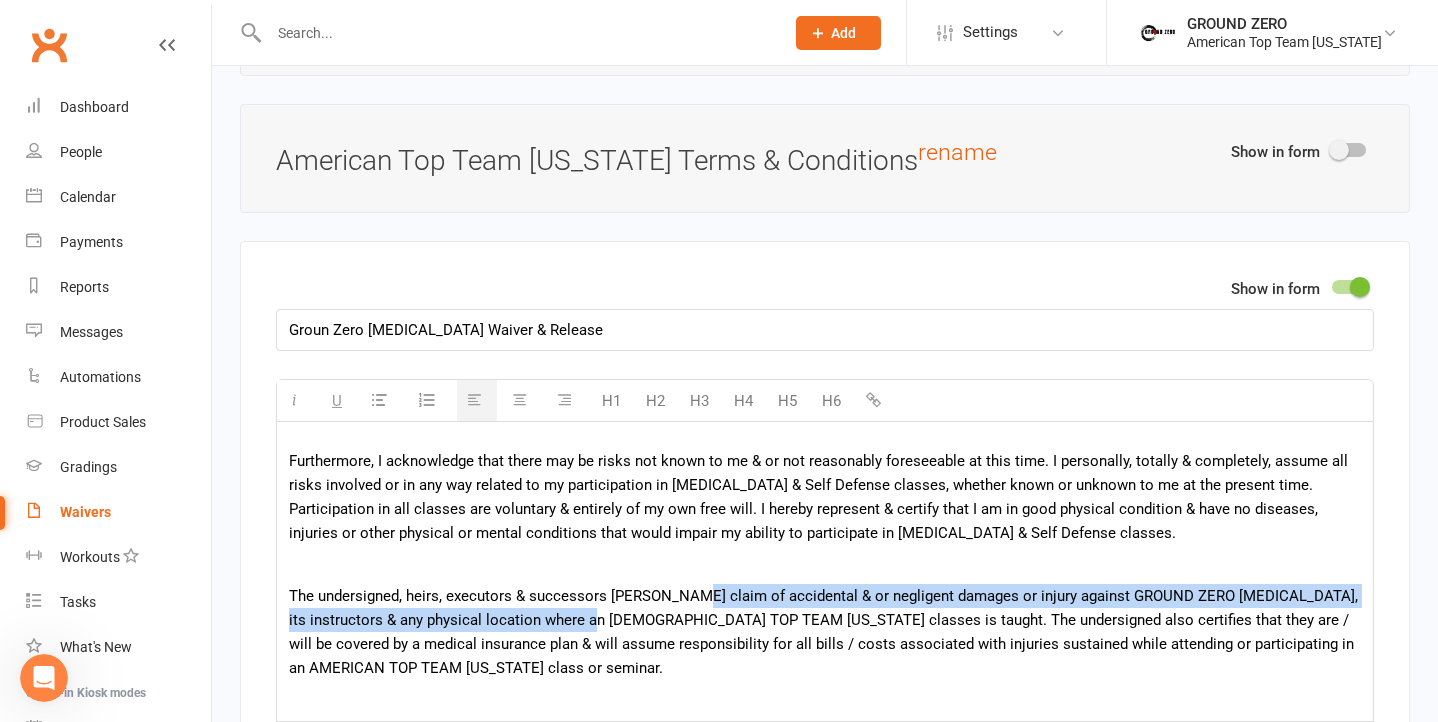 drag, startPoint x: 590, startPoint y: 624, endPoint x: 690, endPoint y: 607, distance: 101.43471 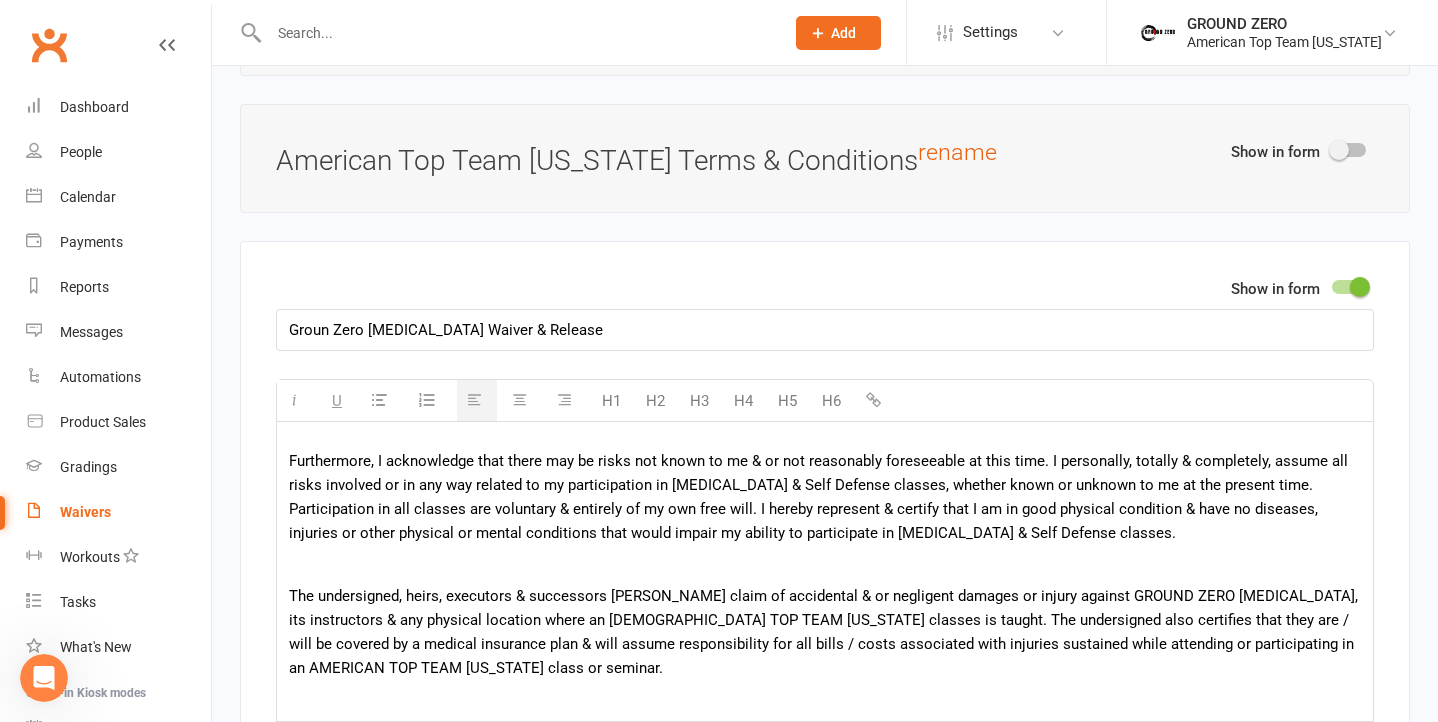 click on "The undersigned, heirs, executors & successors [PERSON_NAME] claim of accidental & or negligent damages or injury against GROUND ZERO [MEDICAL_DATA], its instructors & any physical location where an [DEMOGRAPHIC_DATA] TOP TEAM [US_STATE] classes is taught. The undersigned also certifies that they are / will be covered by a medical insurance plan & will assume responsibility for all bills / costs associated with injuries sustained while attending or participating in an AMERICAN TOP TEAM [US_STATE] class or seminar." at bounding box center (825, 632) 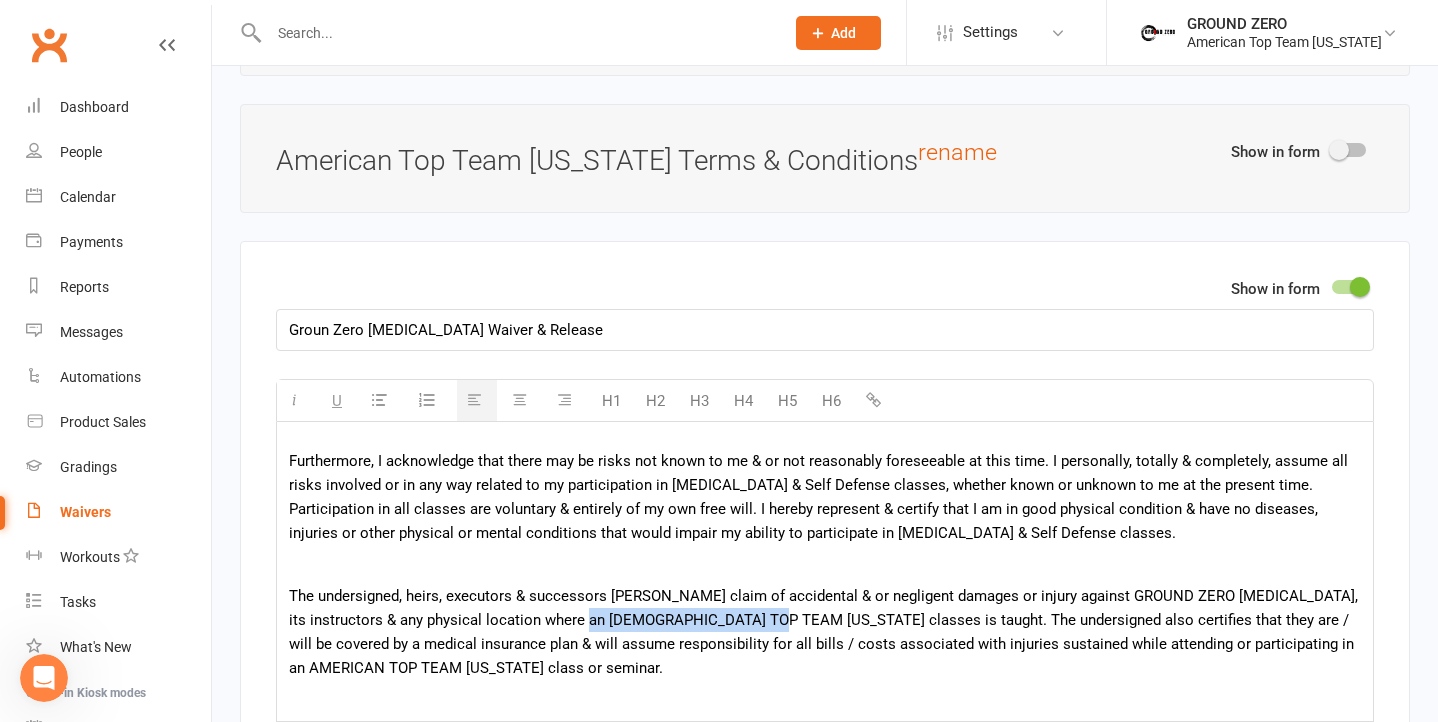 drag, startPoint x: 586, startPoint y: 625, endPoint x: 795, endPoint y: 618, distance: 209.11719 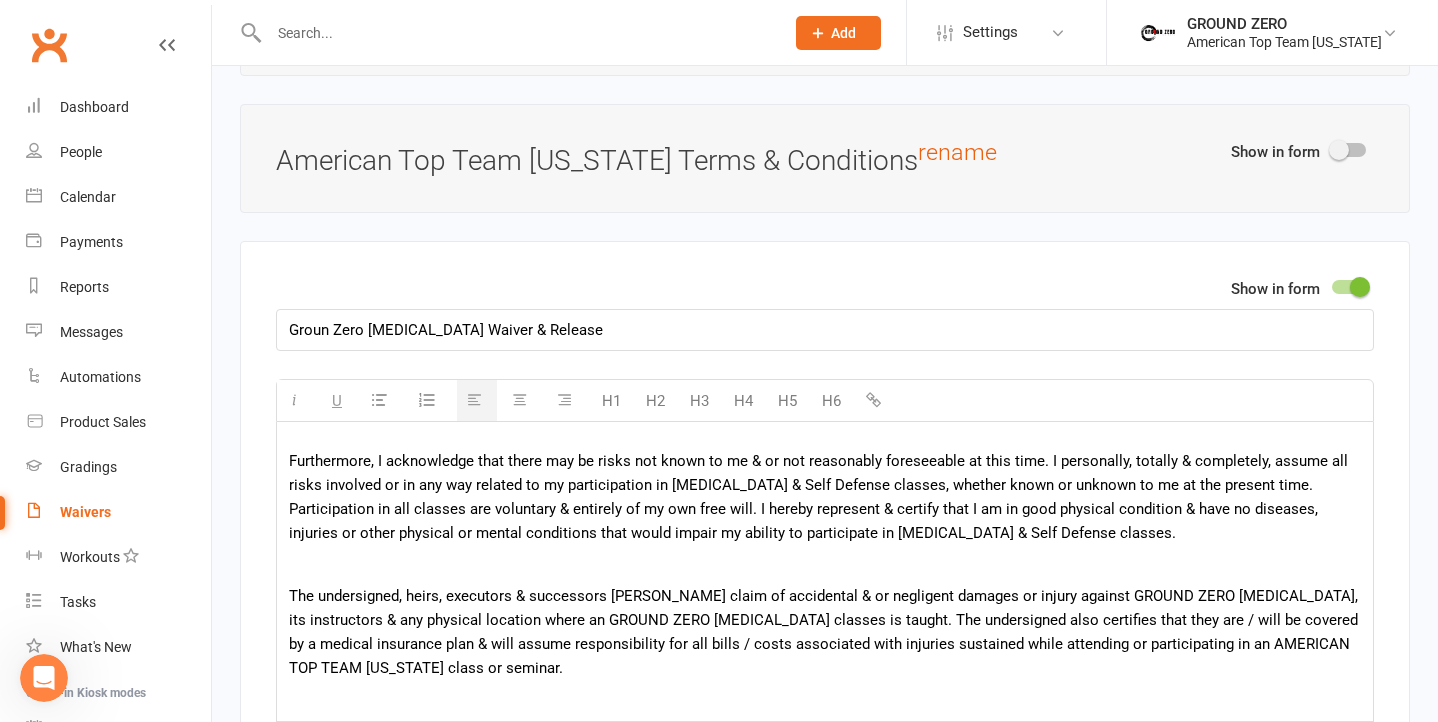 click on "The undersigned, heirs, executors & successors [PERSON_NAME] claim of accidental & or negligent damages or injury against GROUND ZERO [MEDICAL_DATA], its instructors & any physical location where an GROUND ZERO [MEDICAL_DATA] classes is taught. The undersigned also certifies that they are / will be covered by a medical insurance plan & will assume responsibility for all bills / costs associated with injuries sustained while attending or participating in an AMERICAN TOP TEAM [US_STATE] class or seminar." at bounding box center (825, 632) 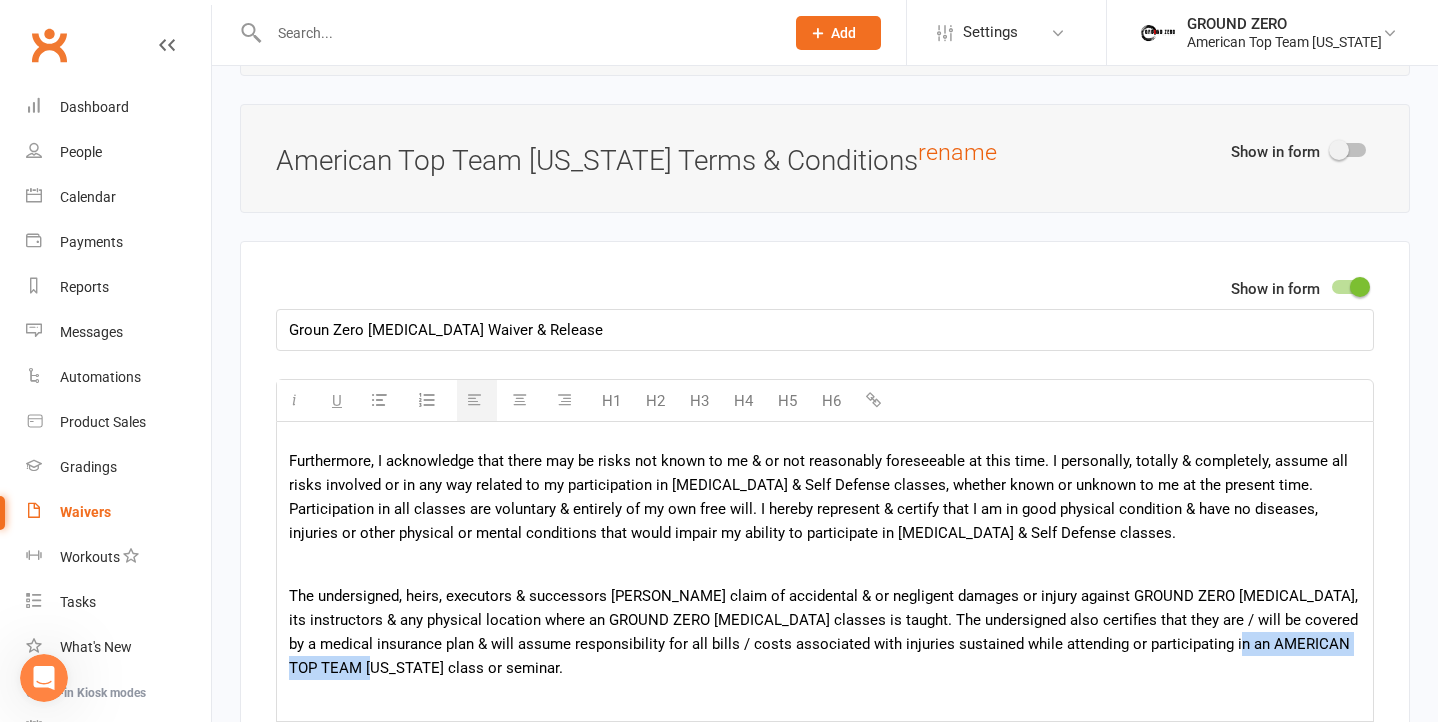 drag, startPoint x: 1234, startPoint y: 648, endPoint x: 387, endPoint y: 678, distance: 847.5311 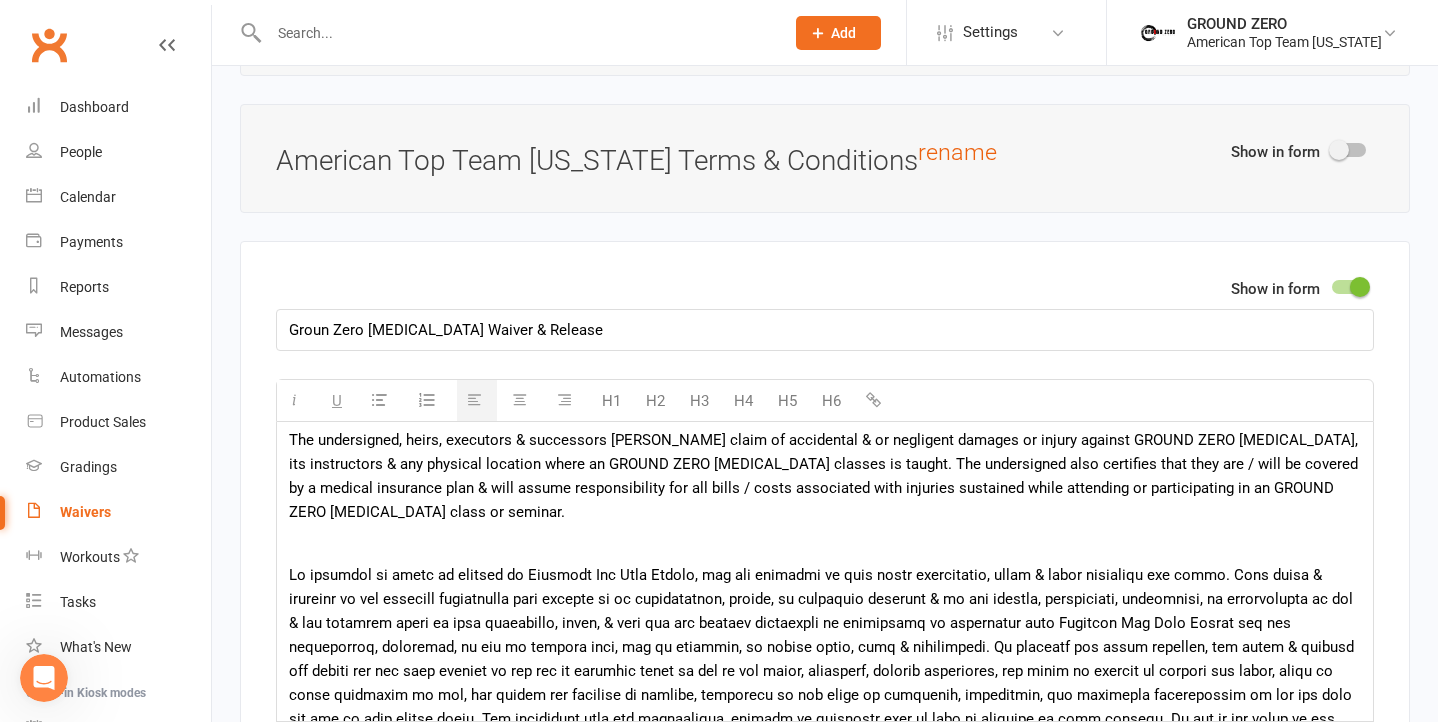 scroll, scrollTop: 379, scrollLeft: 0, axis: vertical 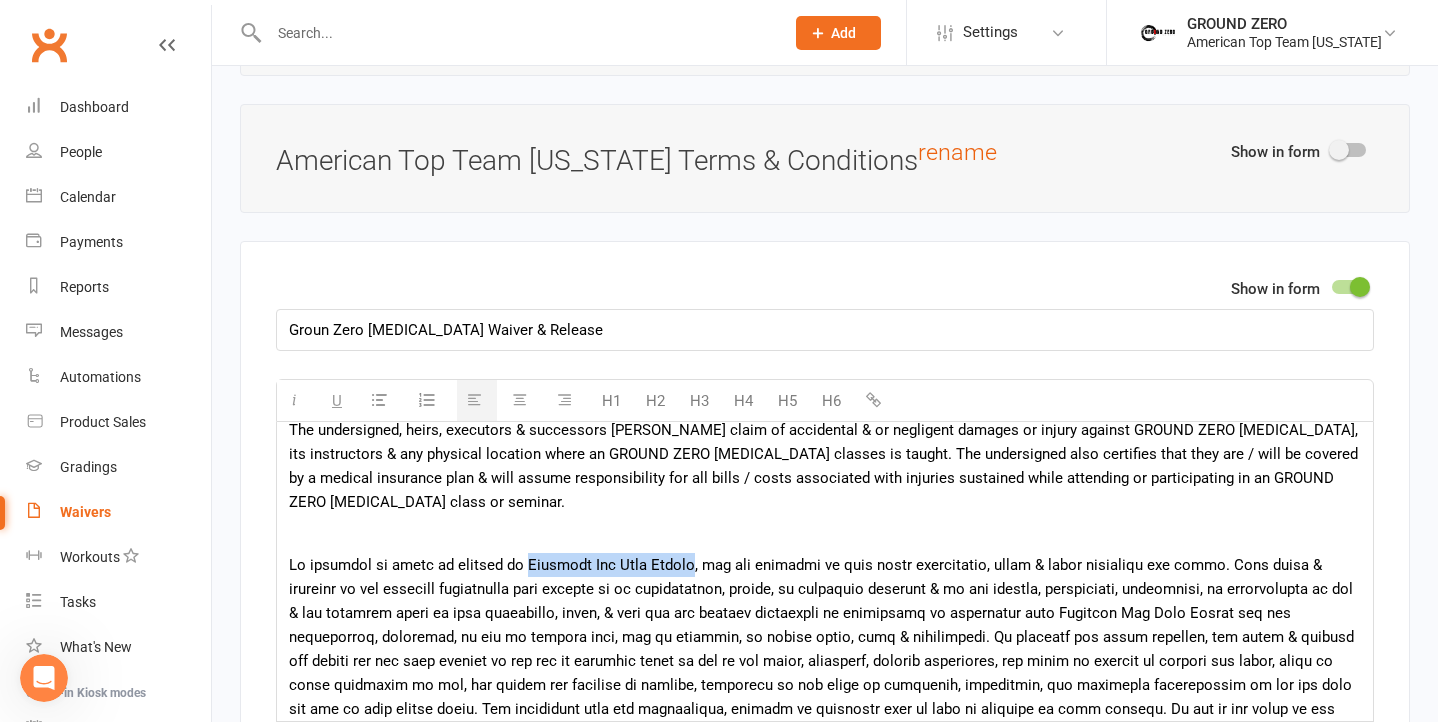 drag, startPoint x: 523, startPoint y: 573, endPoint x: 708, endPoint y: 572, distance: 185.0027 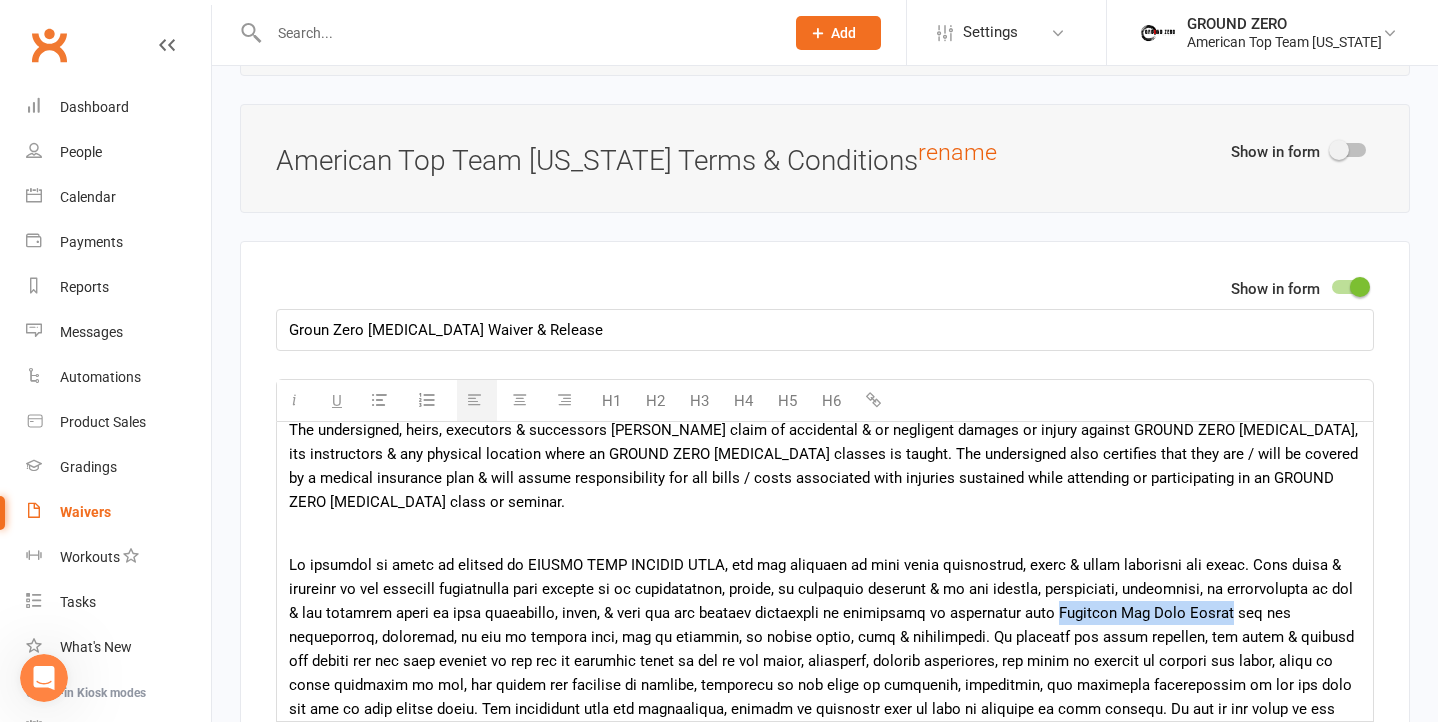 drag, startPoint x: 1091, startPoint y: 619, endPoint x: 1271, endPoint y: 612, distance: 180.13606 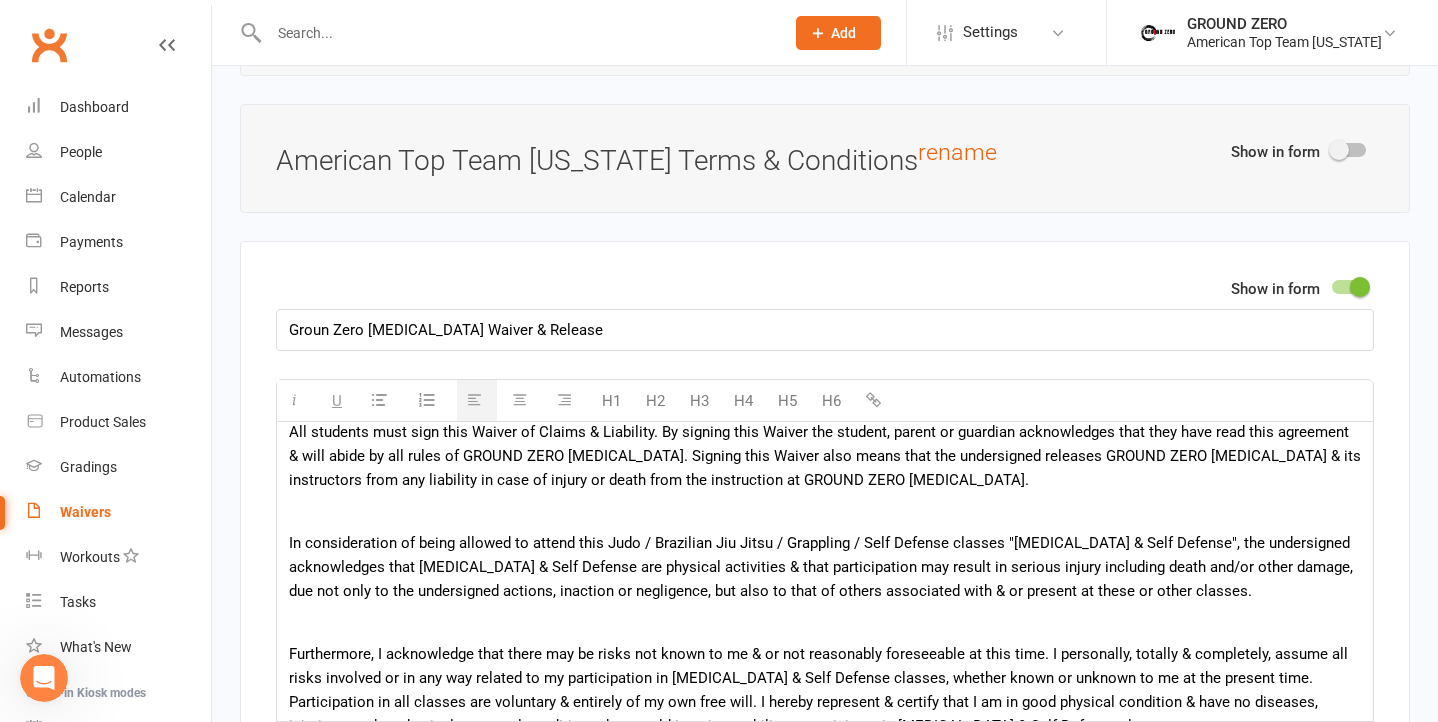 scroll, scrollTop: 0, scrollLeft: 0, axis: both 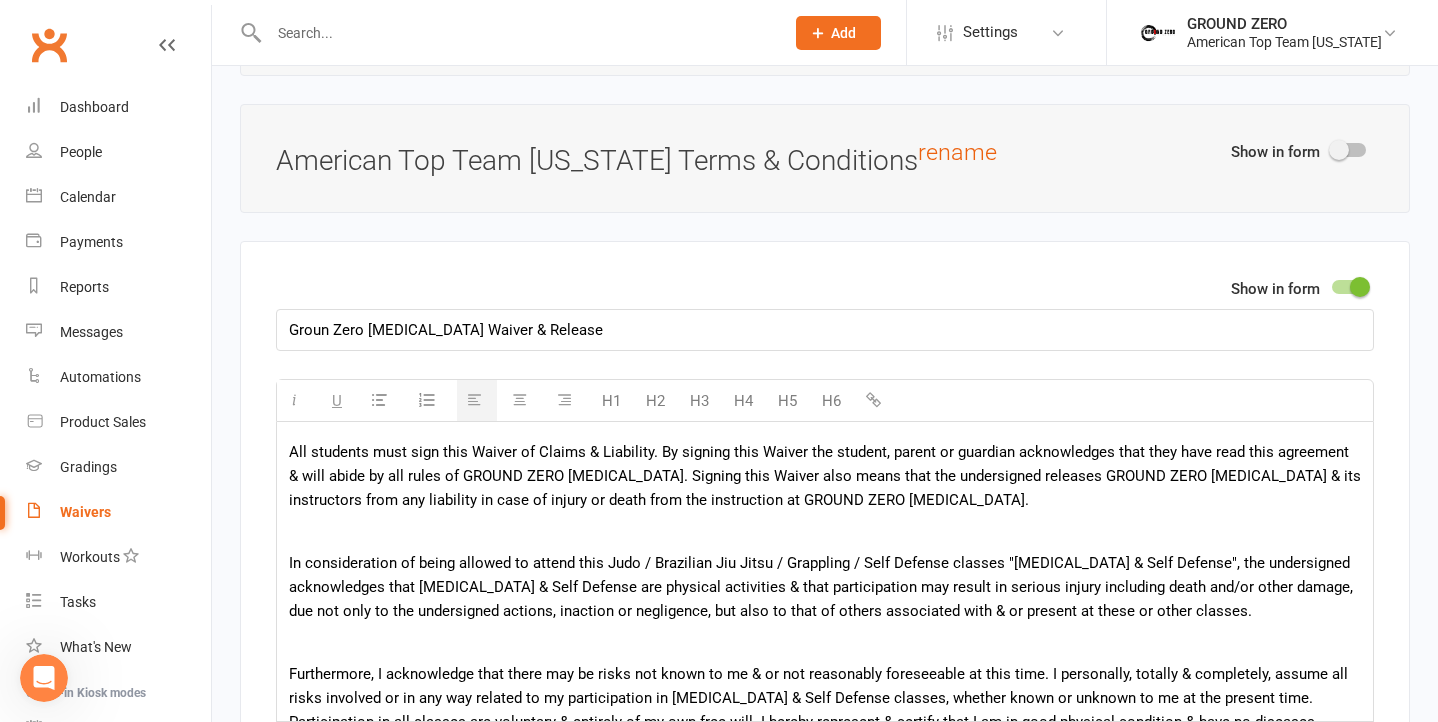 click on "In consideration of being allowed to attend this Judo / Brazilian Jiu Jitsu / Grappling / Self Defense classes "[MEDICAL_DATA] & Self Defense", the undersigned acknowledges that [MEDICAL_DATA] & Self Defense are physical activities & that participation may result in serious injury including death and/or other damage, due not only to the undersigned actions, inaction or negligence, but also to that of others associated with & or present at these or other classes." at bounding box center (825, 587) 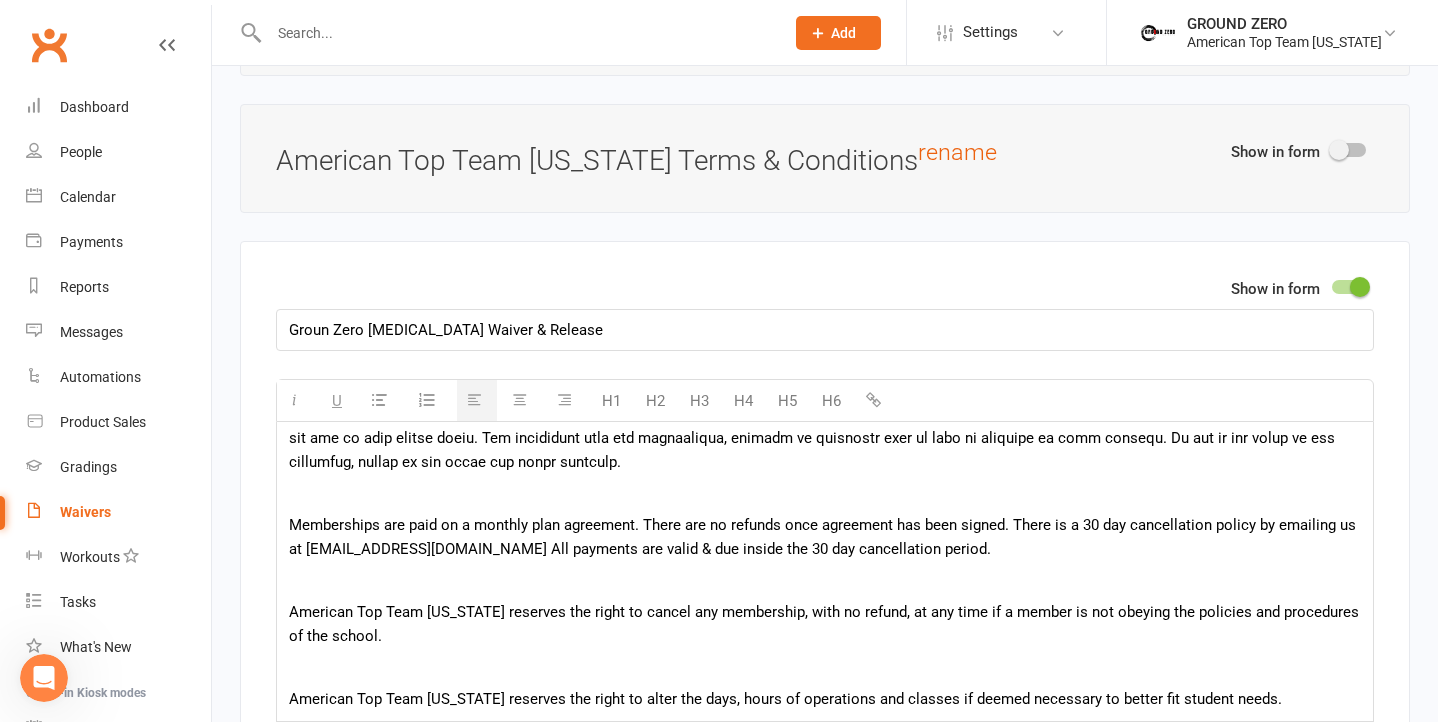 scroll, scrollTop: 653, scrollLeft: 0, axis: vertical 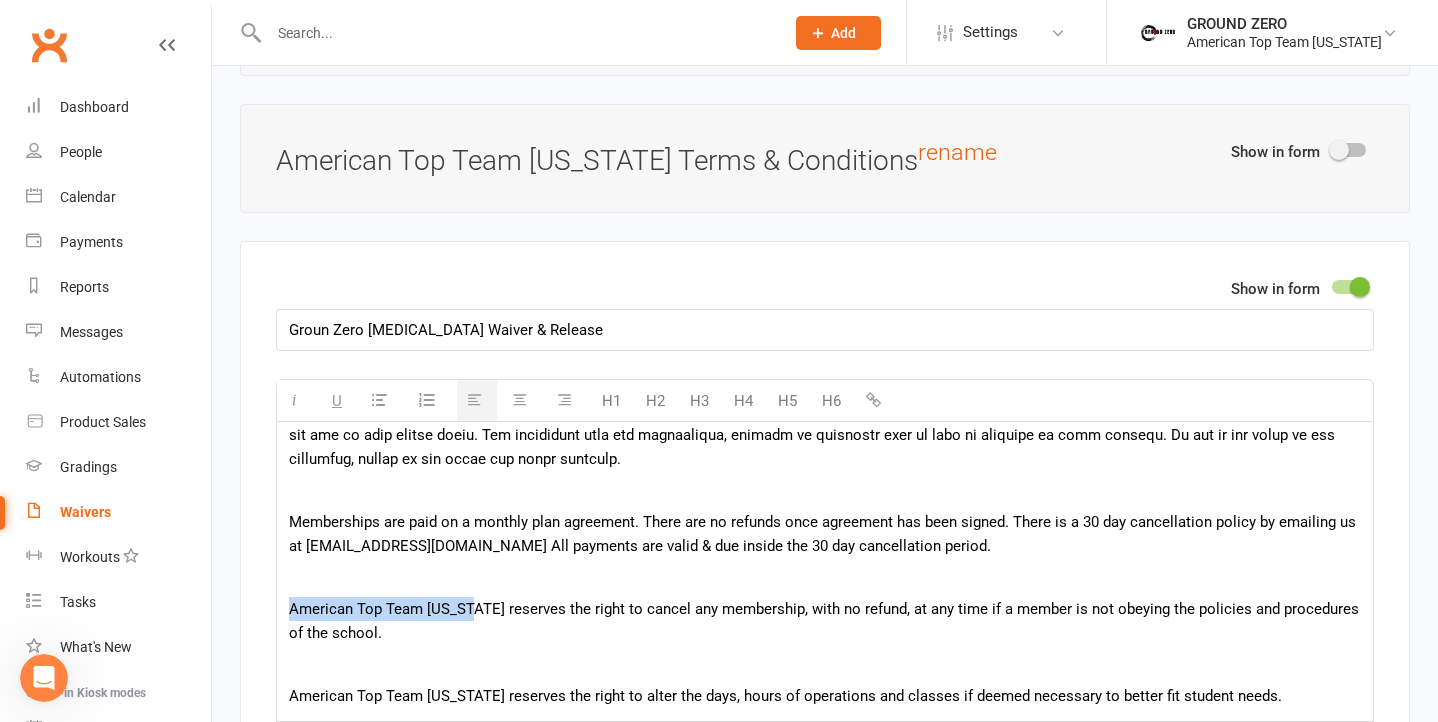 drag, startPoint x: 293, startPoint y: 613, endPoint x: 478, endPoint y: 616, distance: 185.02432 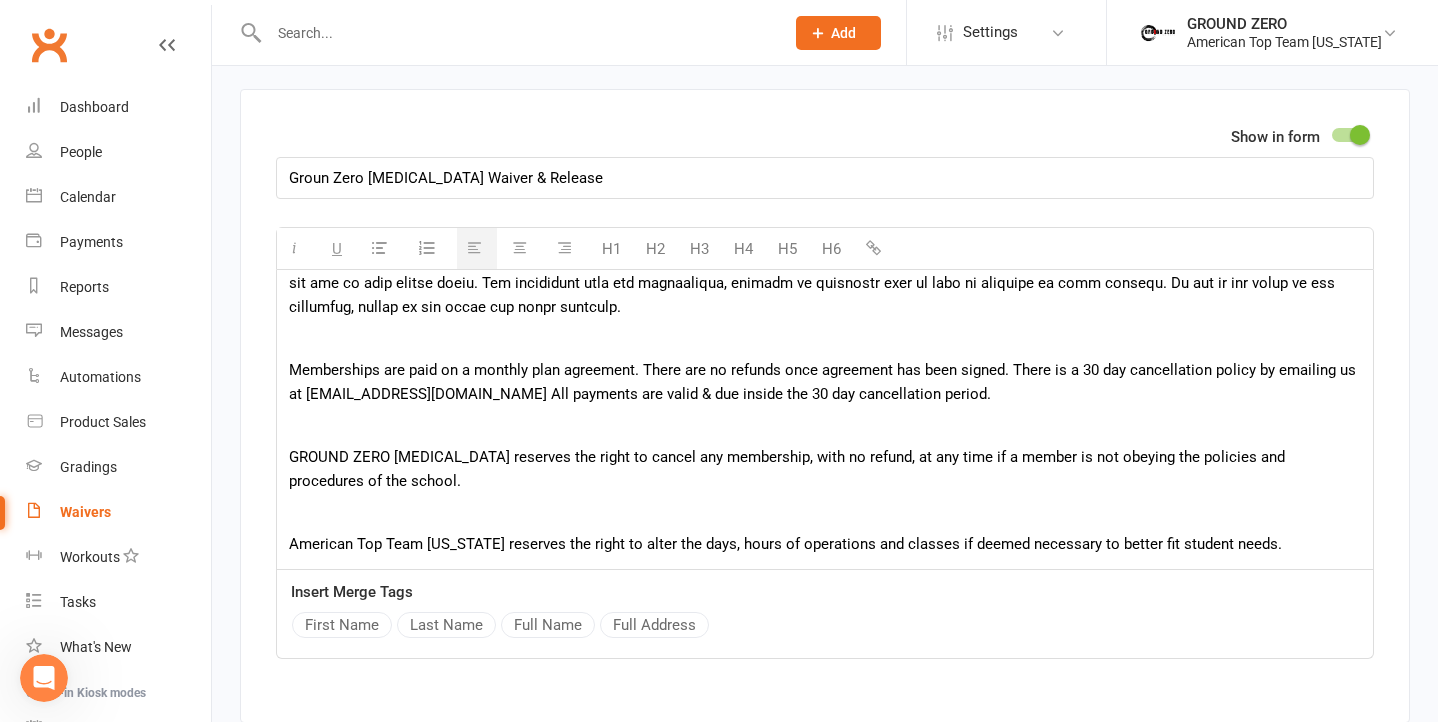 scroll, scrollTop: 2955, scrollLeft: 0, axis: vertical 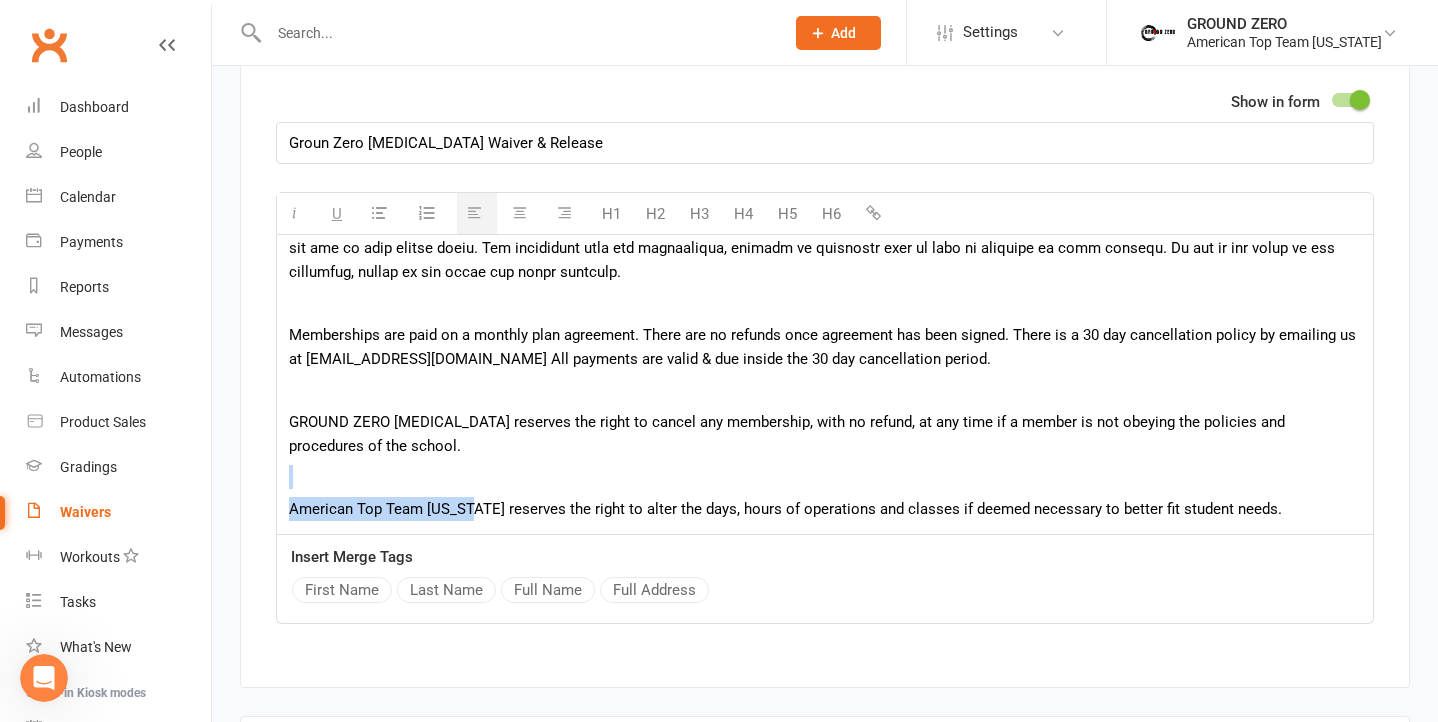 drag, startPoint x: 291, startPoint y: 512, endPoint x: 477, endPoint y: 509, distance: 186.02419 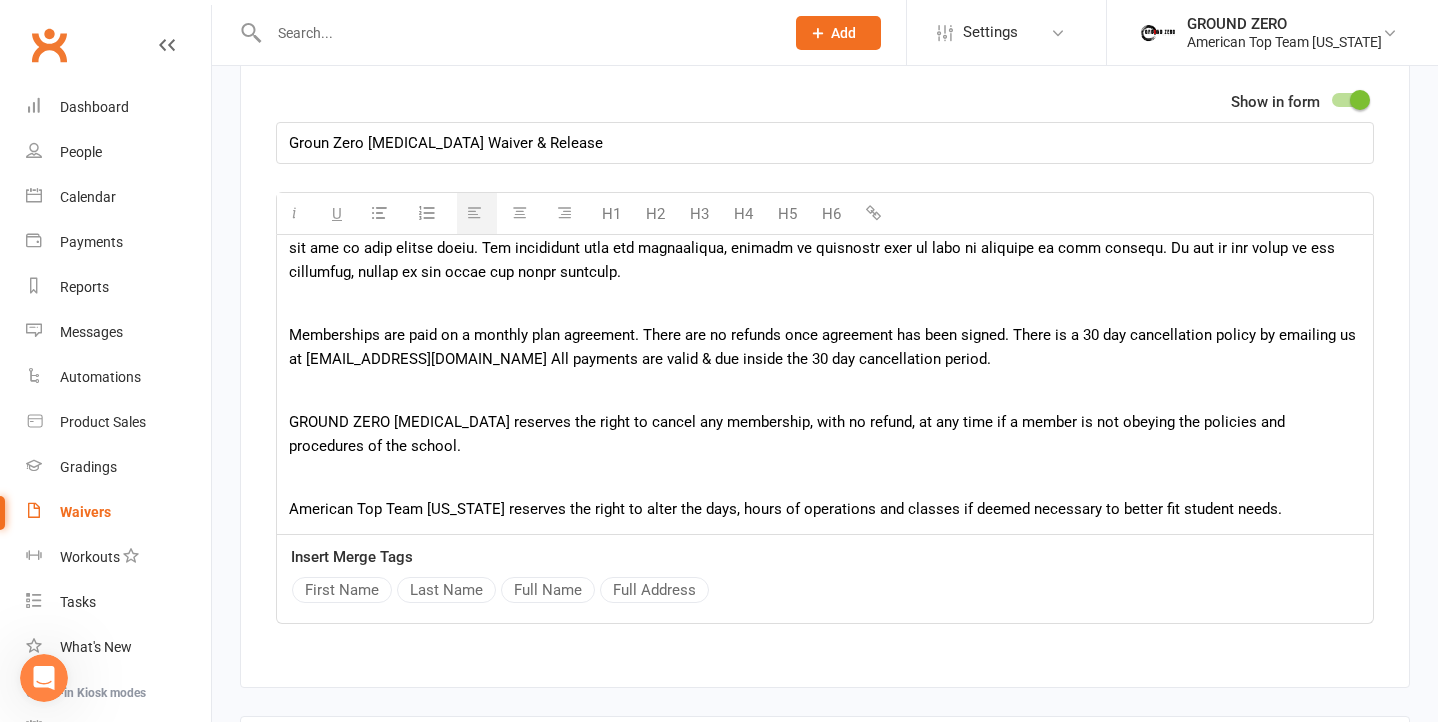 scroll, scrollTop: 621, scrollLeft: 0, axis: vertical 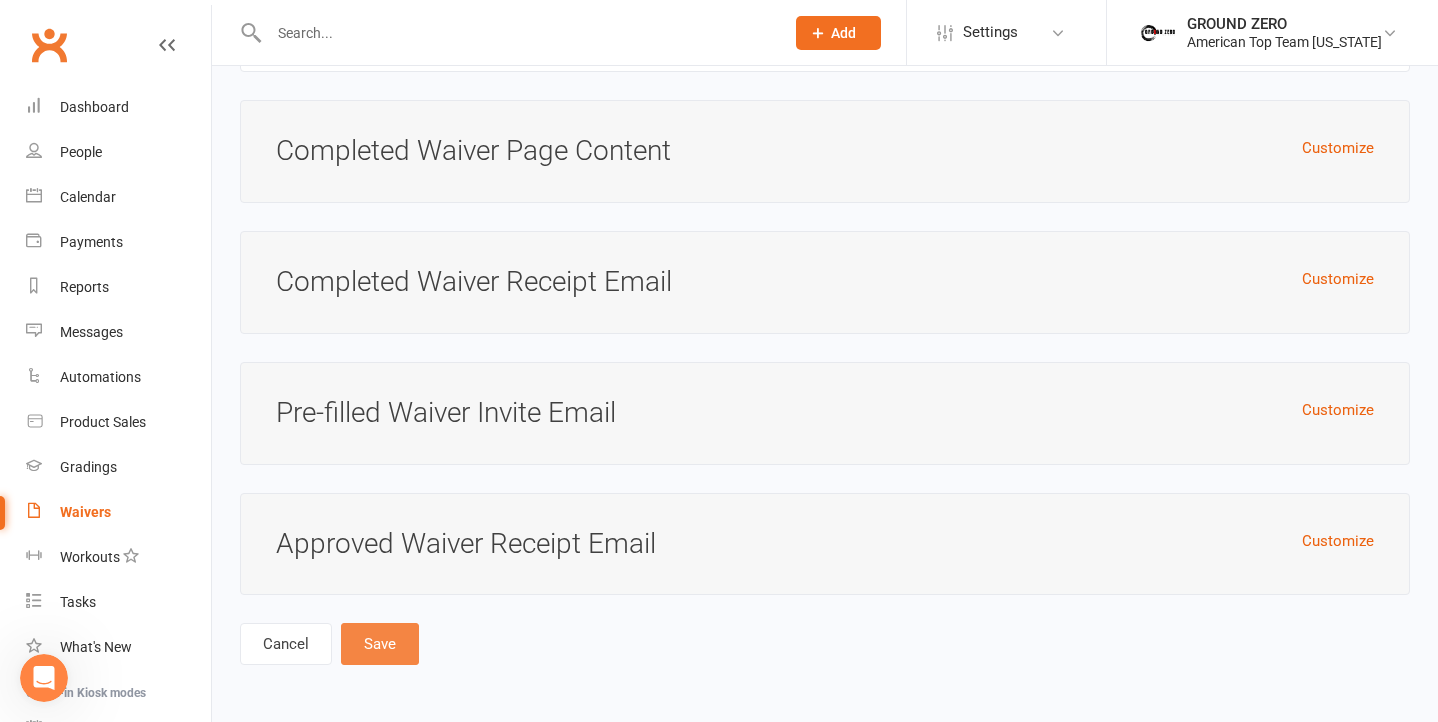 click on "Save" at bounding box center (380, 644) 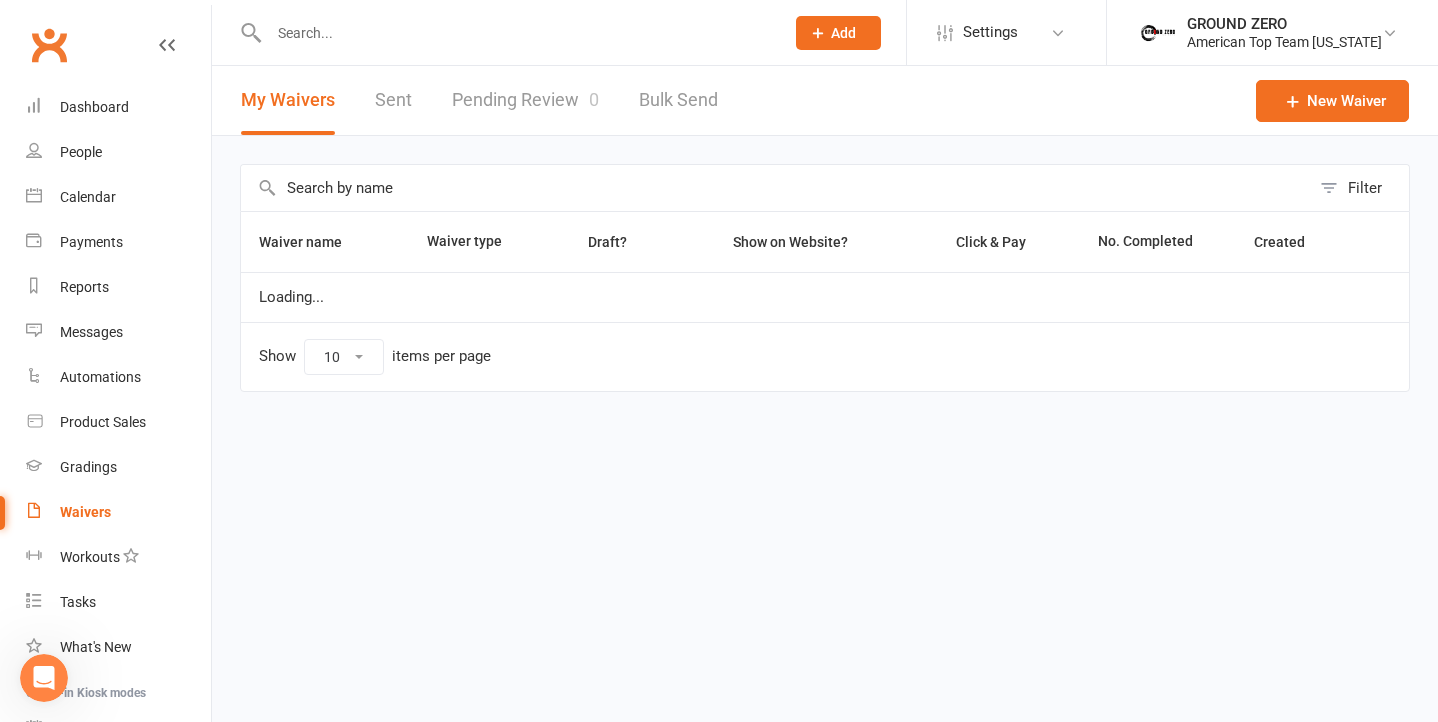 scroll, scrollTop: 0, scrollLeft: 0, axis: both 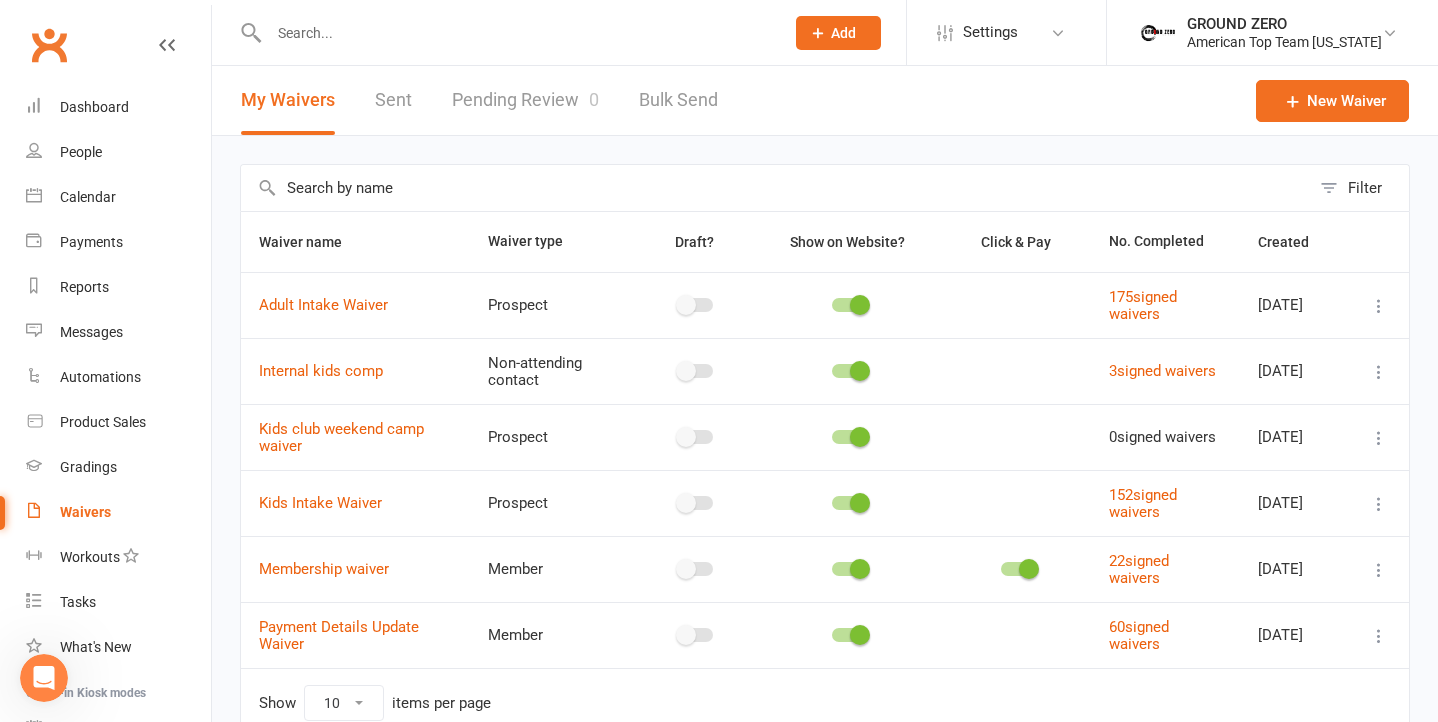 click at bounding box center [1379, 306] 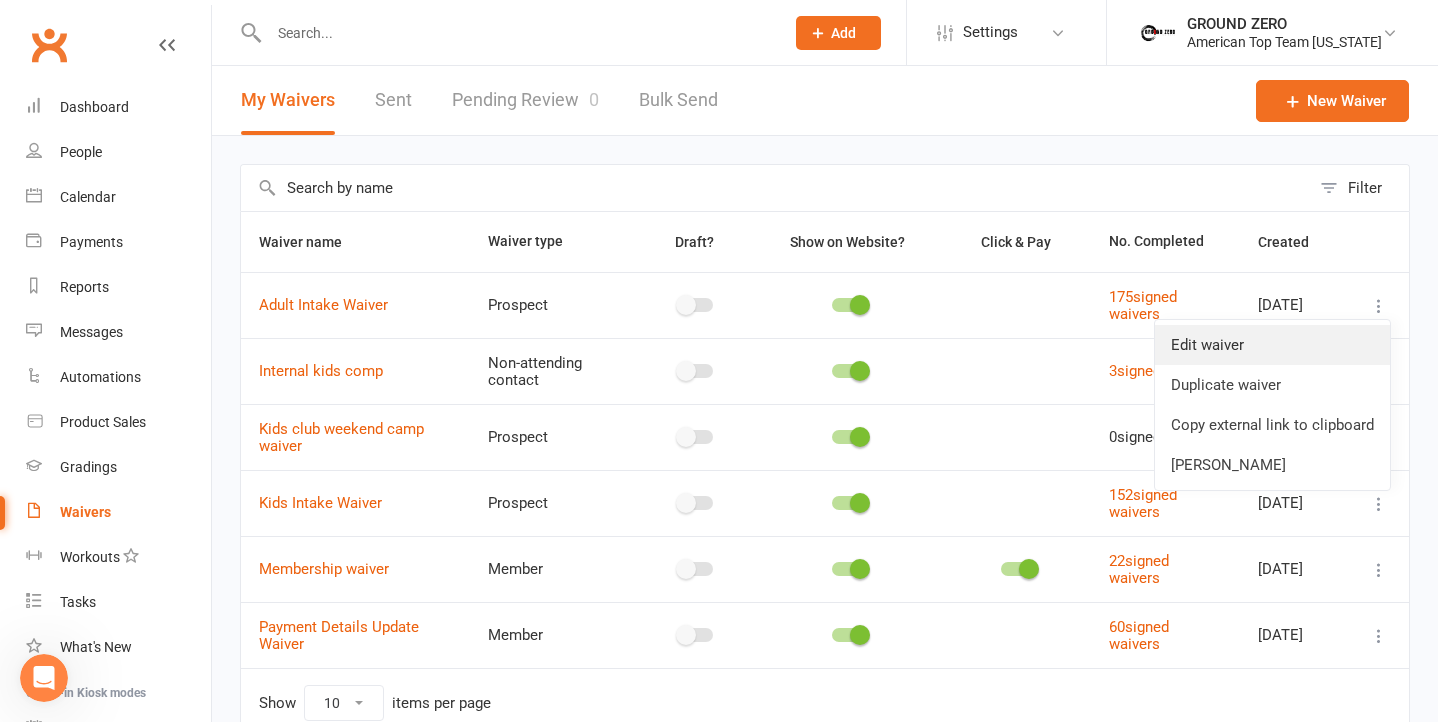 click on "Edit waiver" at bounding box center (1272, 345) 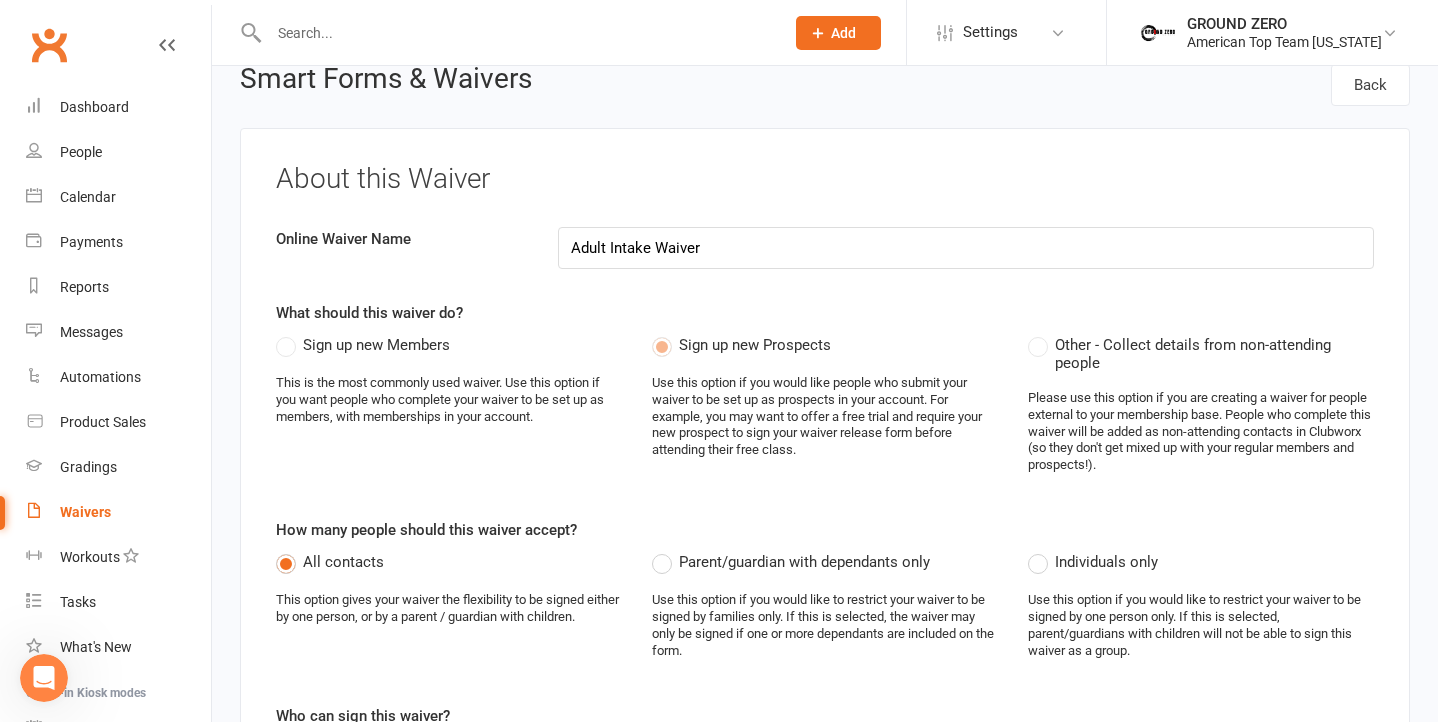 scroll, scrollTop: 0, scrollLeft: 0, axis: both 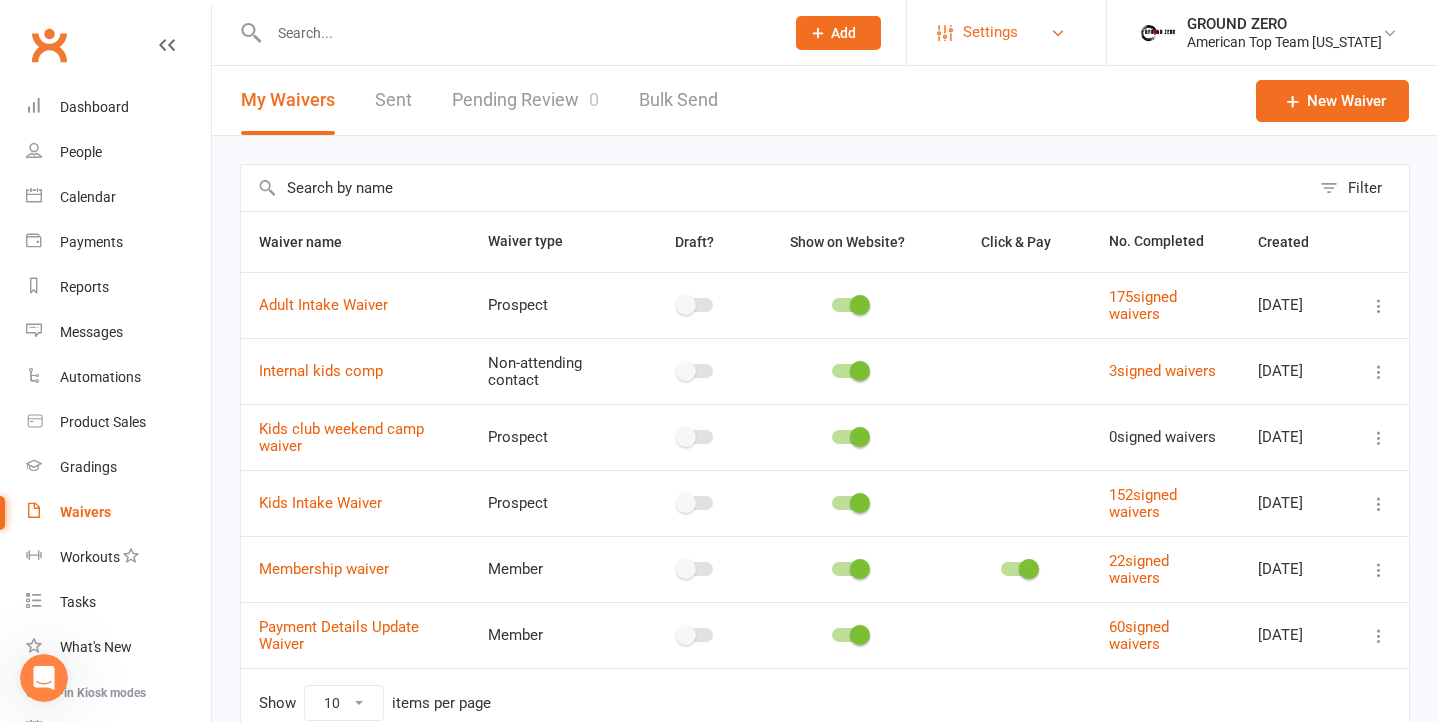 click on "Settings" at bounding box center (1006, 32) 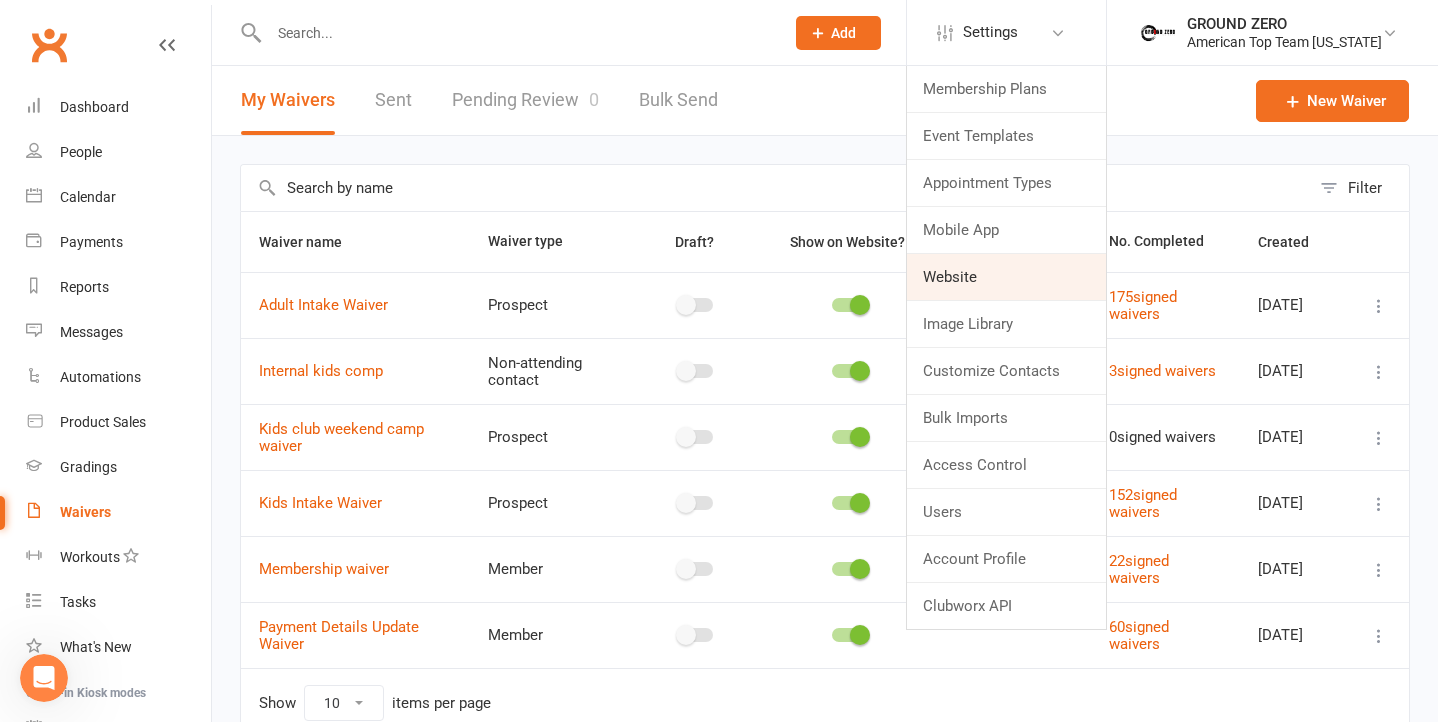 click on "Website" at bounding box center [1006, 277] 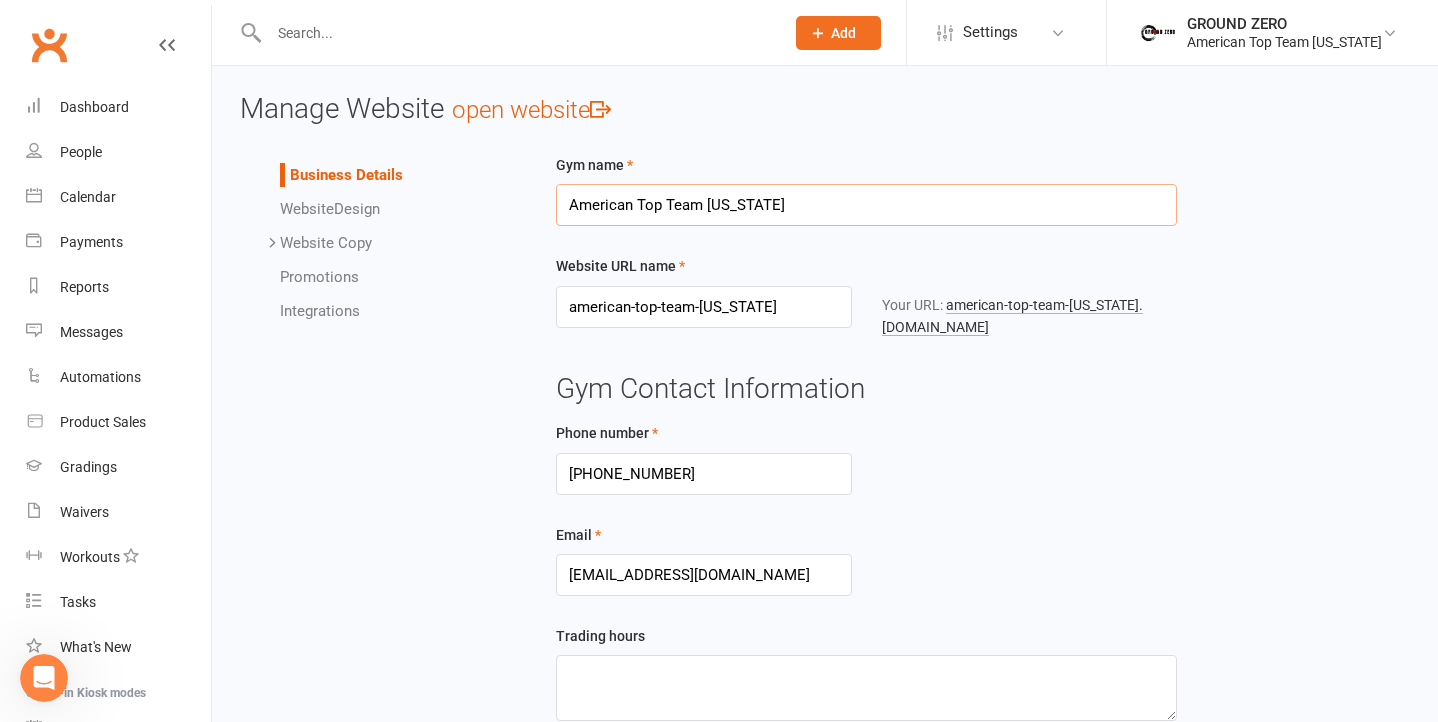 drag, startPoint x: 845, startPoint y: 208, endPoint x: 654, endPoint y: 179, distance: 193.18903 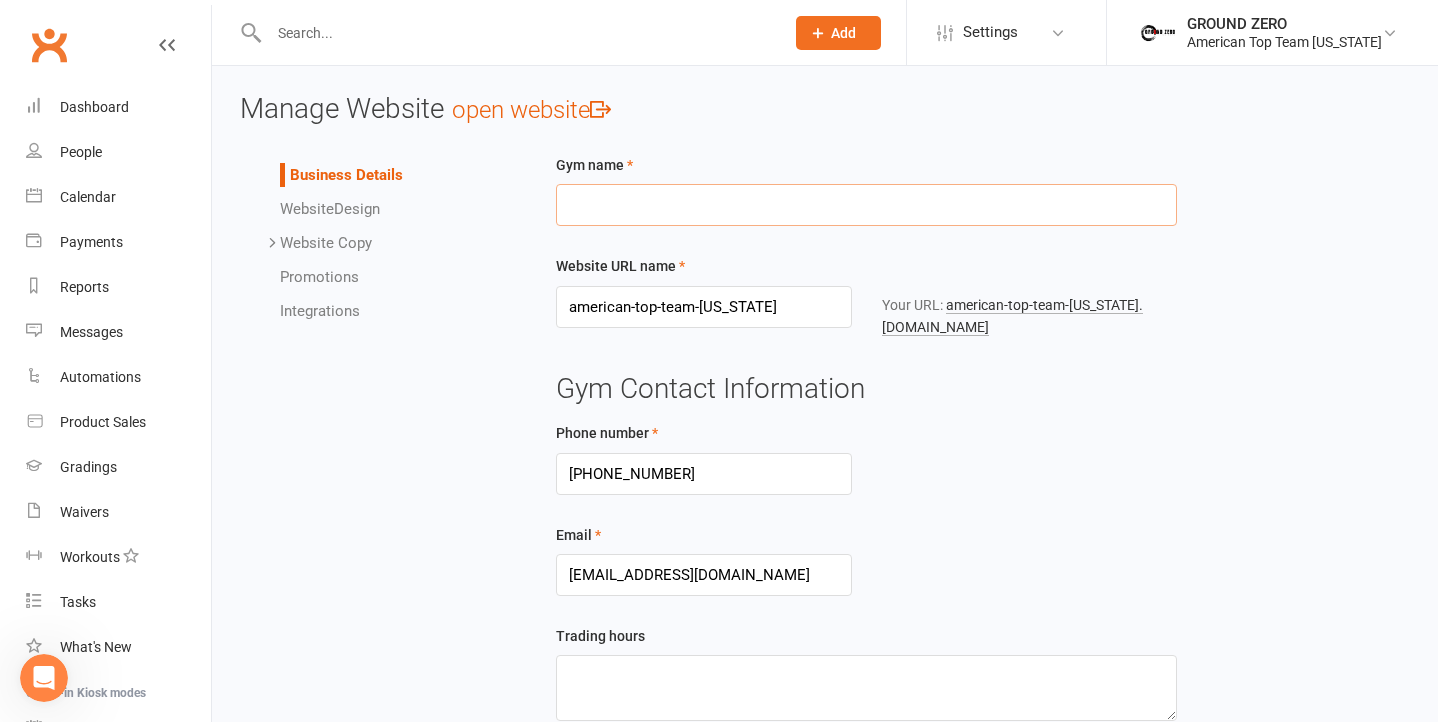 paste on "GROUND ZERO [MEDICAL_DATA]" 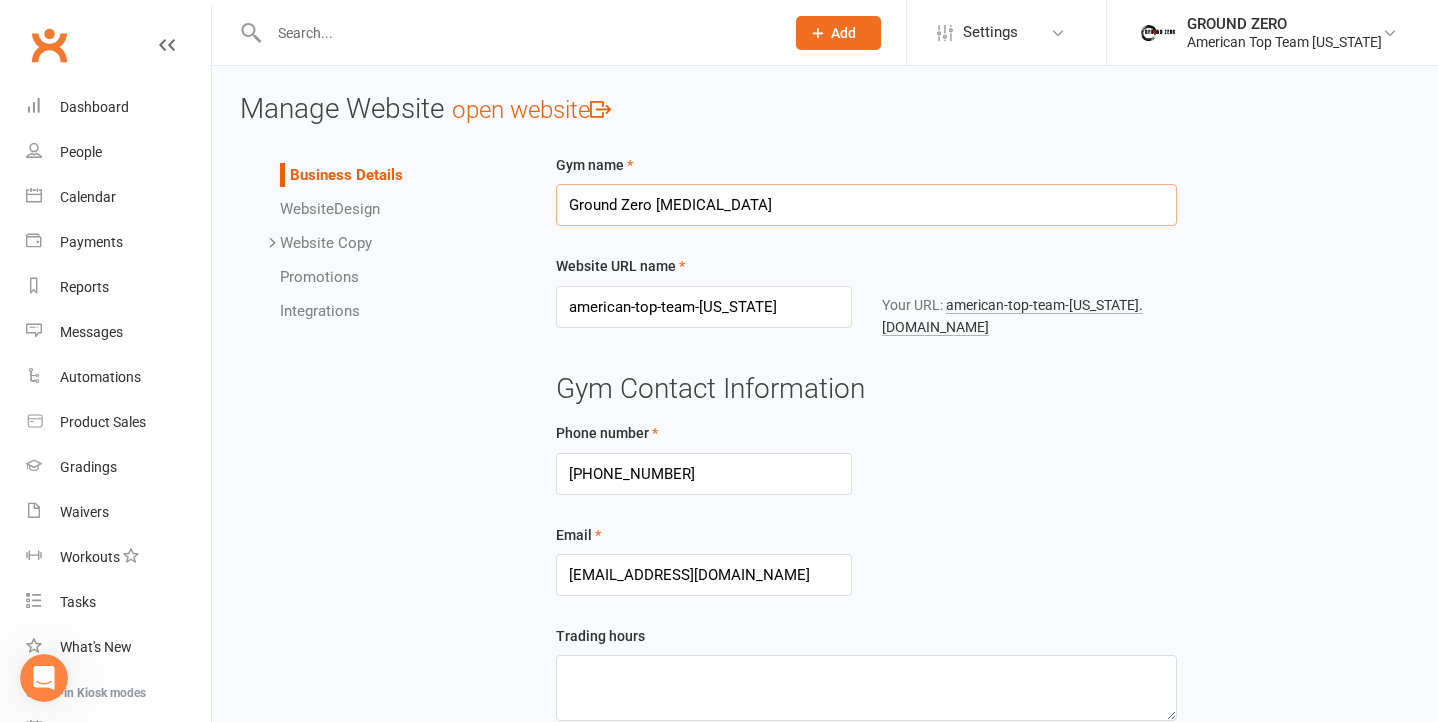 type on "Ground Zero [MEDICAL_DATA]" 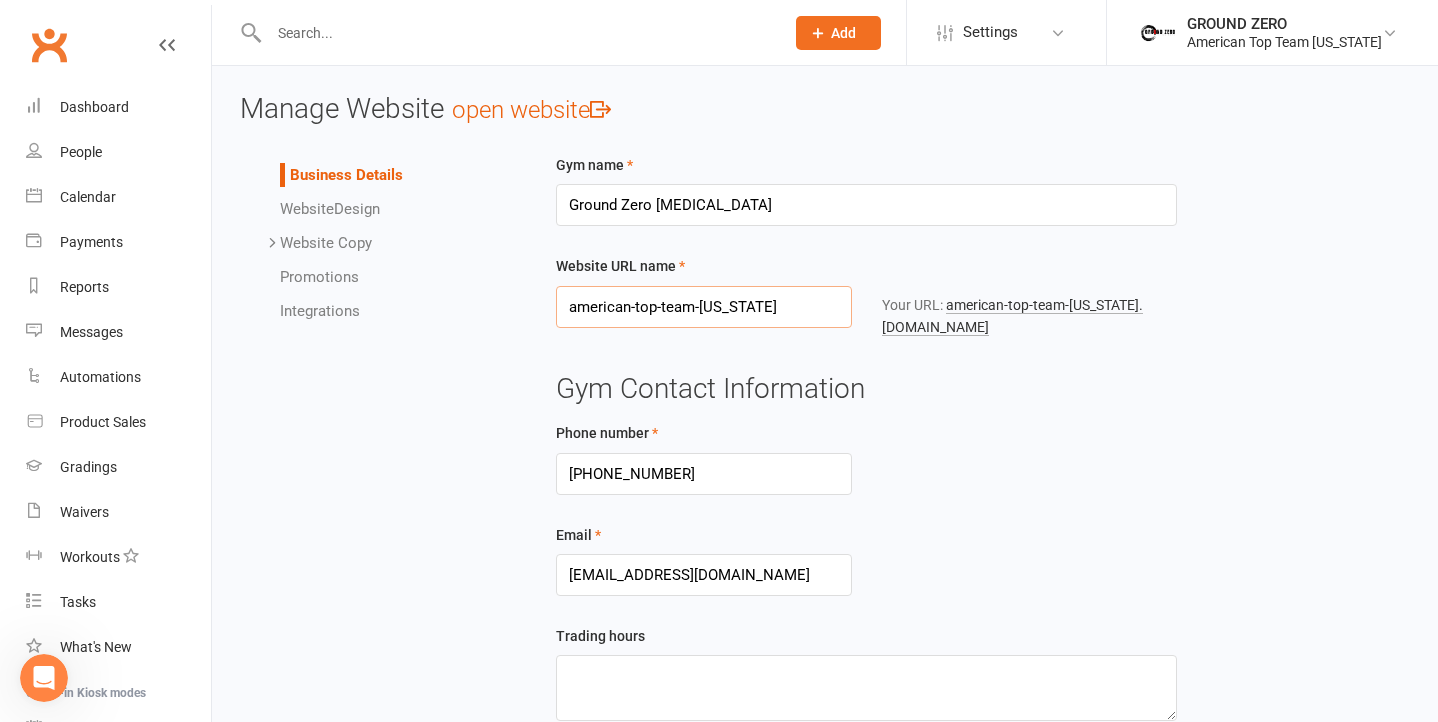 drag, startPoint x: 764, startPoint y: 308, endPoint x: 618, endPoint y: 264, distance: 152.48607 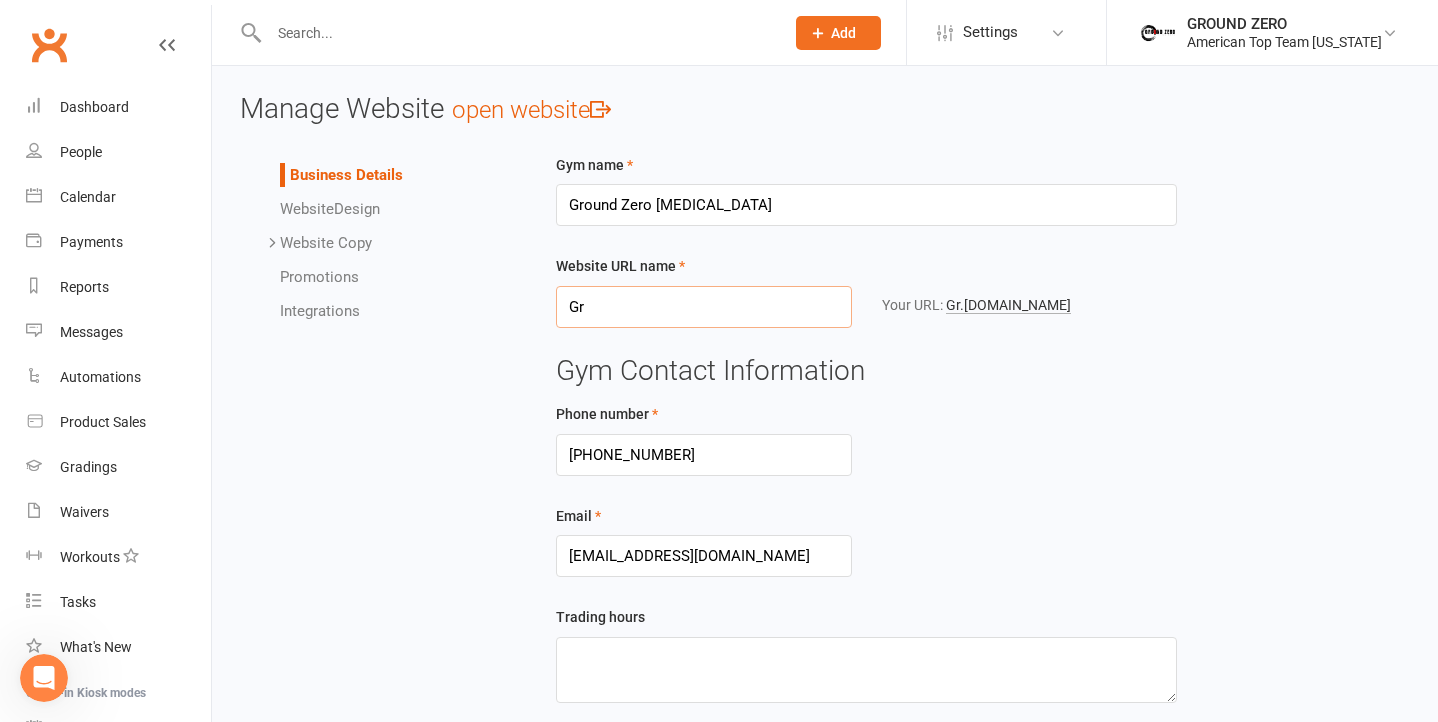 type on "G" 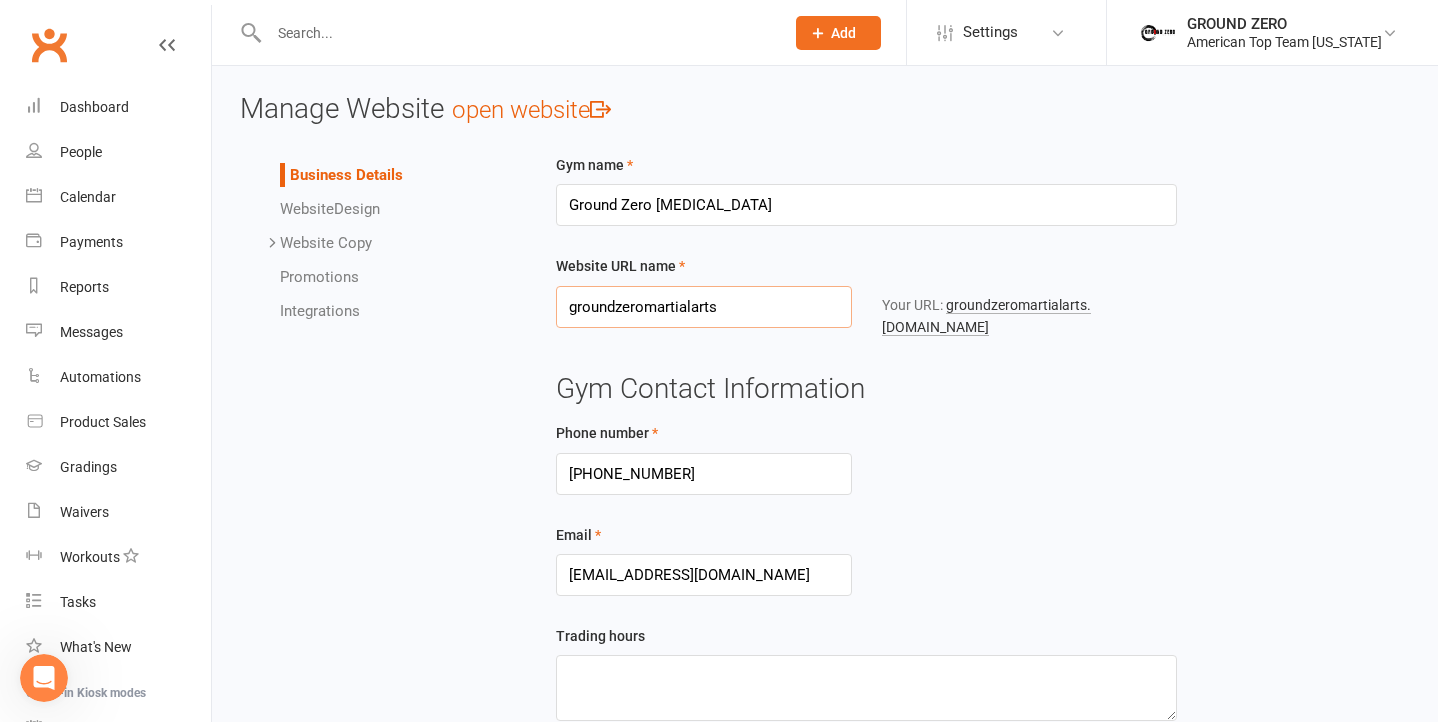 type on "groundzeromartialarts" 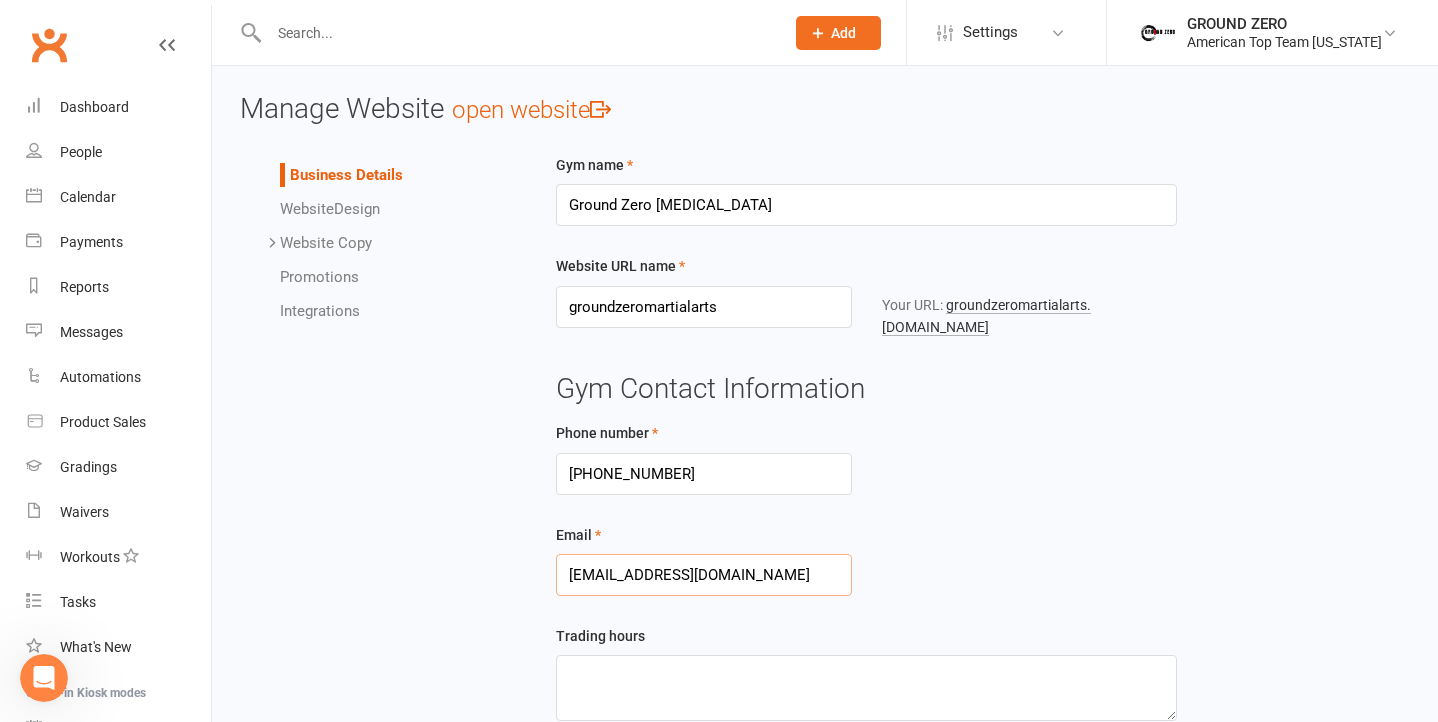 click on "[EMAIL_ADDRESS][DOMAIN_NAME]" at bounding box center [704, 575] 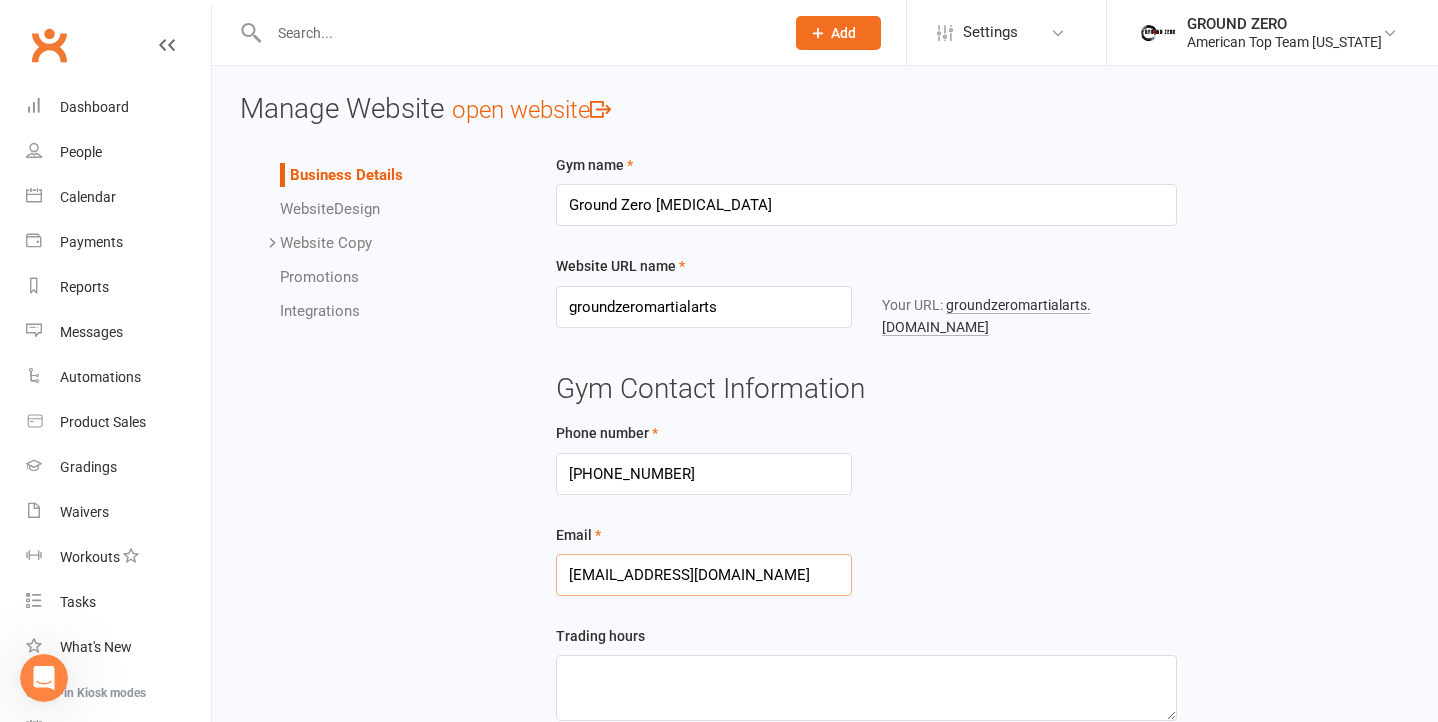 drag, startPoint x: 752, startPoint y: 558, endPoint x: 612, endPoint y: 564, distance: 140.12851 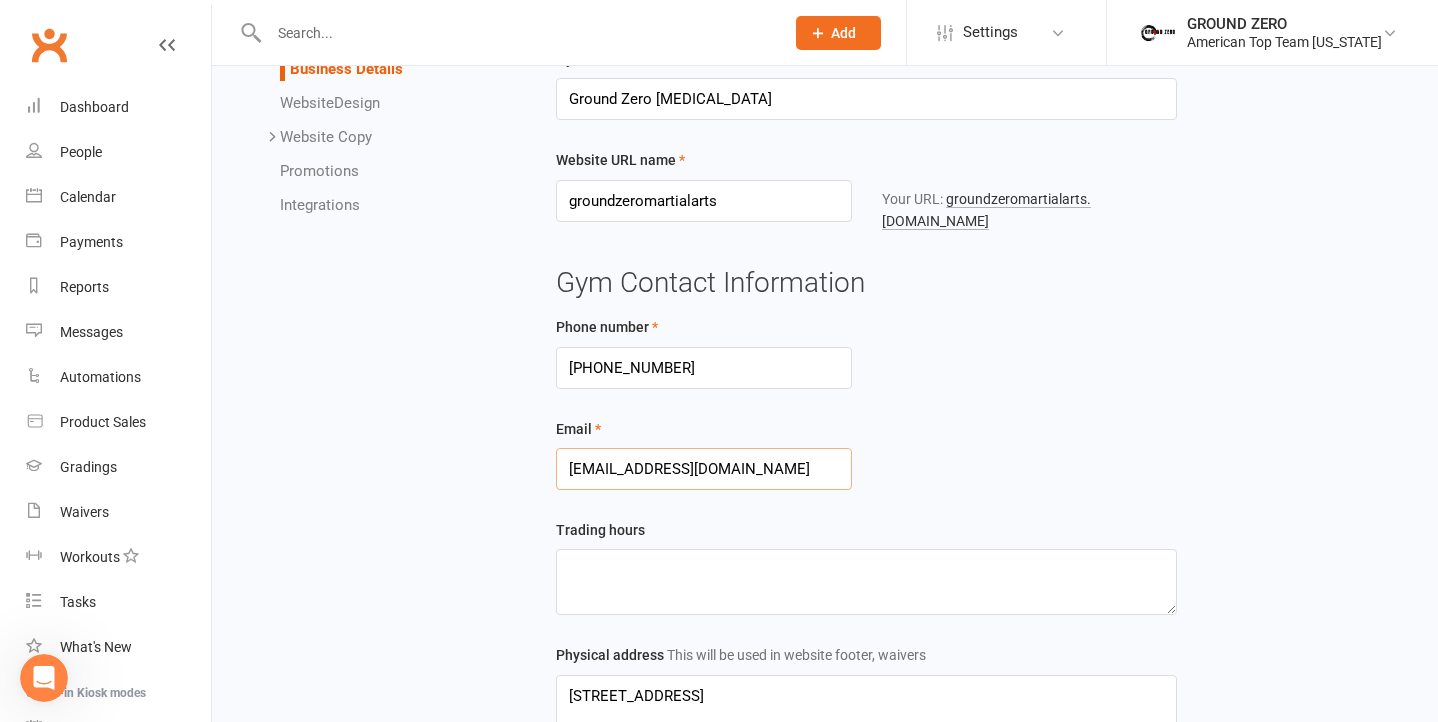 scroll, scrollTop: 598, scrollLeft: 0, axis: vertical 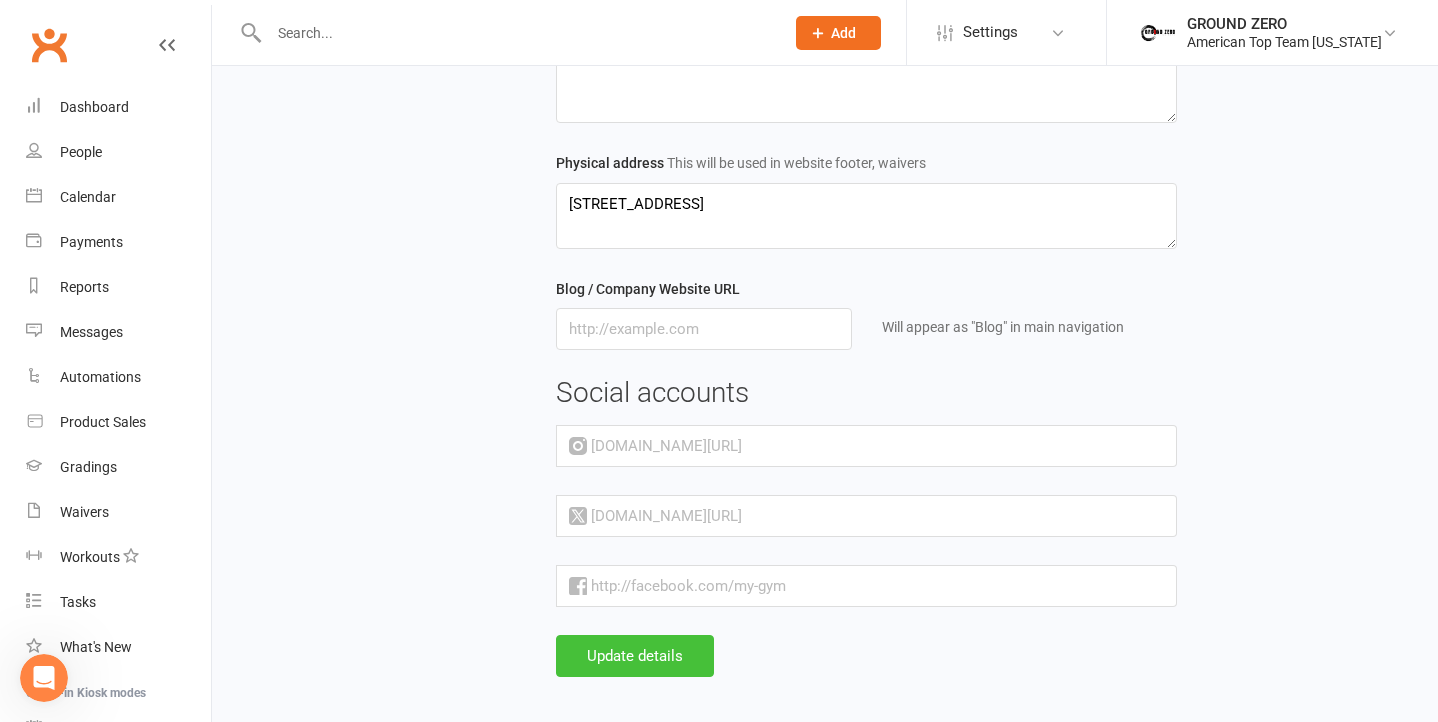 type on "[EMAIL_ADDRESS][DOMAIN_NAME]" 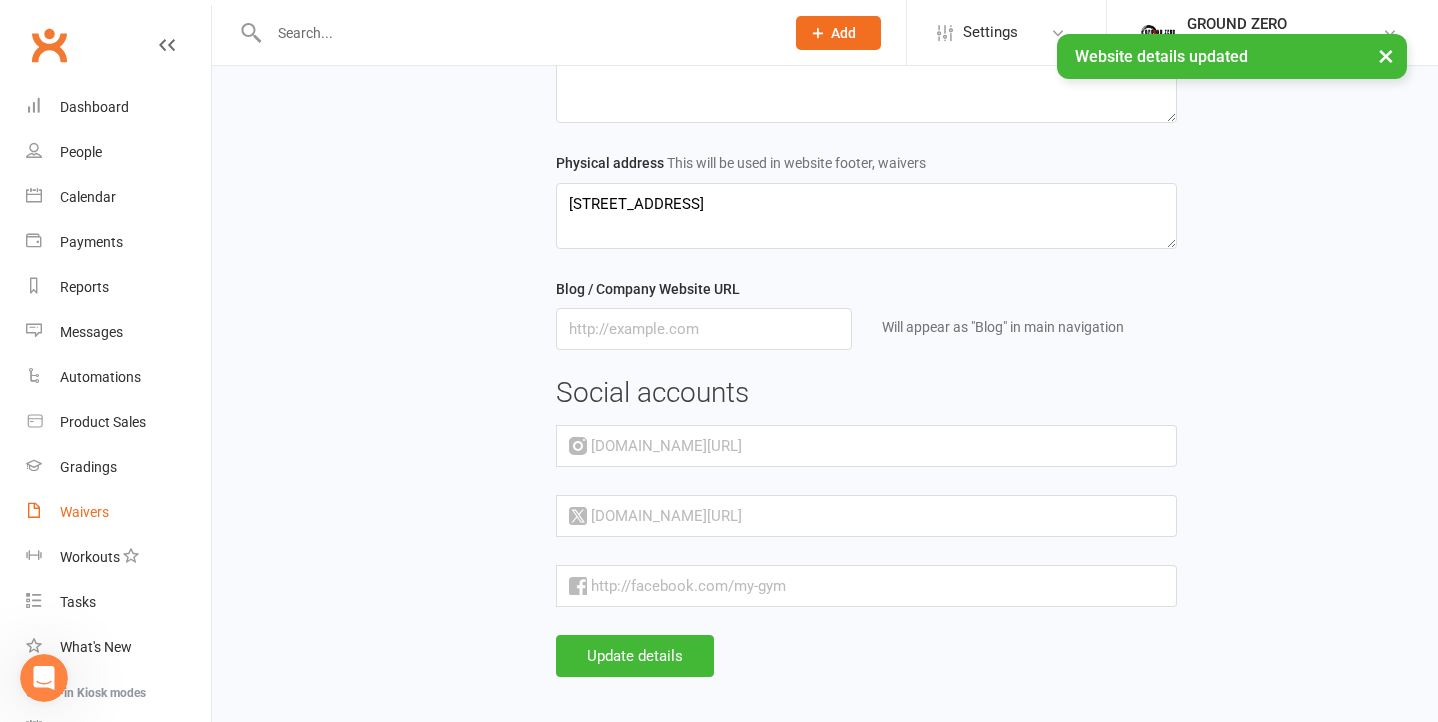 click on "Waivers" at bounding box center [84, 512] 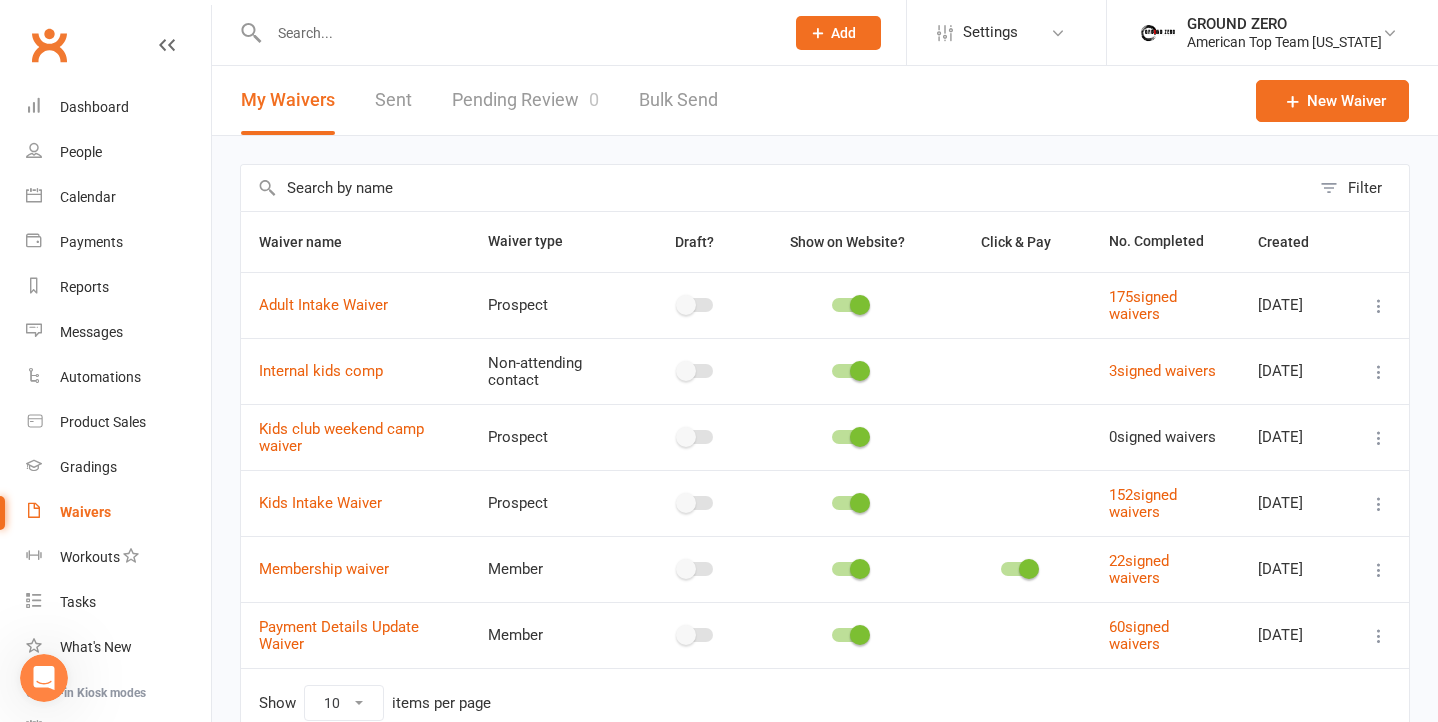 click at bounding box center (1379, 570) 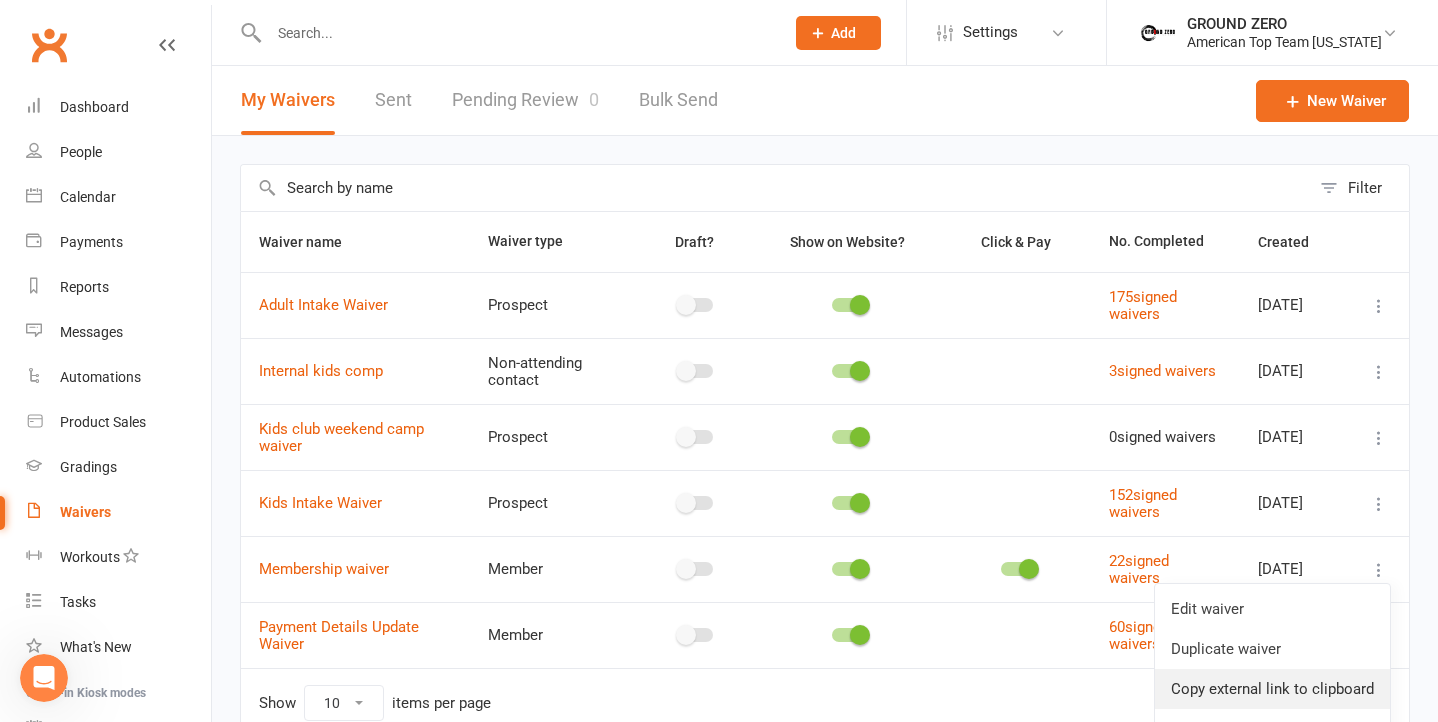 click on "Copy external link to clipboard" at bounding box center [1272, 689] 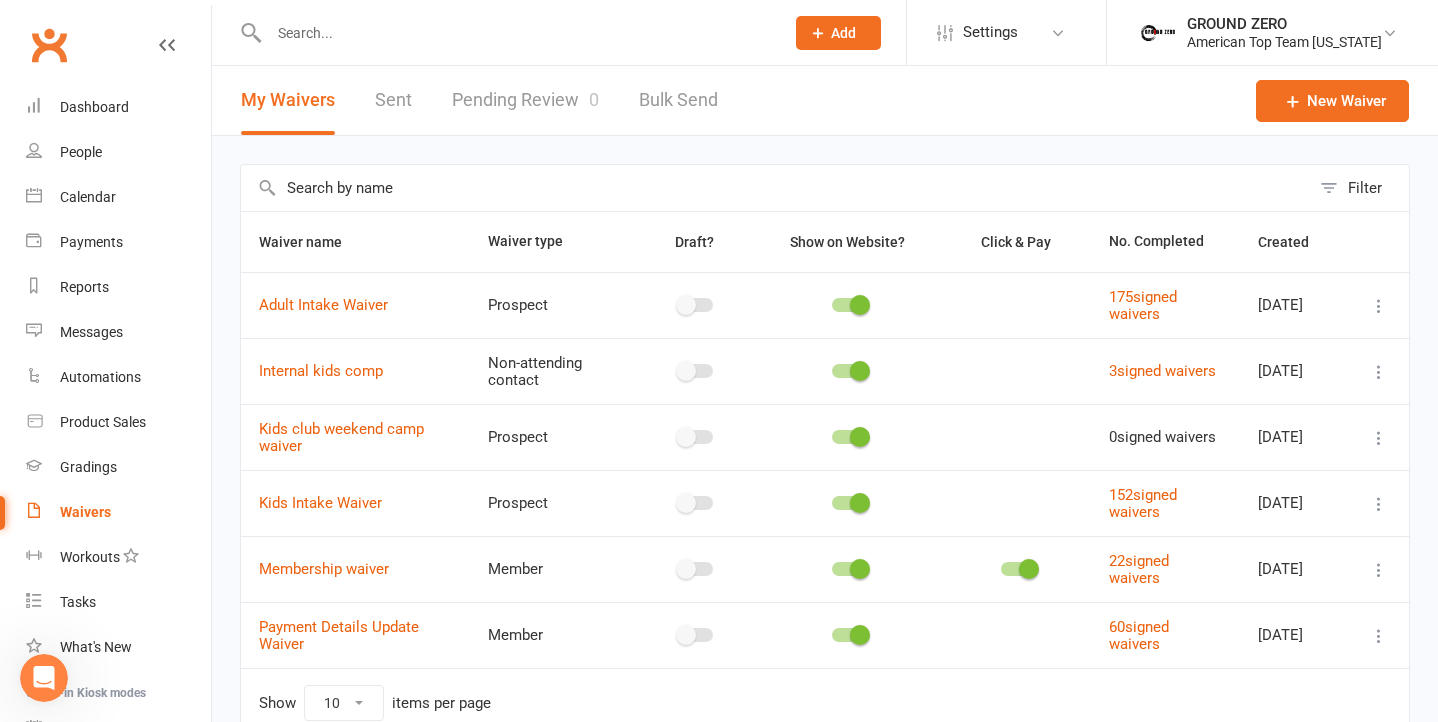 click at bounding box center [1379, 306] 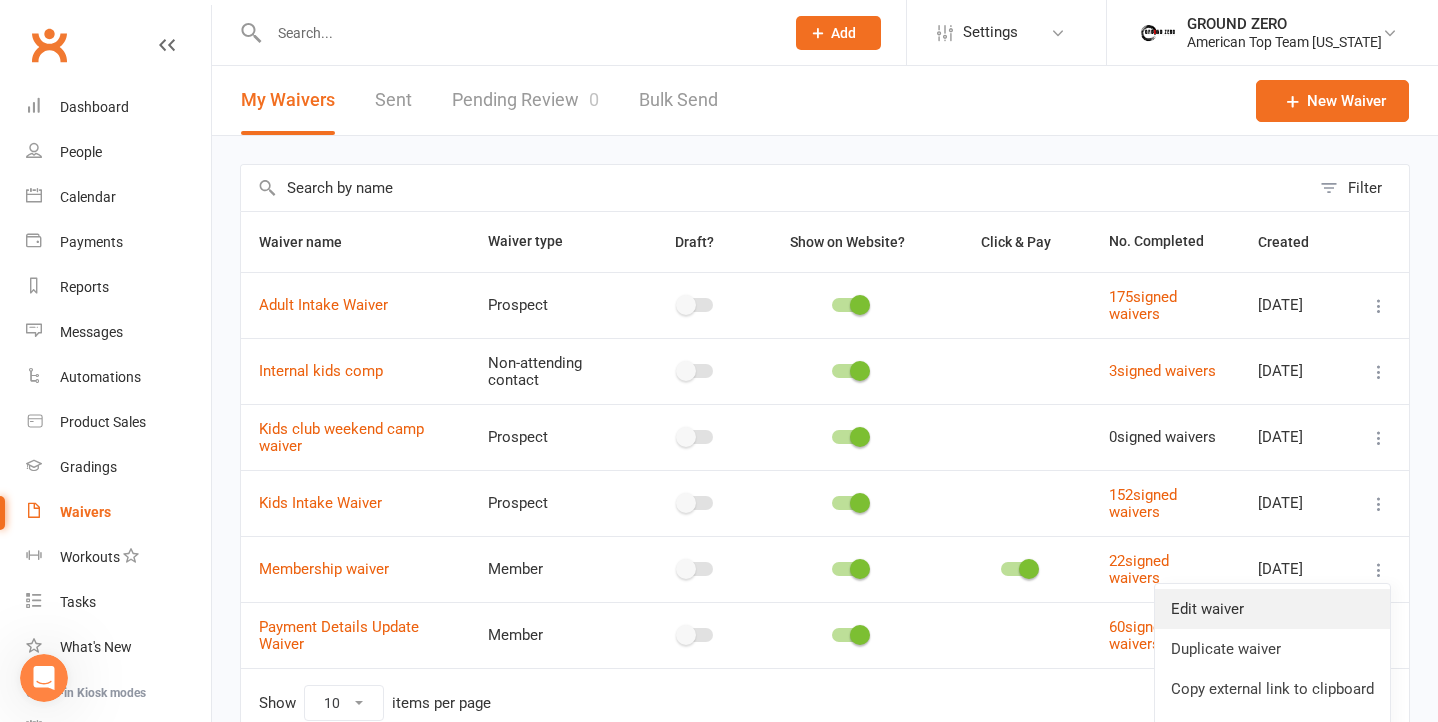 click on "Edit waiver" at bounding box center [1272, 609] 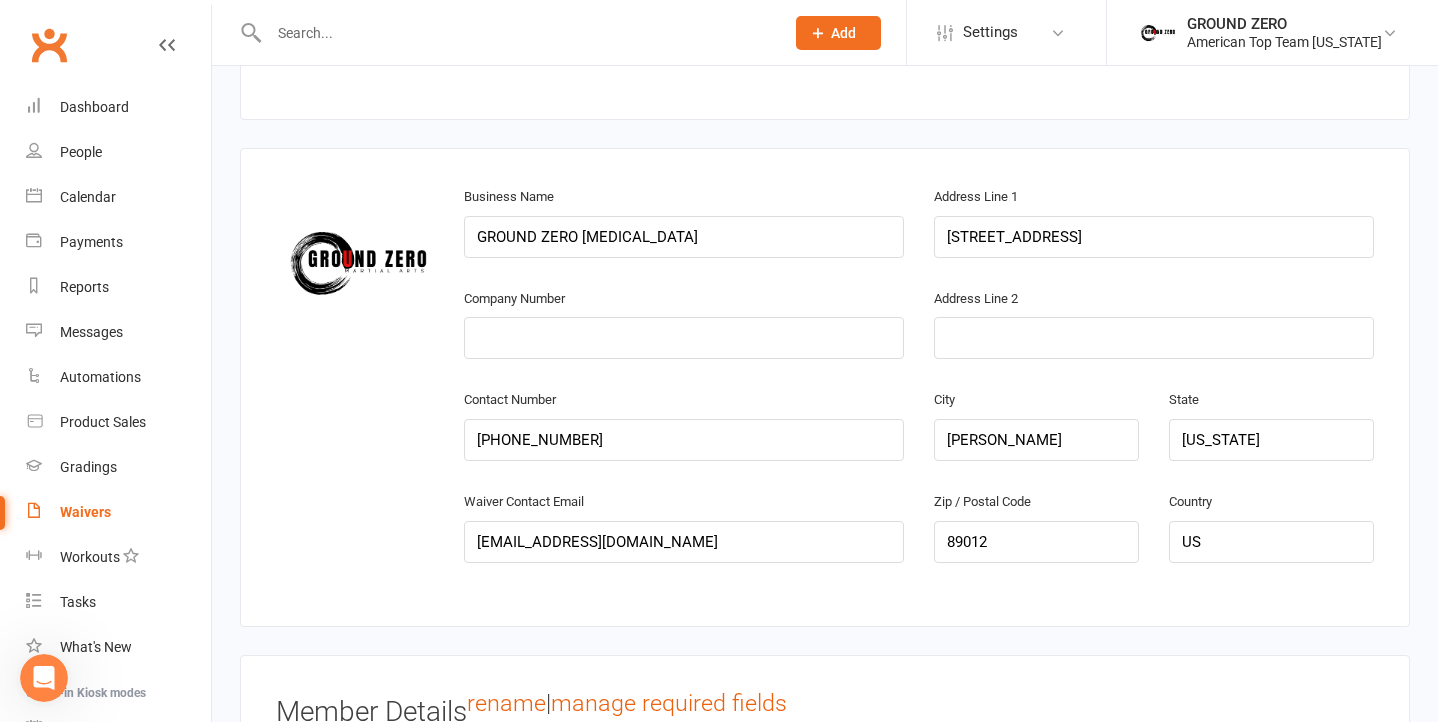 scroll, scrollTop: 1032, scrollLeft: 0, axis: vertical 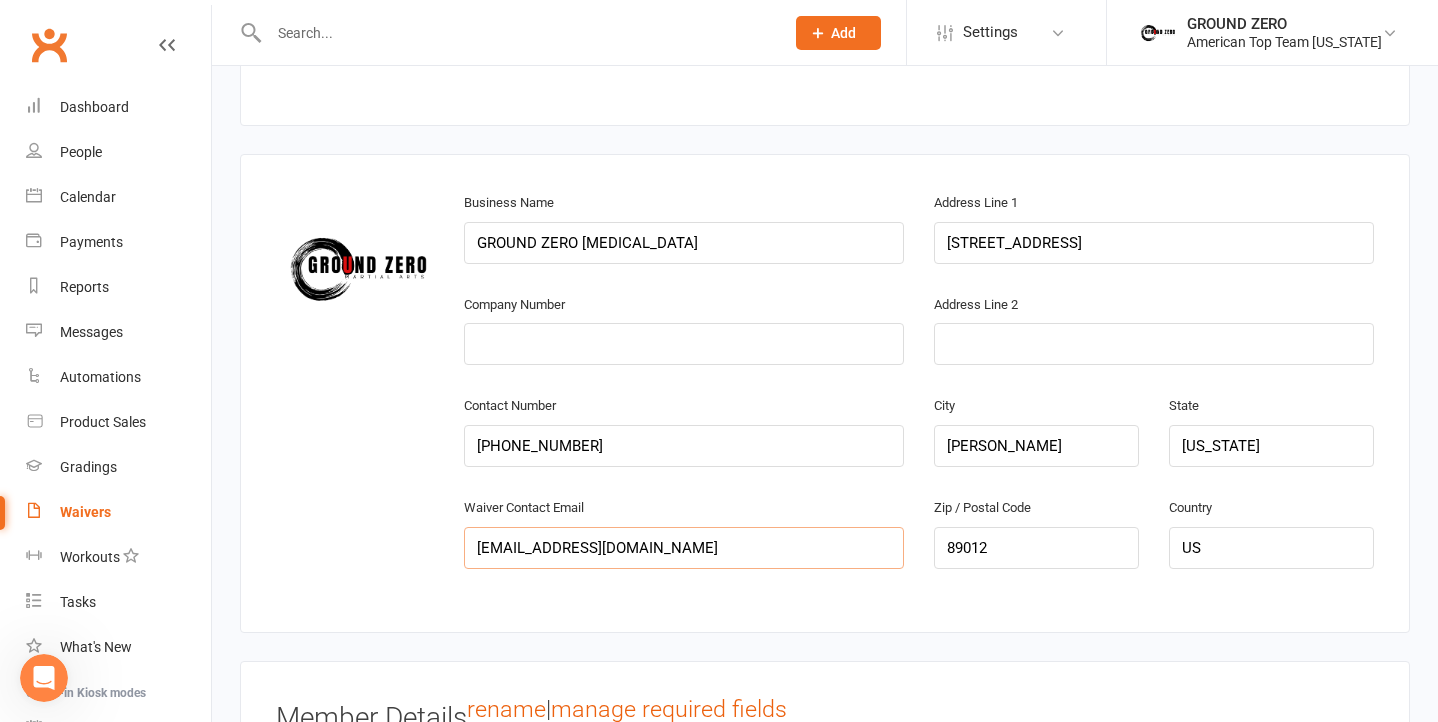 drag, startPoint x: 648, startPoint y: 559, endPoint x: 520, endPoint y: 554, distance: 128.09763 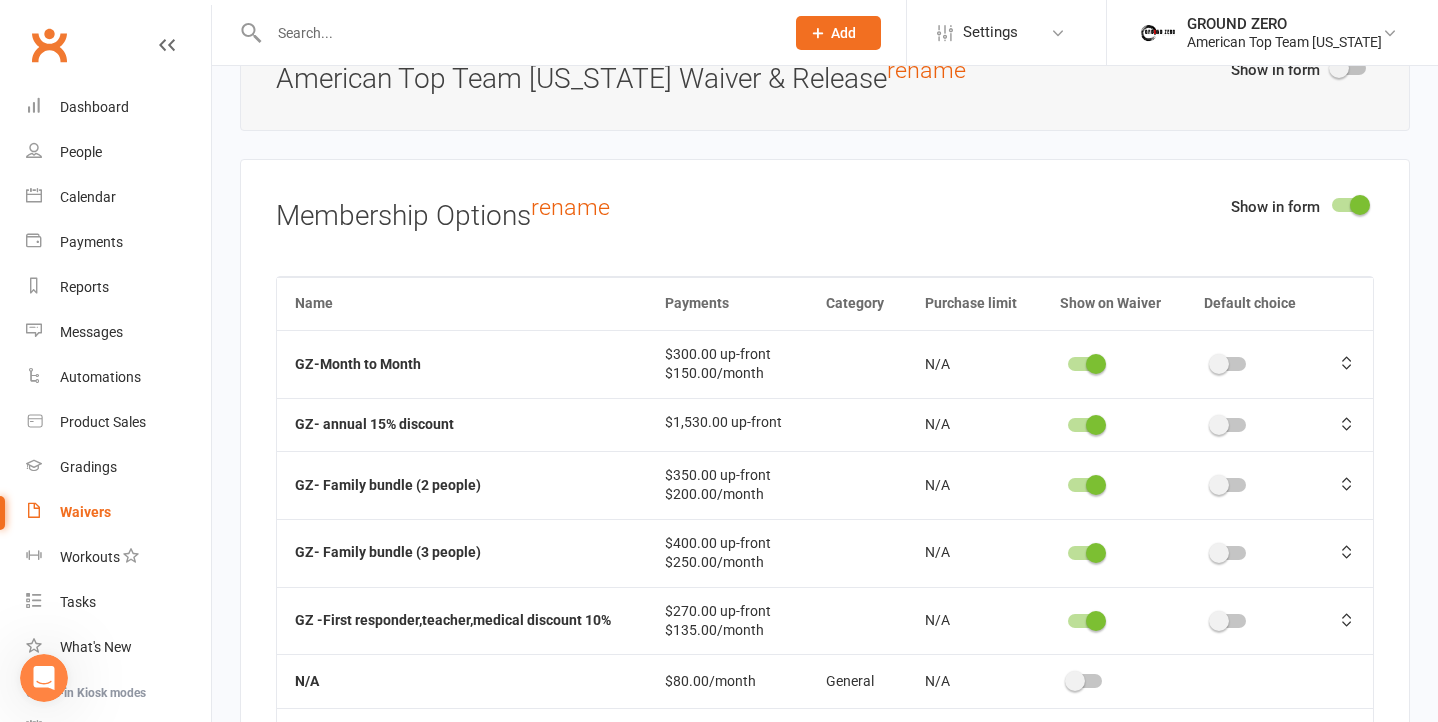 scroll, scrollTop: 2766, scrollLeft: 0, axis: vertical 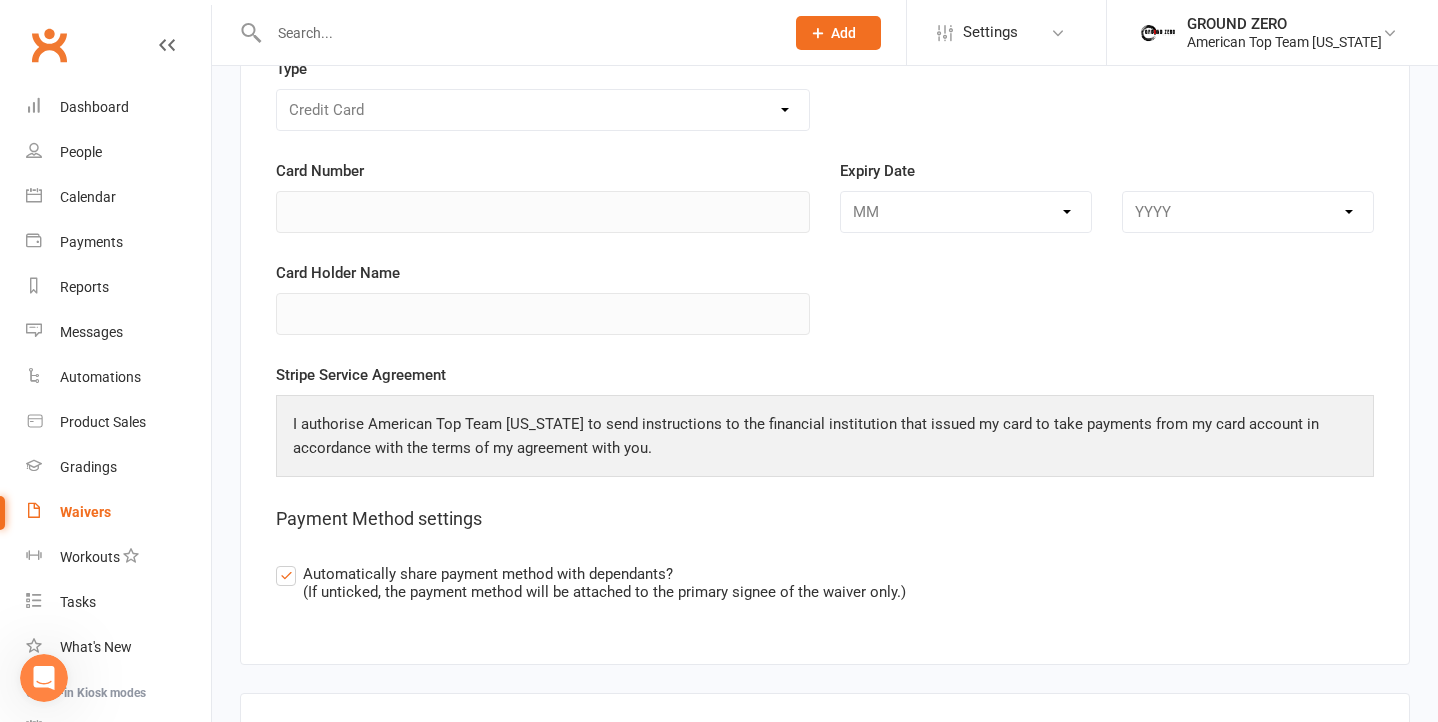 type on "[EMAIL_ADDRESS][DOMAIN_NAME]" 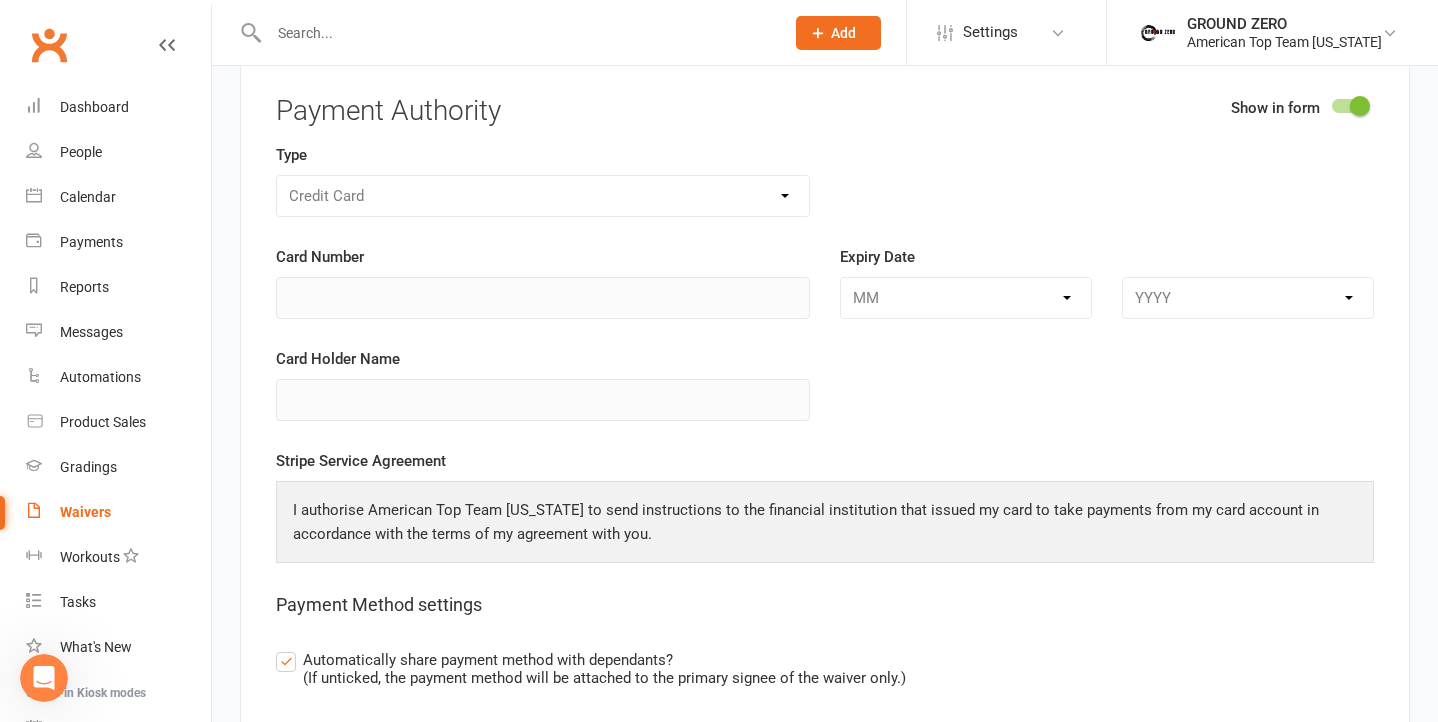 scroll, scrollTop: 3904, scrollLeft: 0, axis: vertical 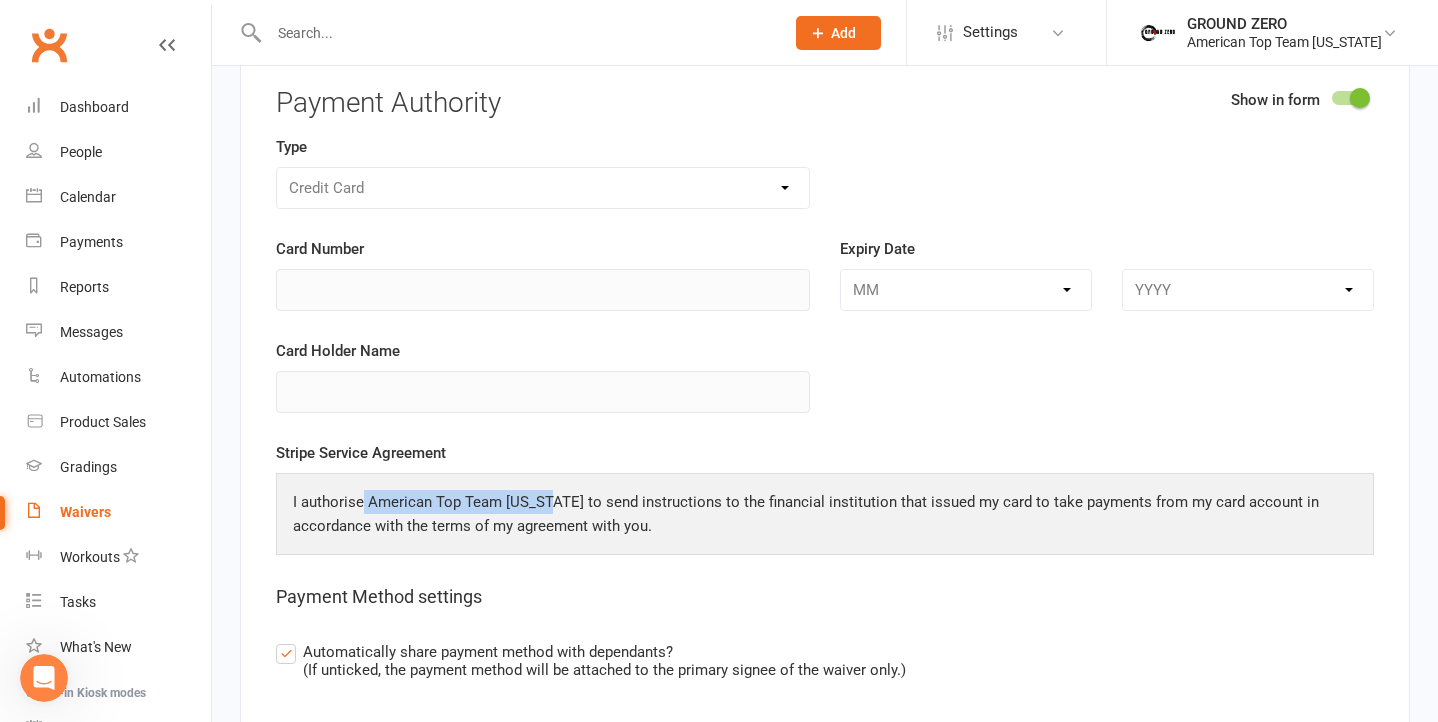 drag, startPoint x: 554, startPoint y: 504, endPoint x: 364, endPoint y: 498, distance: 190.09471 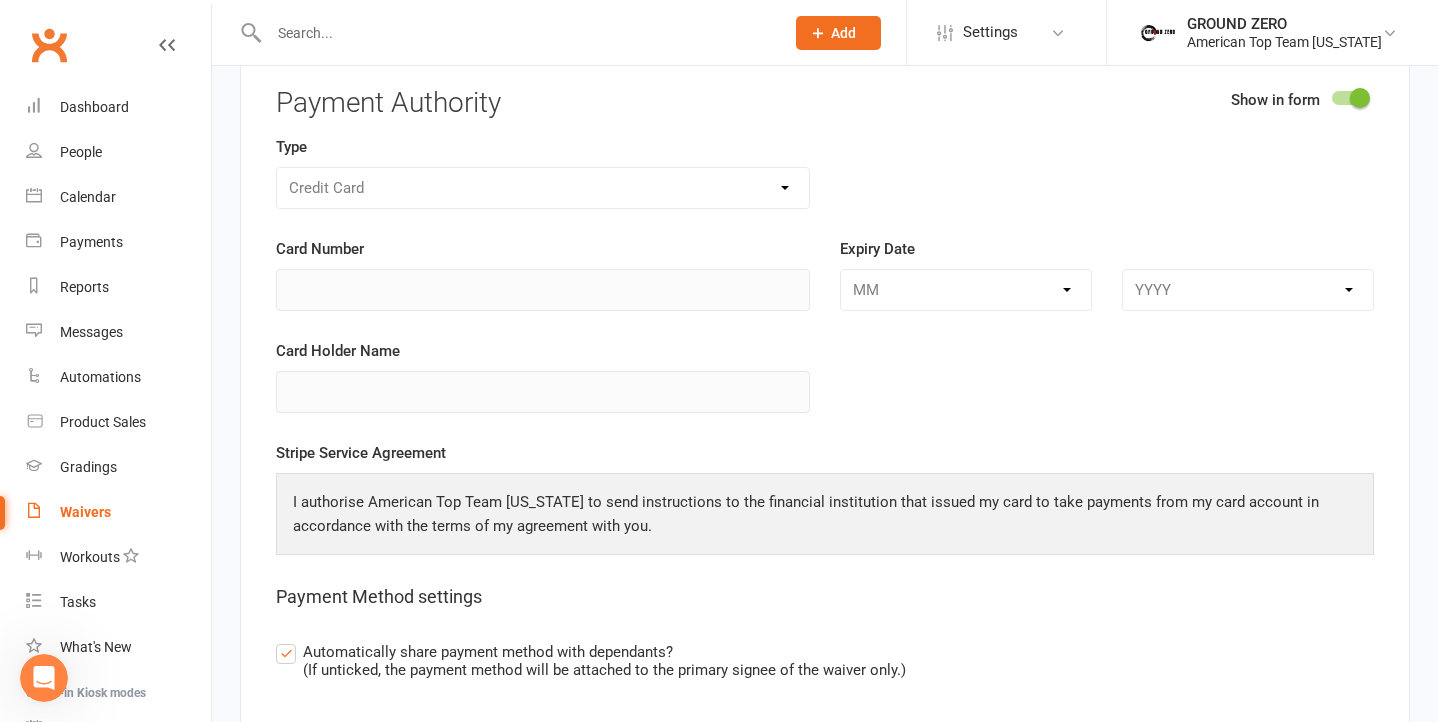 click on "Payment Method settings" at bounding box center [825, 597] 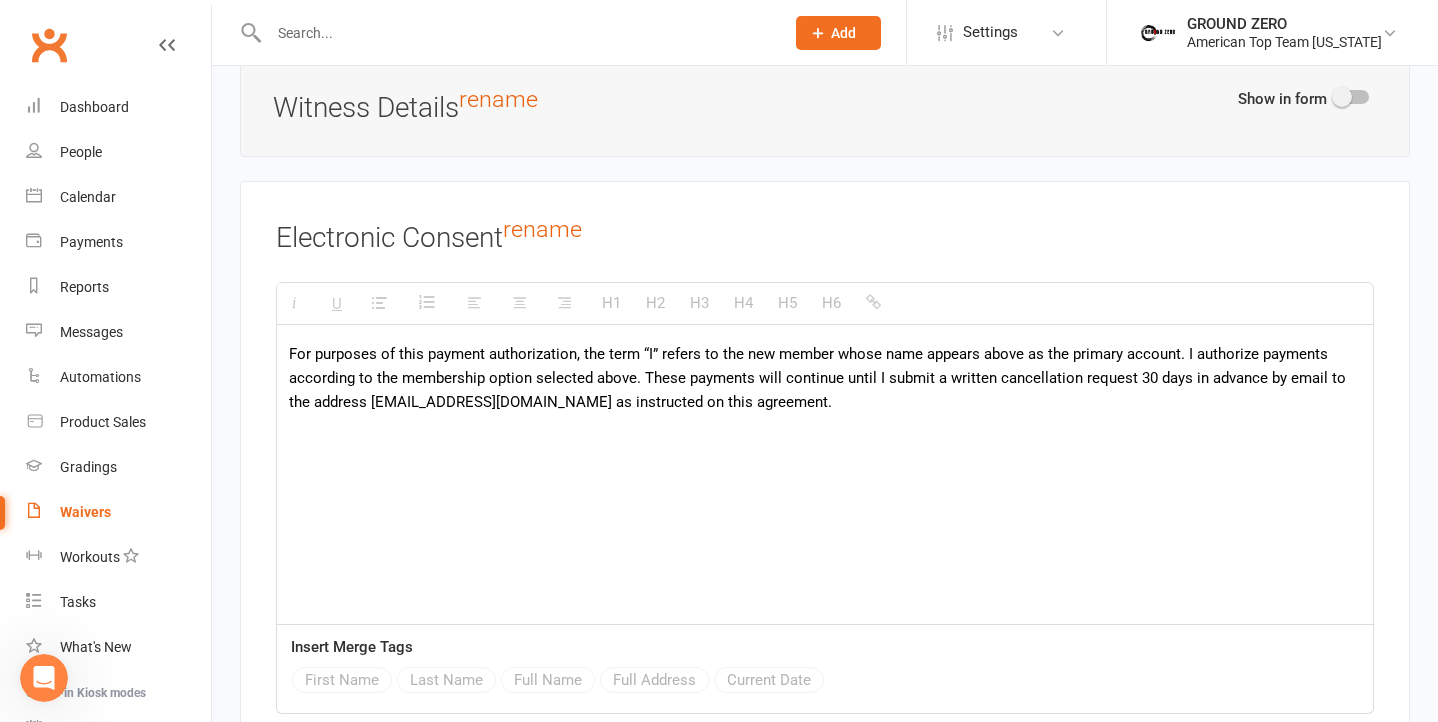 scroll, scrollTop: 4910, scrollLeft: 0, axis: vertical 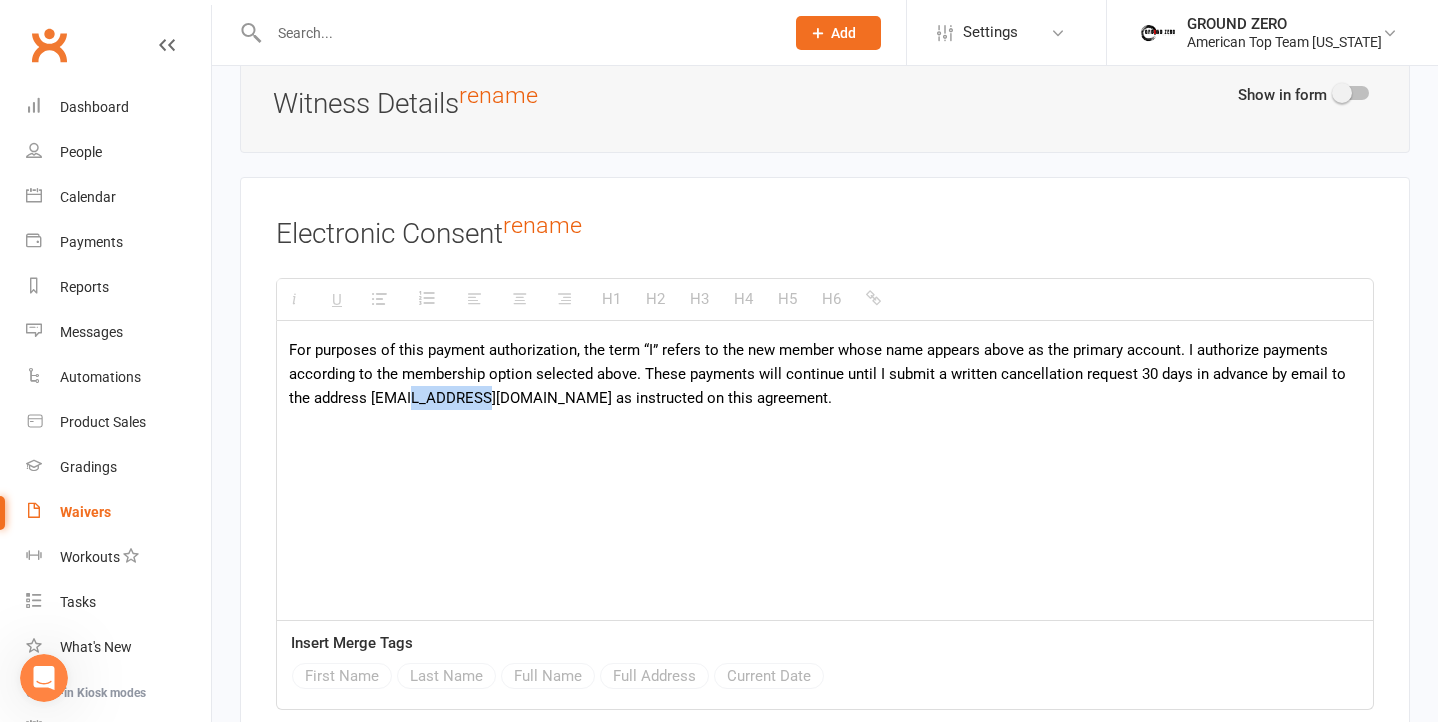 drag, startPoint x: 477, startPoint y: 402, endPoint x: 413, endPoint y: 399, distance: 64.070274 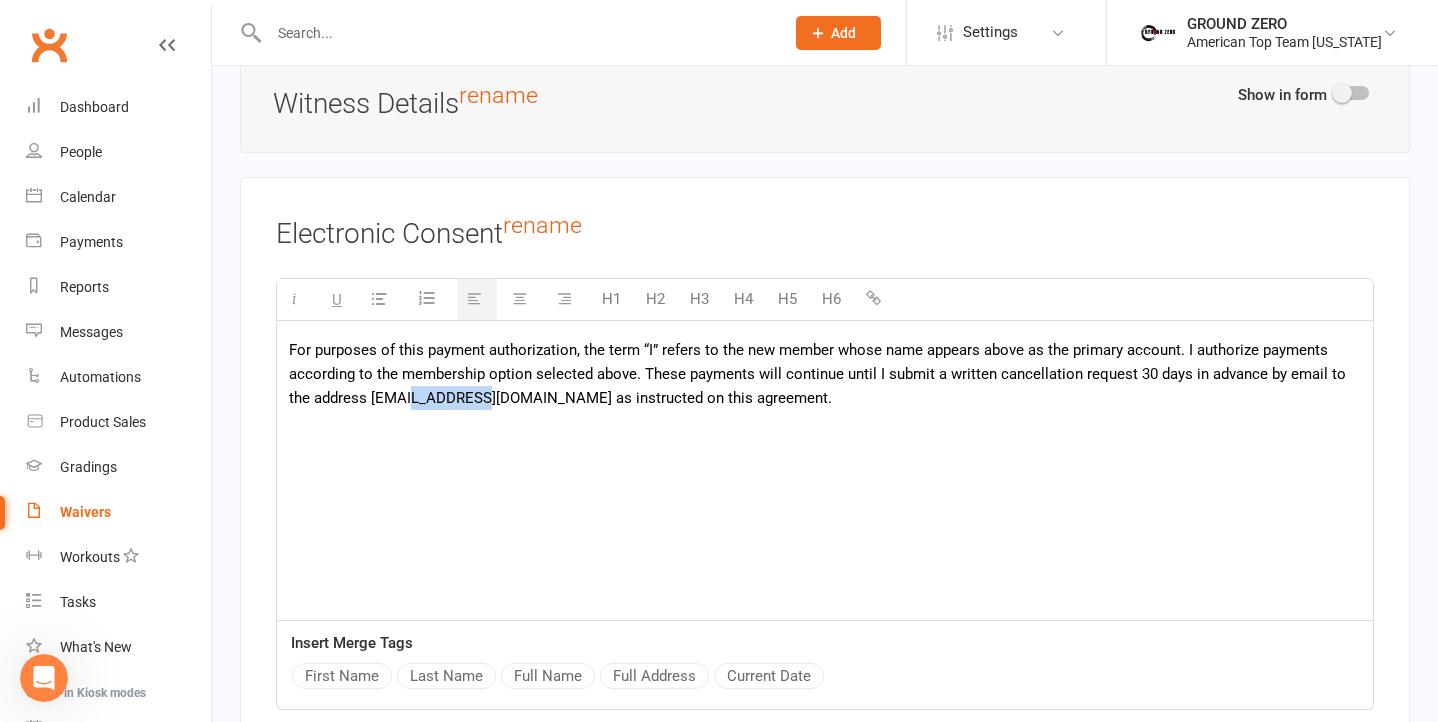 type 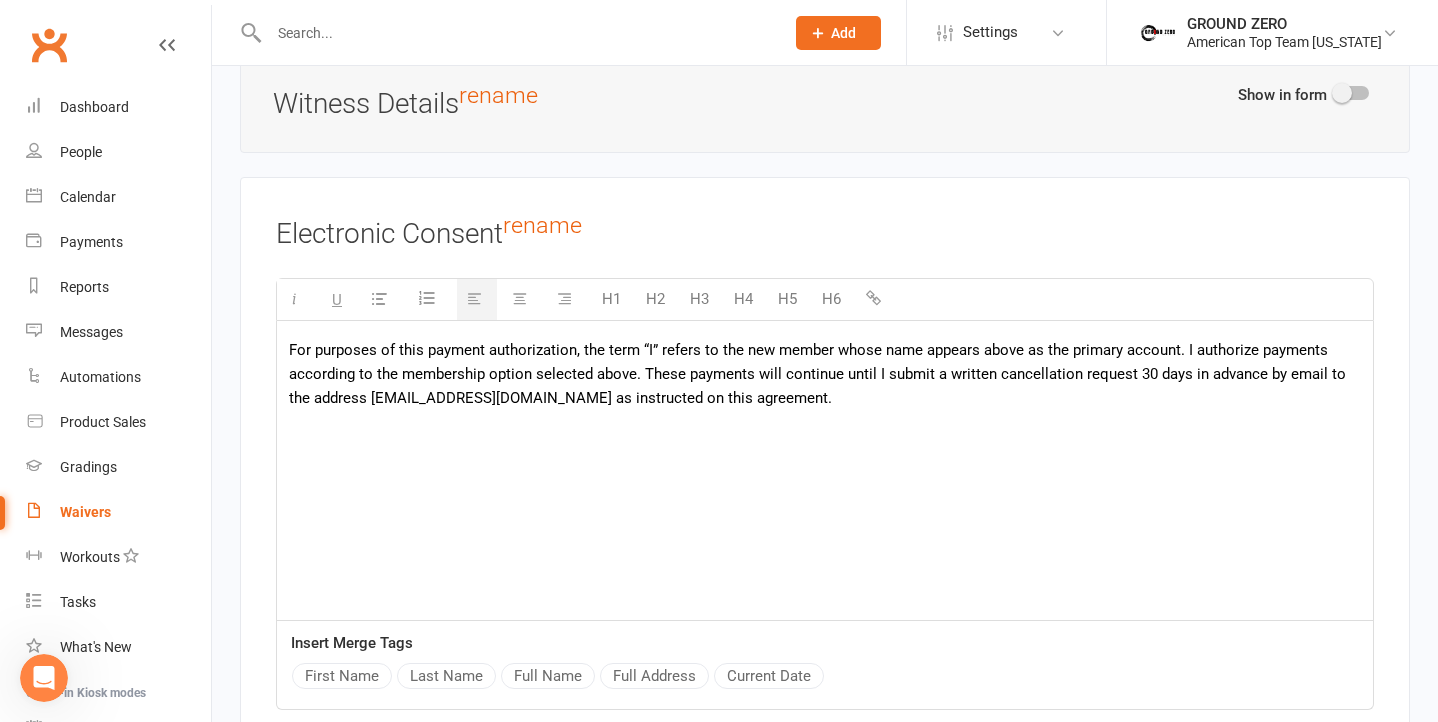 scroll, scrollTop: 1, scrollLeft: 0, axis: vertical 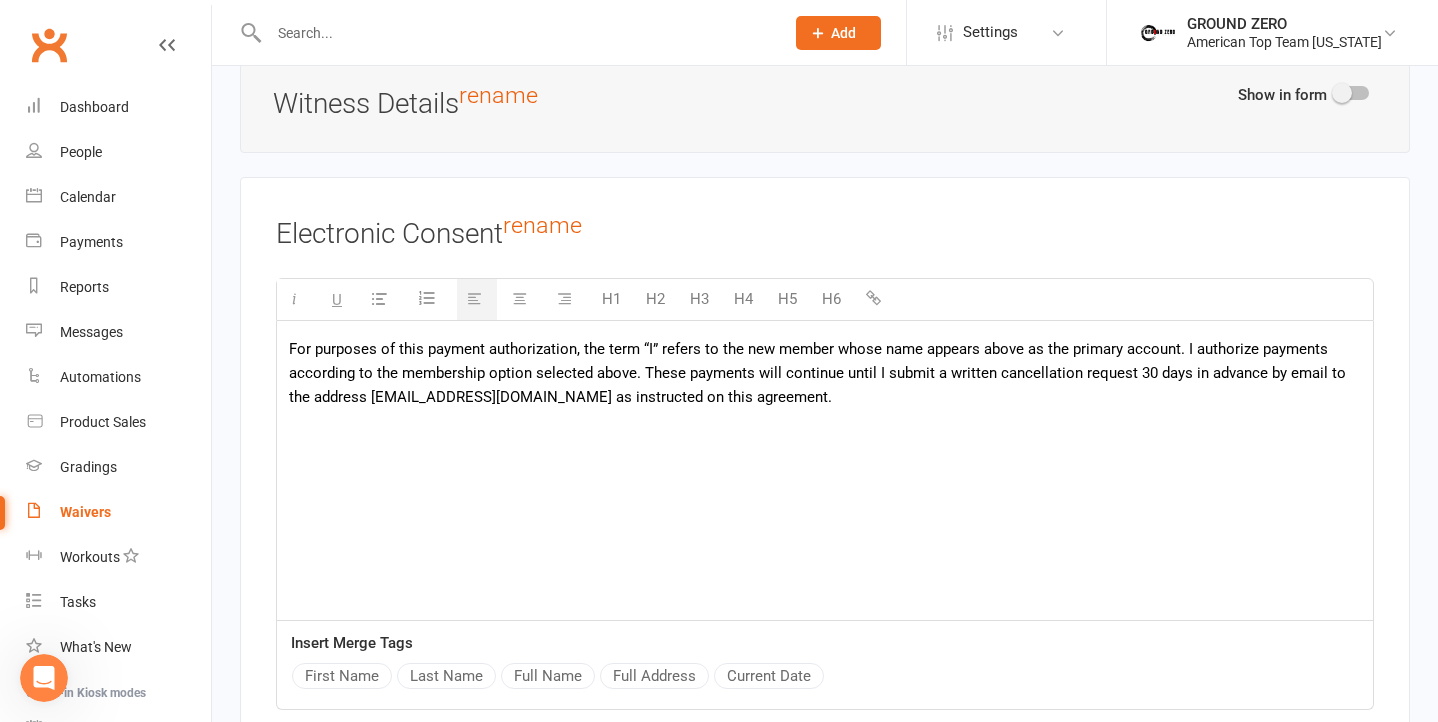 click on "Smart Forms & Waivers Back About this Waiver Online Waiver Name Membership waiver What should this waiver do? Sign up new Members This is the most commonly used waiver. Use this option if you want people who complete your waiver to be set up as members, with memberships in your account. Sign up new Prospects Use this option if you would like people who submit your waiver to be set up as prospects in your account. For example, you may want to offer a free trial and require your new prospect to sign your waiver release form before attending their free class. Other - Collect details from non-attending people Please use this option if you are creating a waiver for people external to your membership base. People who complete this waiver will be added as non-attending contacts in Clubworx (so they don't get mixed up with your regular members and prospects!). How many people should this waiver accept? All contacts Parent/guardian with dependants only Individuals only Who can sign this waiver? years old. change image" at bounding box center (825, -1725) 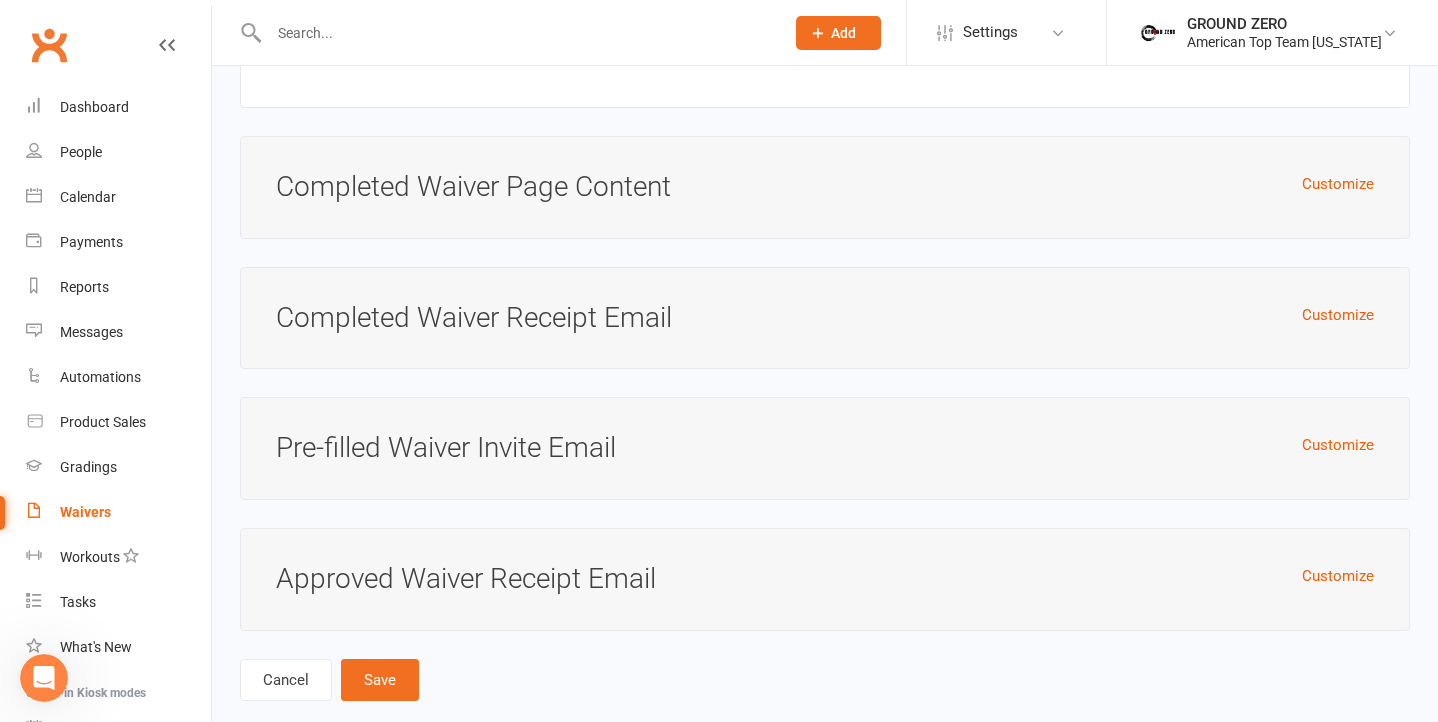 scroll, scrollTop: 5613, scrollLeft: 0, axis: vertical 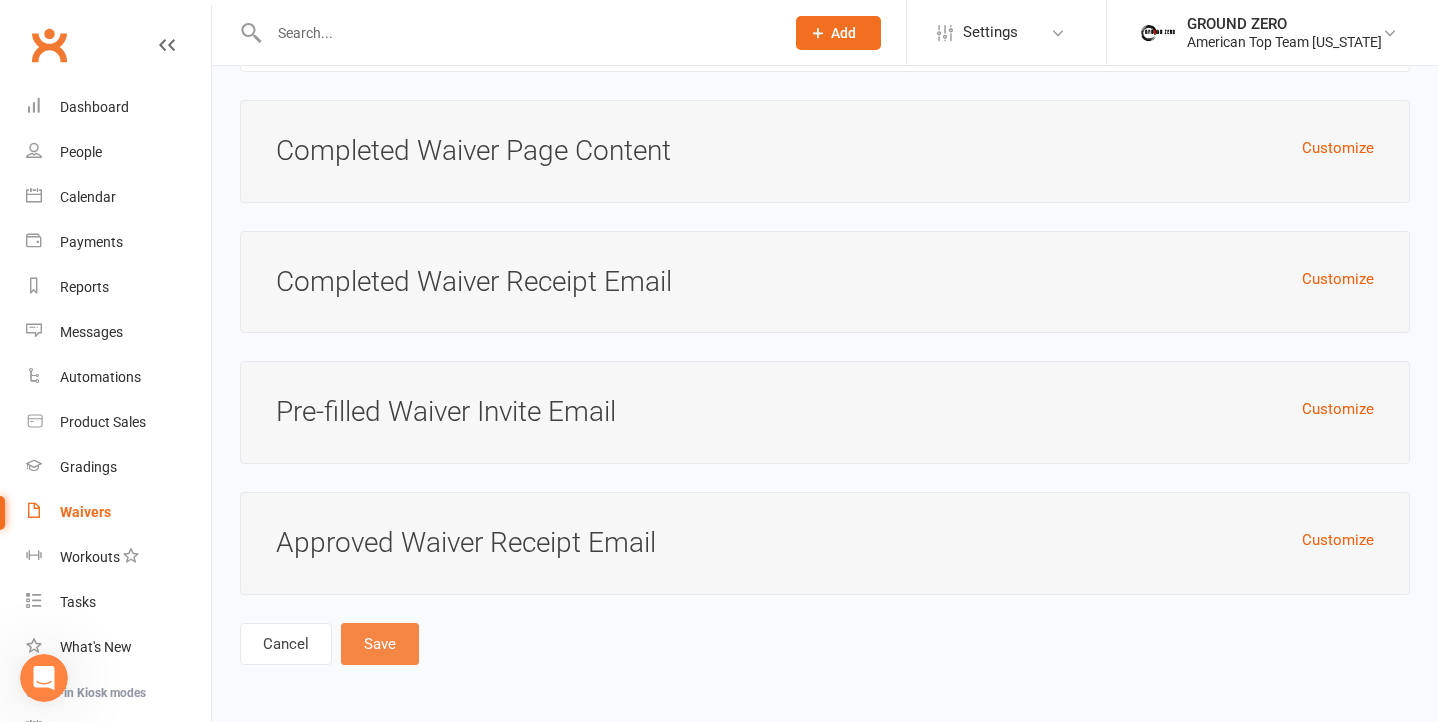click on "Save" at bounding box center (380, 644) 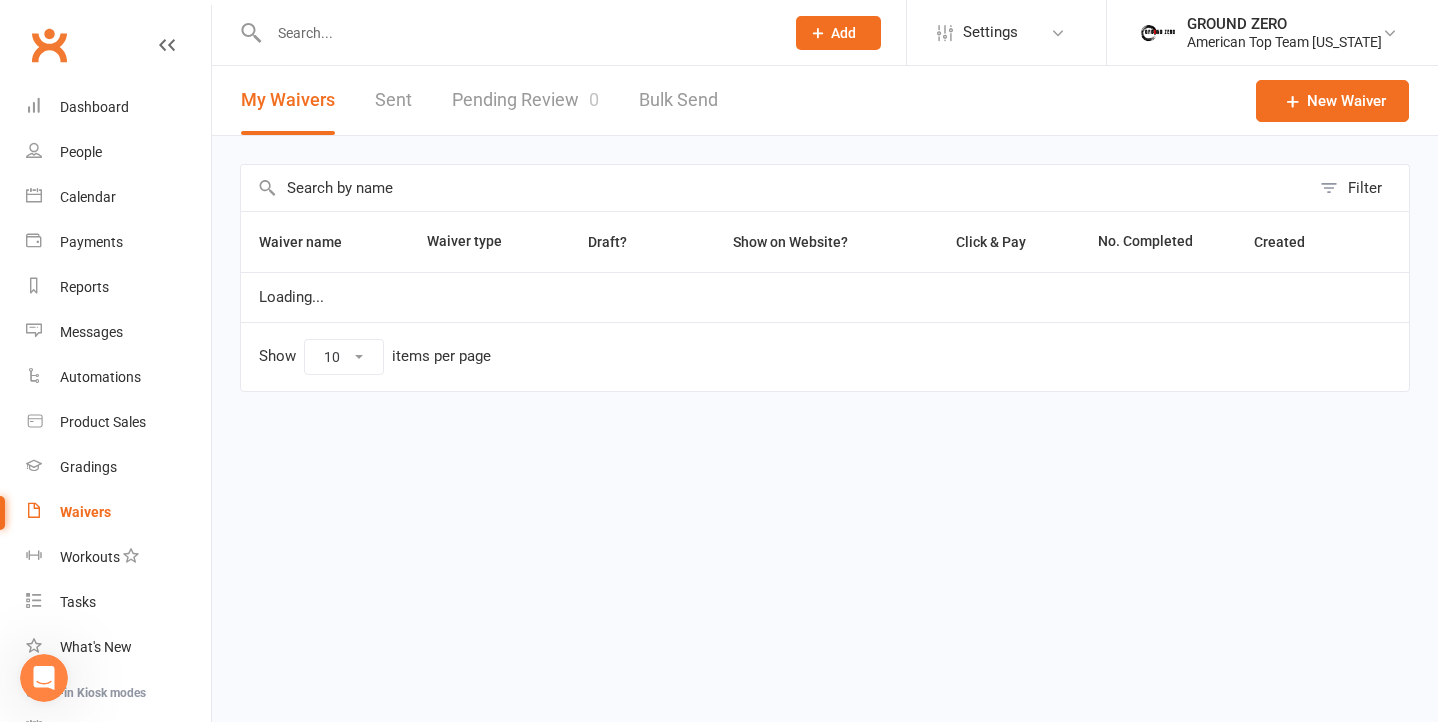 scroll, scrollTop: 0, scrollLeft: 0, axis: both 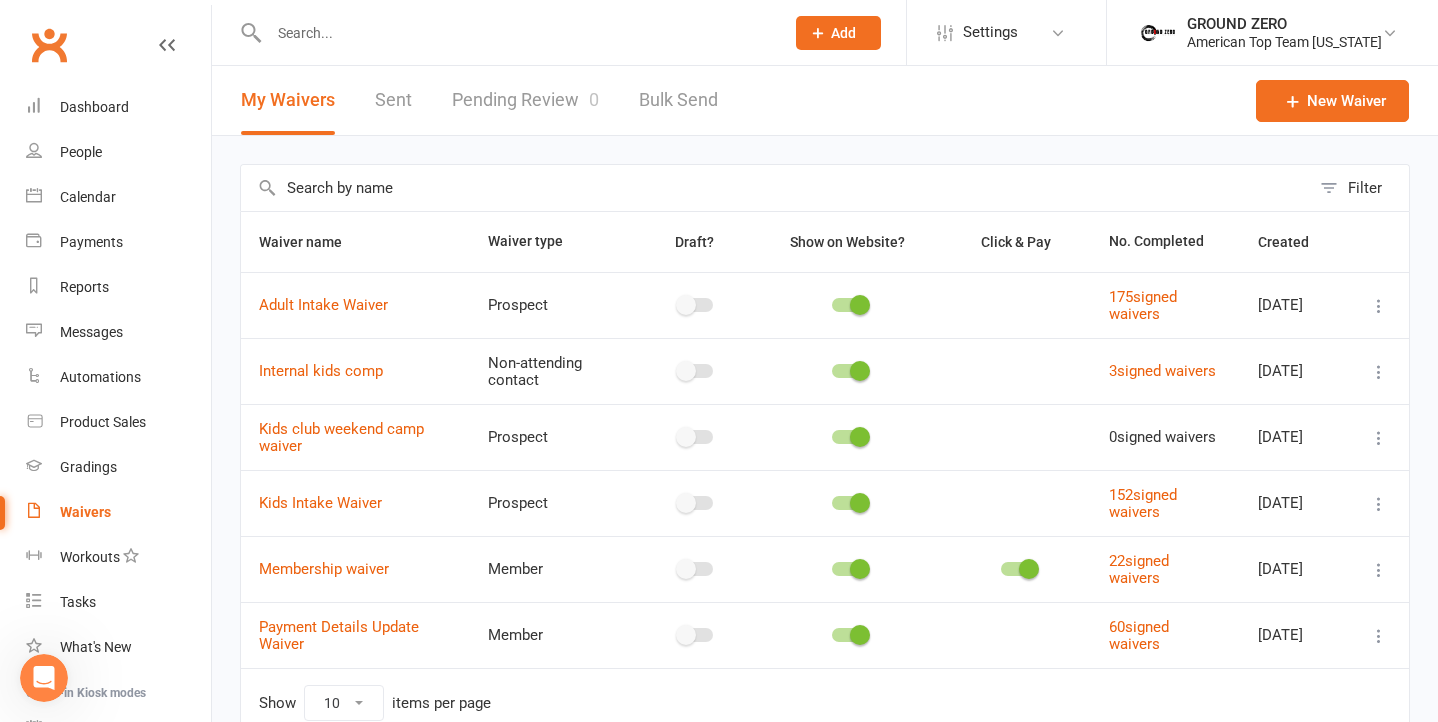 click at bounding box center (1379, 570) 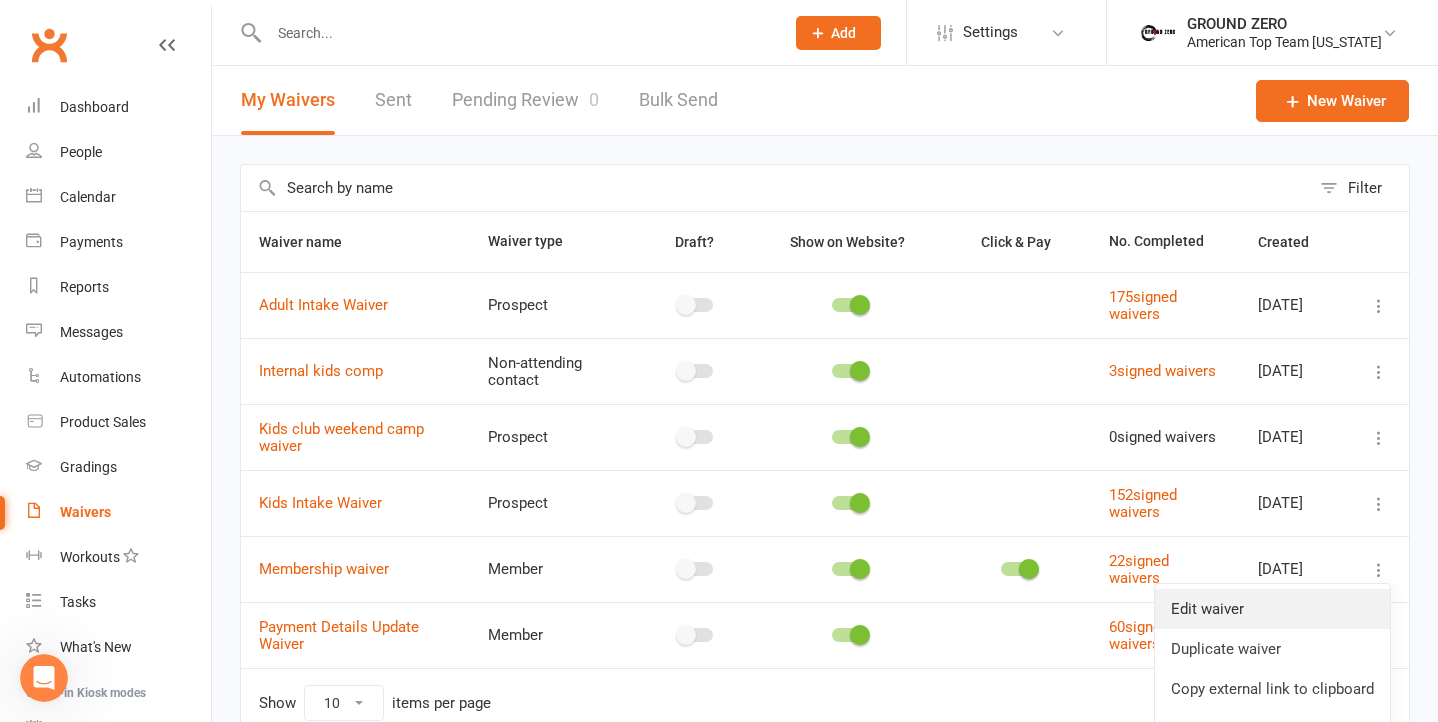 click on "Edit waiver" at bounding box center (1272, 609) 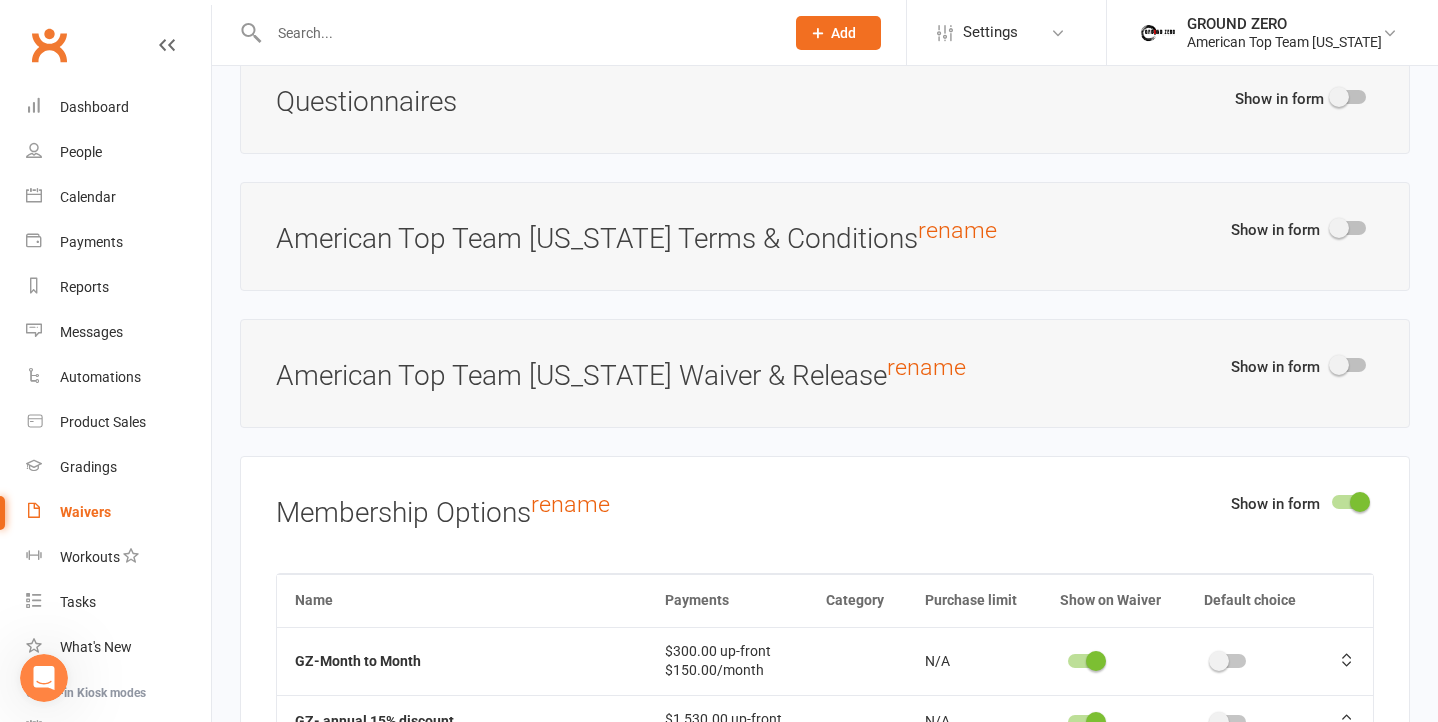 scroll, scrollTop: 2455, scrollLeft: 0, axis: vertical 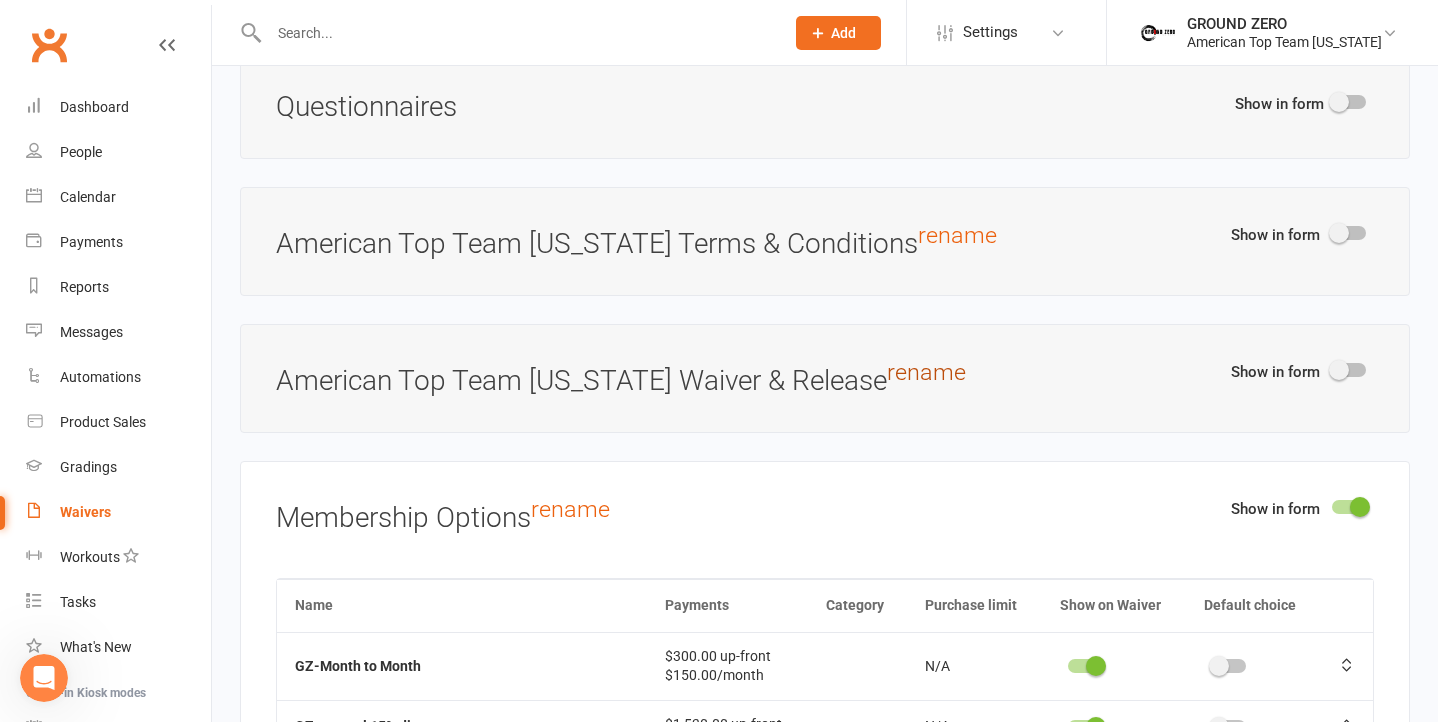 click on "rename" at bounding box center [926, 372] 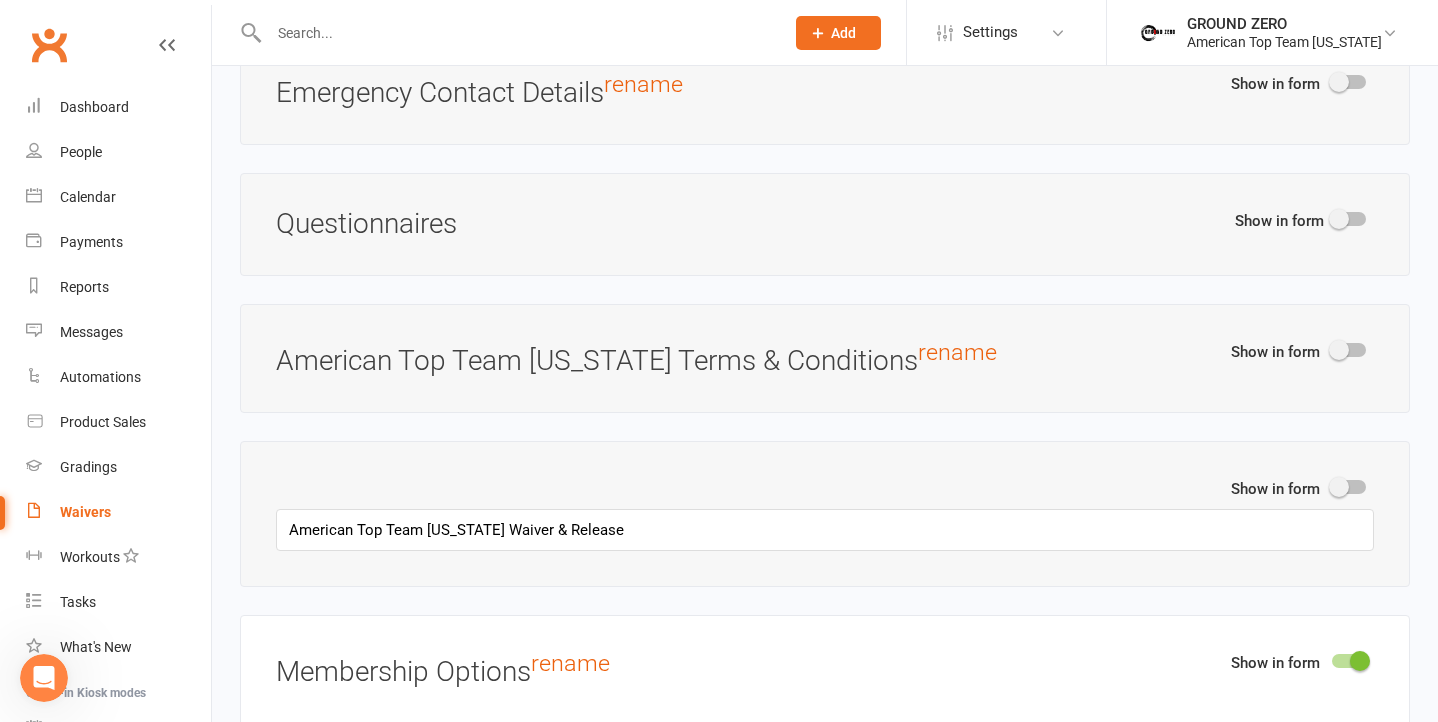 scroll, scrollTop: 2352, scrollLeft: 0, axis: vertical 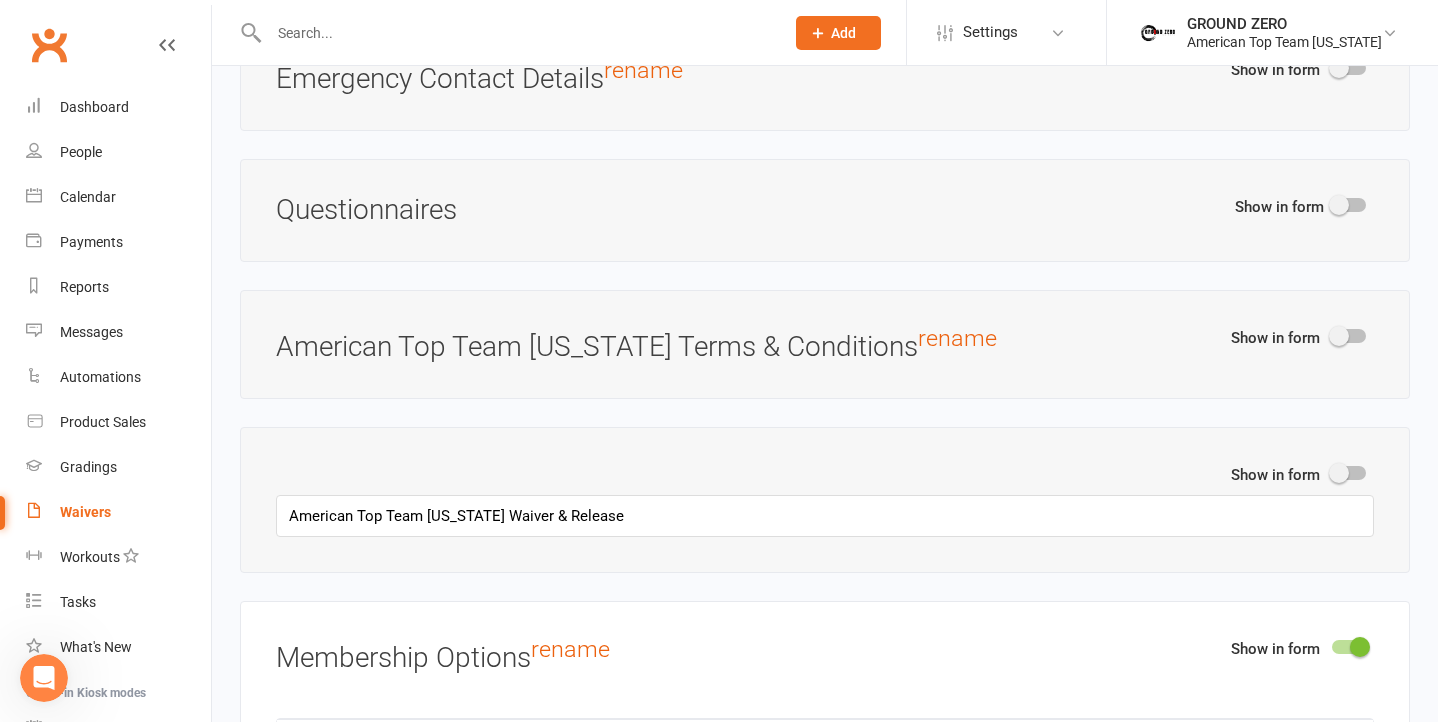click on "Show in form
American Top Team [US_STATE] Waiver & Release" at bounding box center [825, 500] 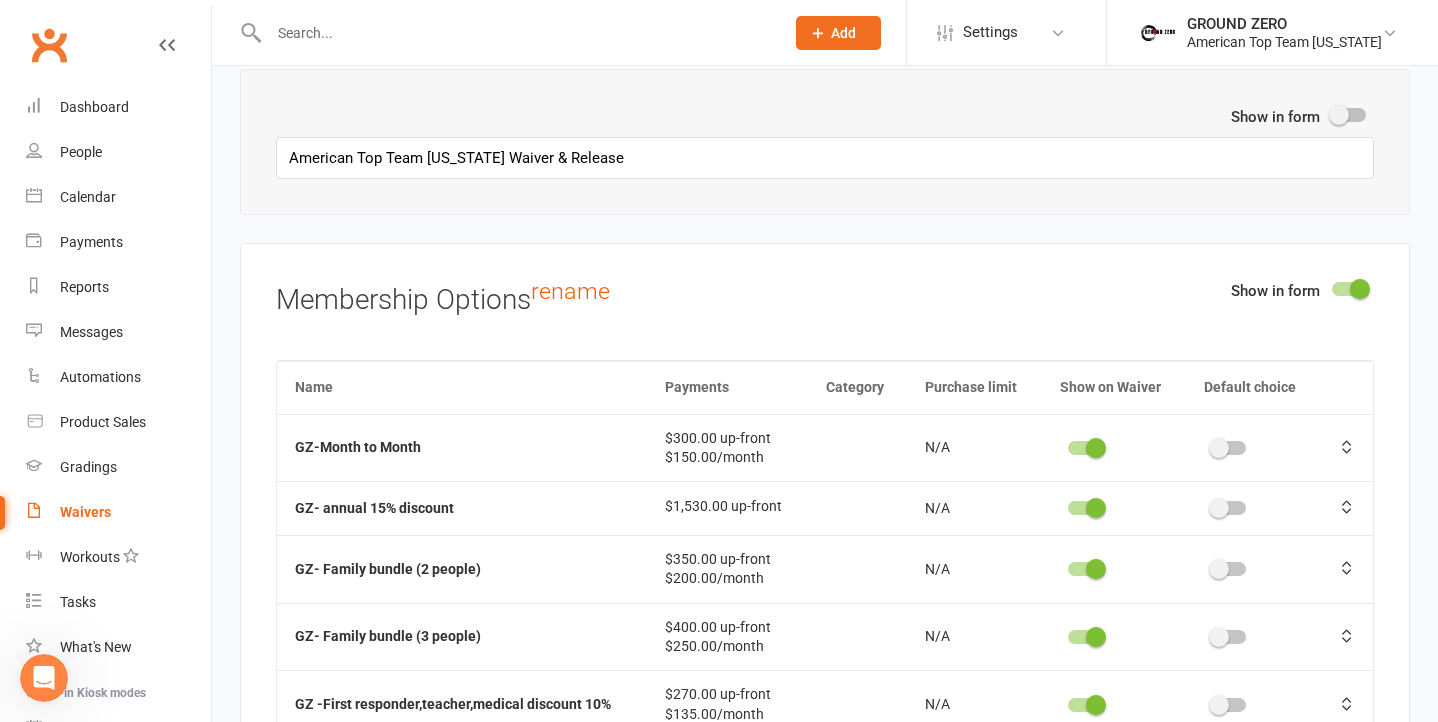 scroll, scrollTop: 2721, scrollLeft: 0, axis: vertical 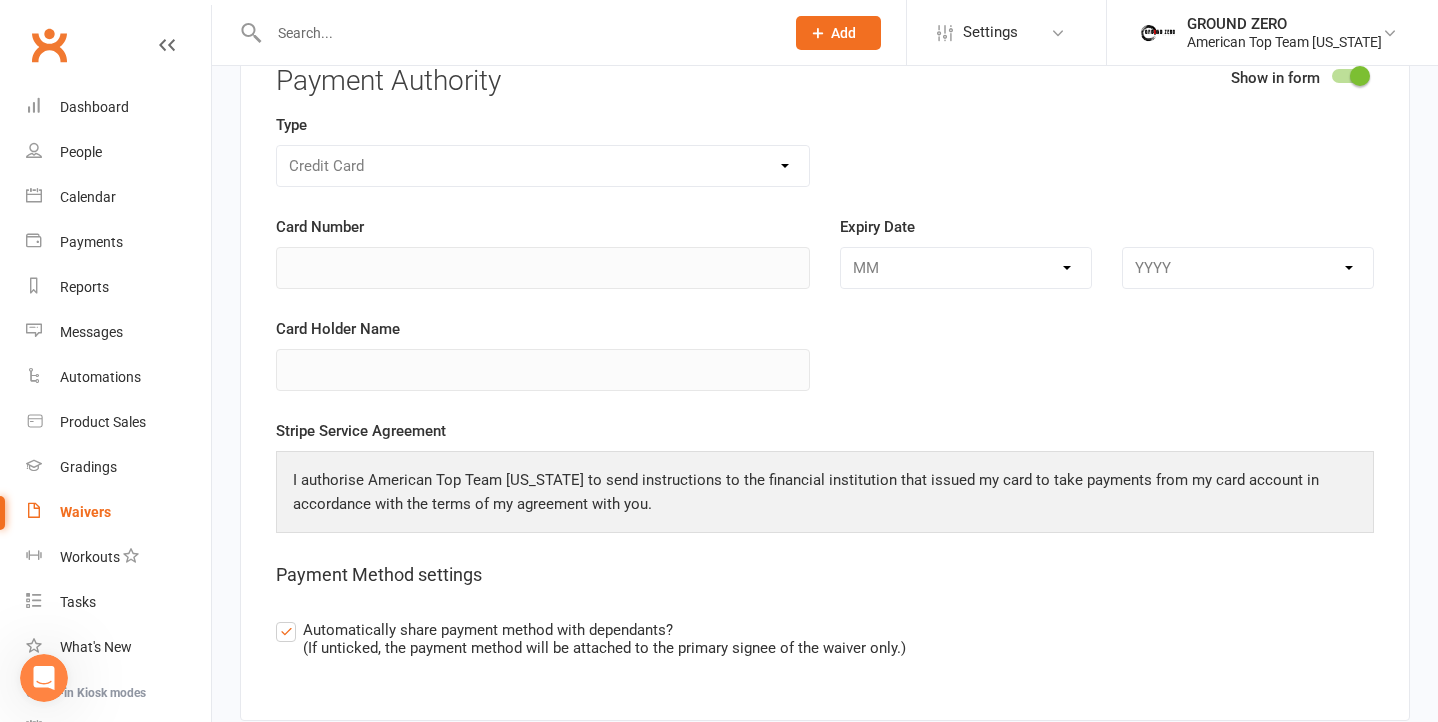 click on "I authorise American Top Team [US_STATE] to send instructions to the financial institution that issued my card to take payments from my card account in accordance with the terms of my agreement with you." at bounding box center (825, 492) 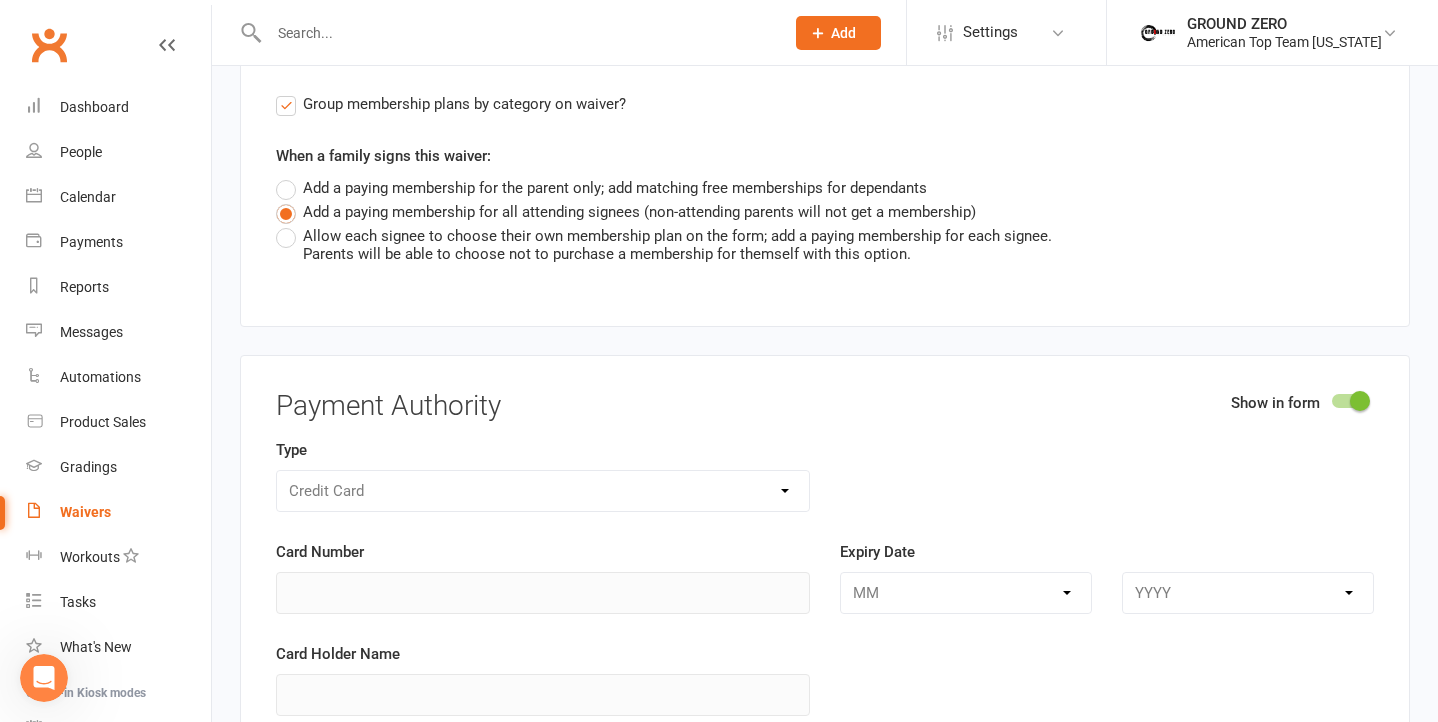 scroll, scrollTop: 3618, scrollLeft: 0, axis: vertical 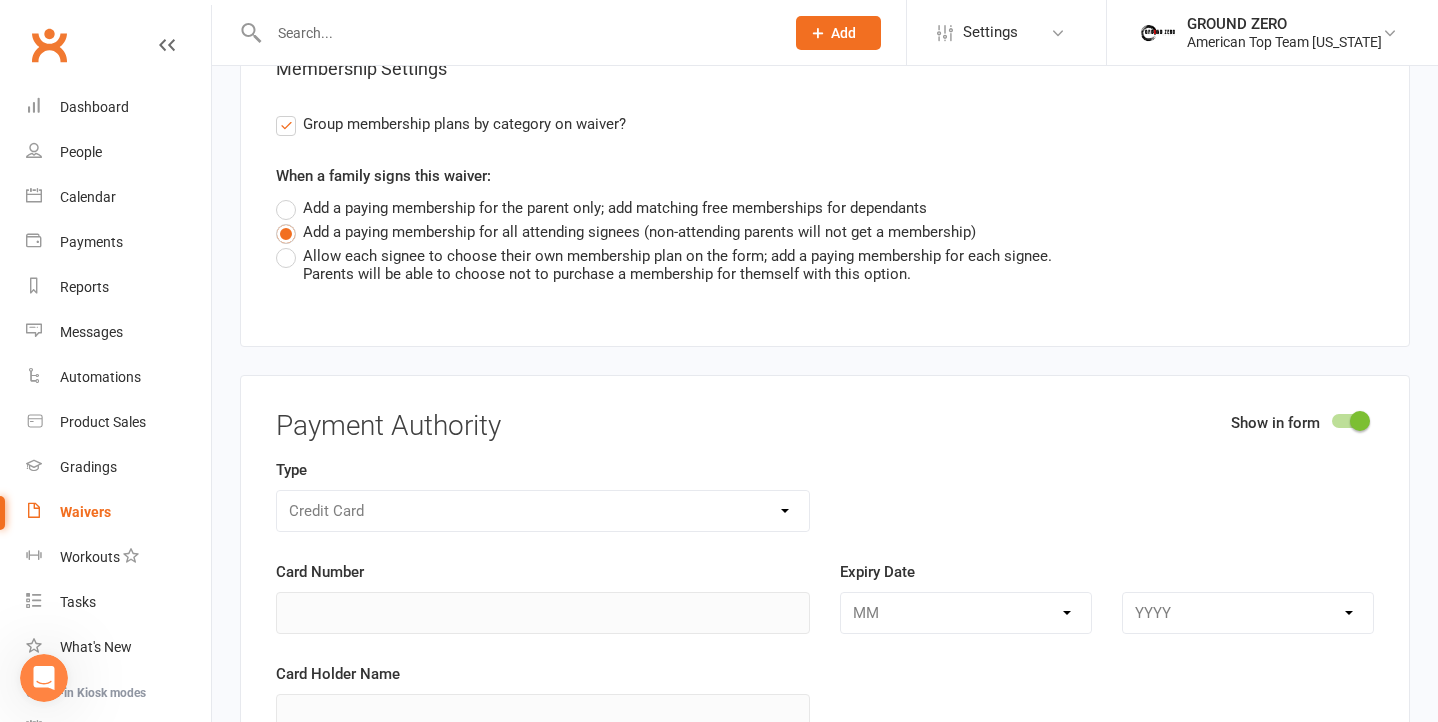 click at bounding box center [516, 33] 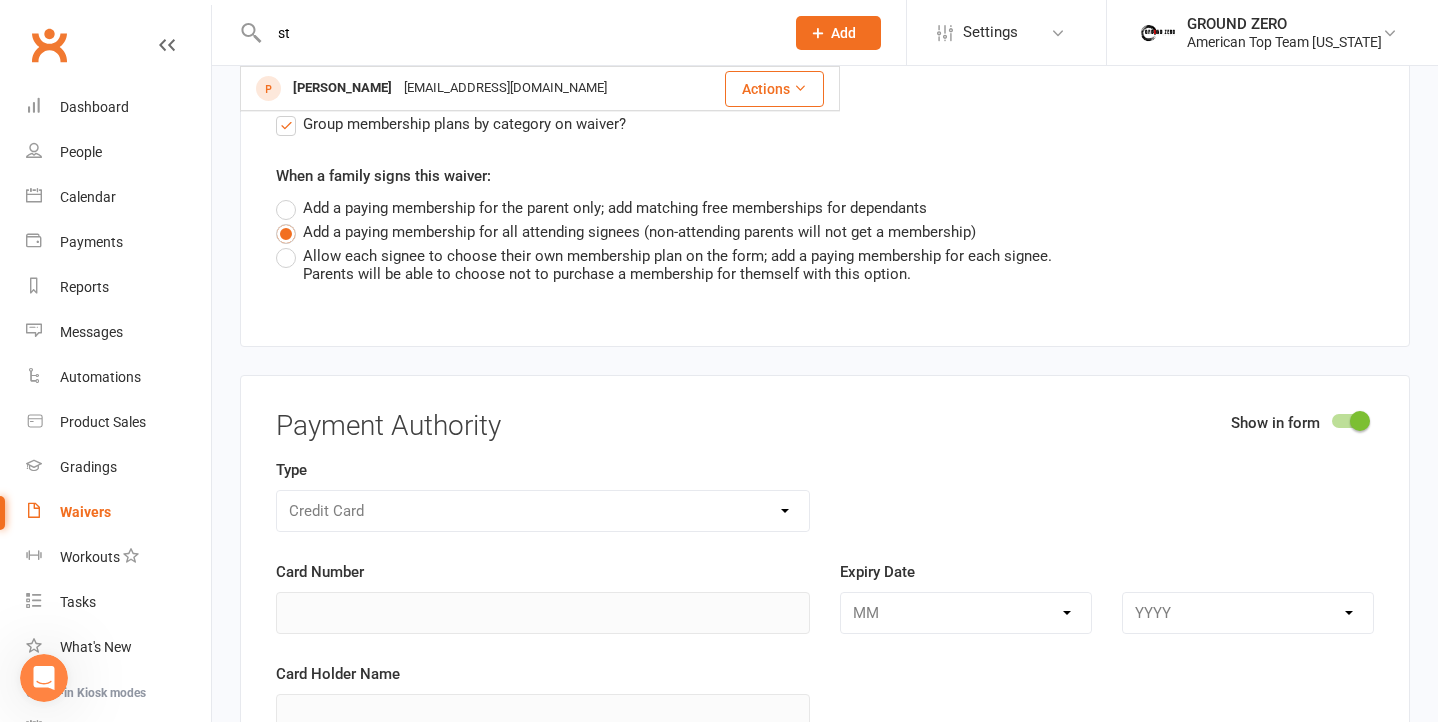 type on "s" 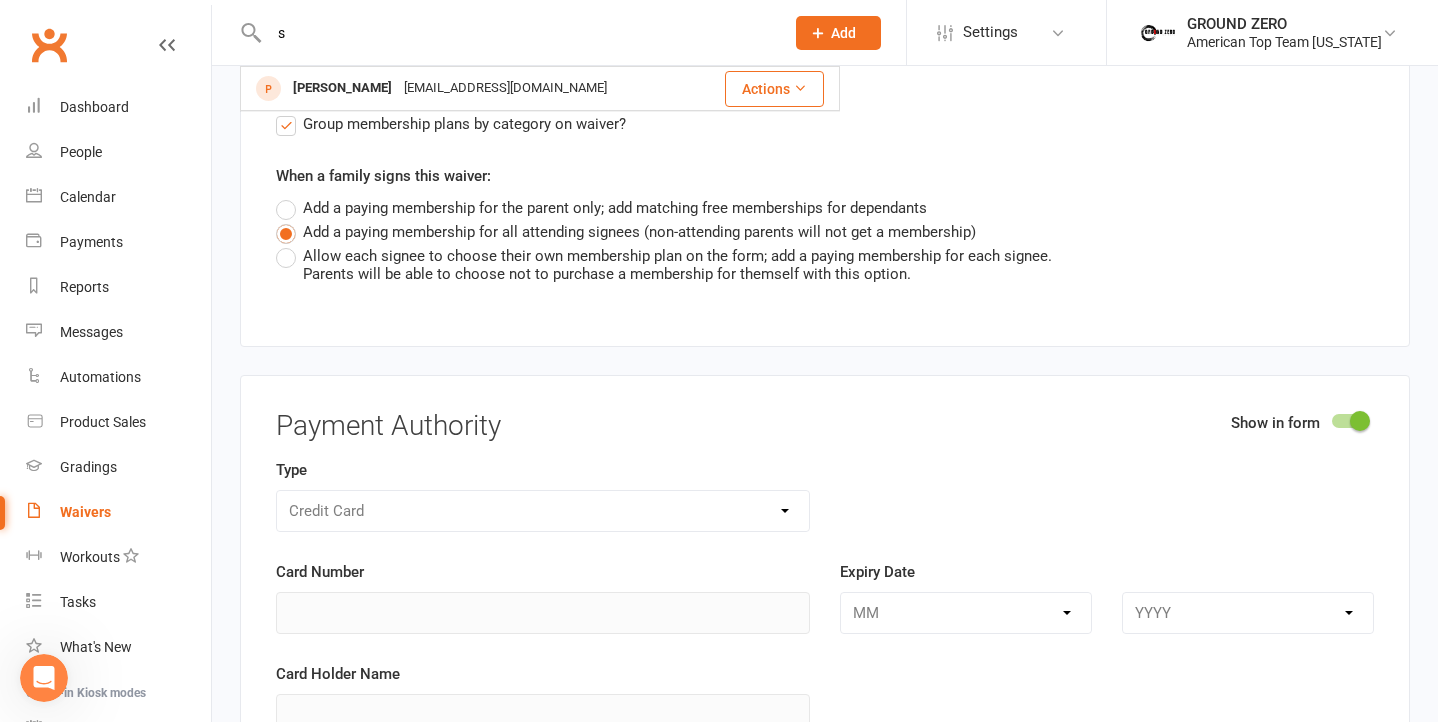 type 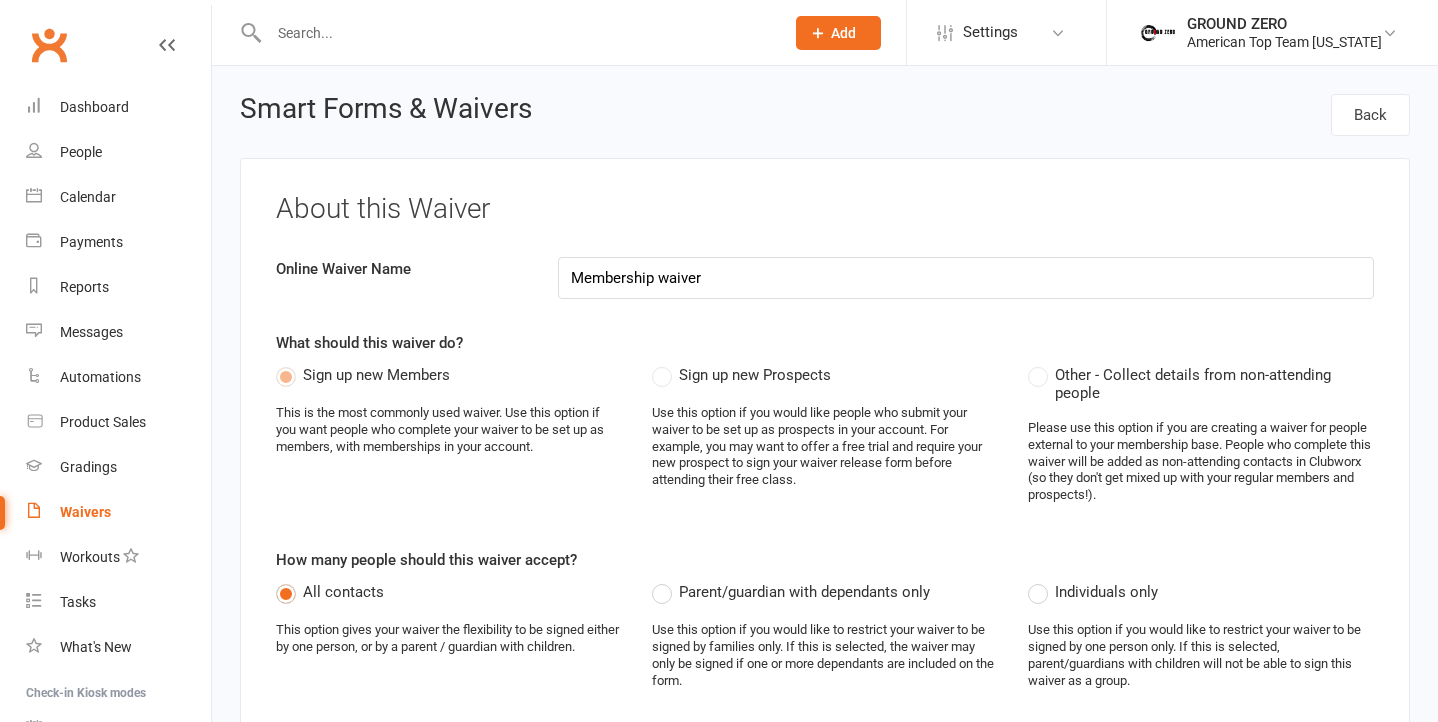 scroll, scrollTop: 0, scrollLeft: 0, axis: both 